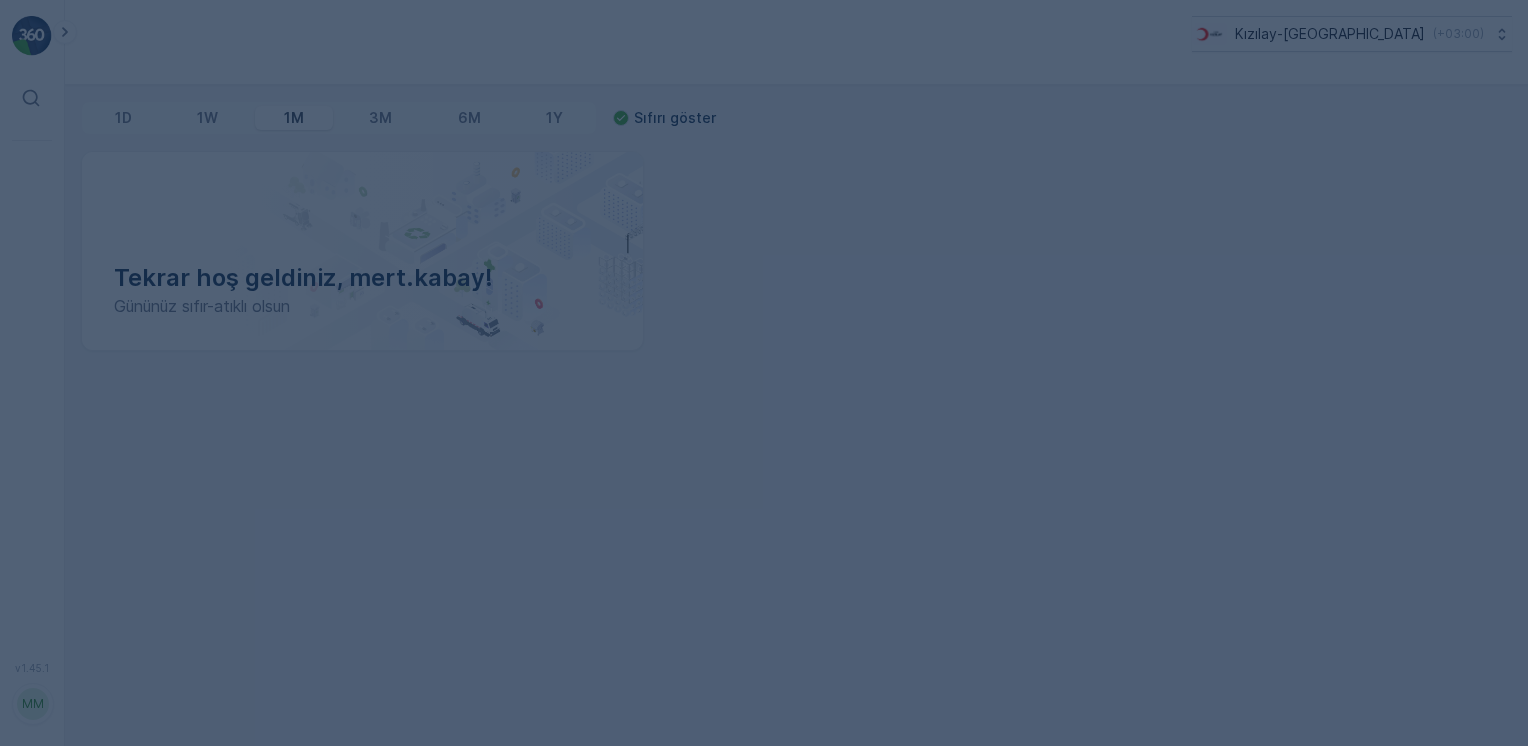 scroll, scrollTop: 0, scrollLeft: 0, axis: both 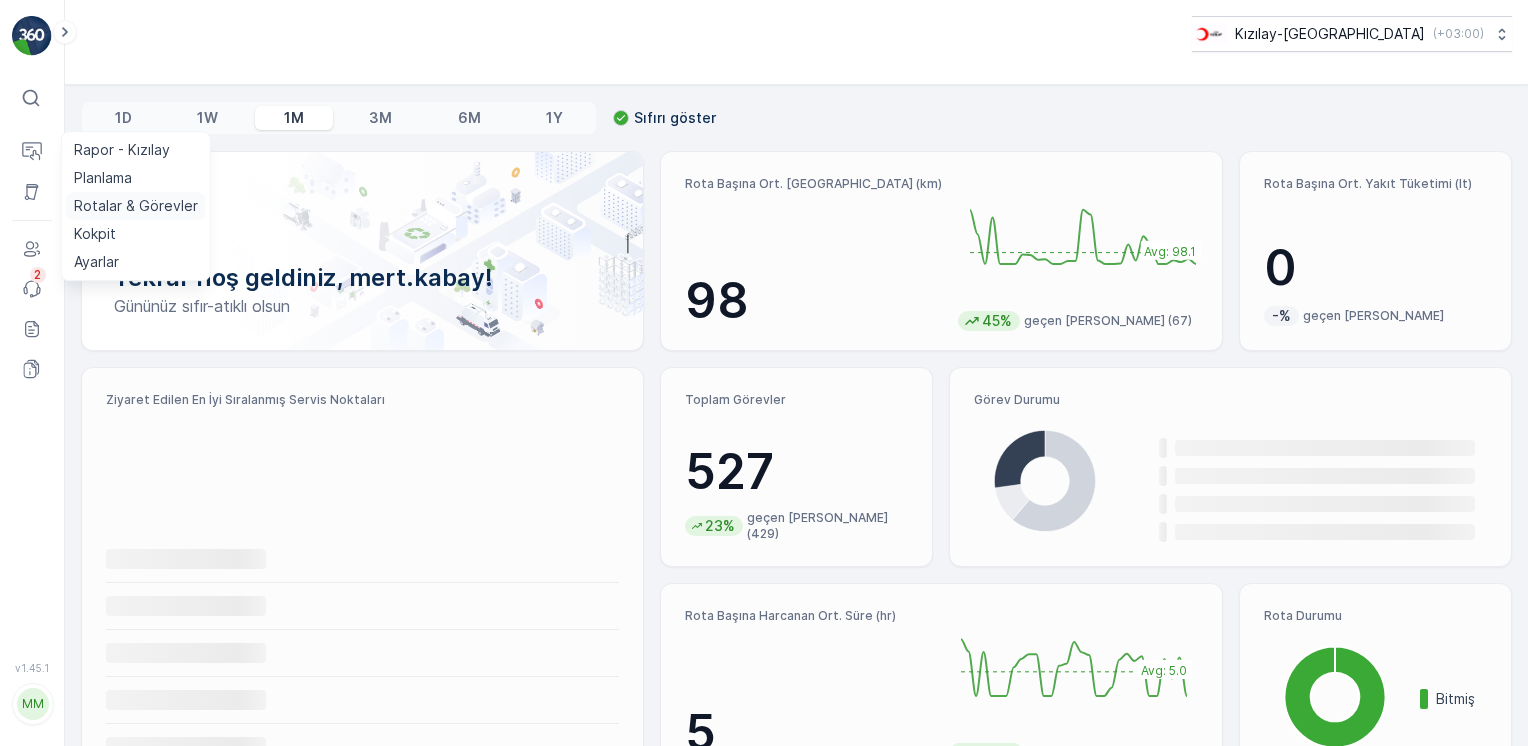 click on "Rotalar & Görevler" at bounding box center [136, 206] 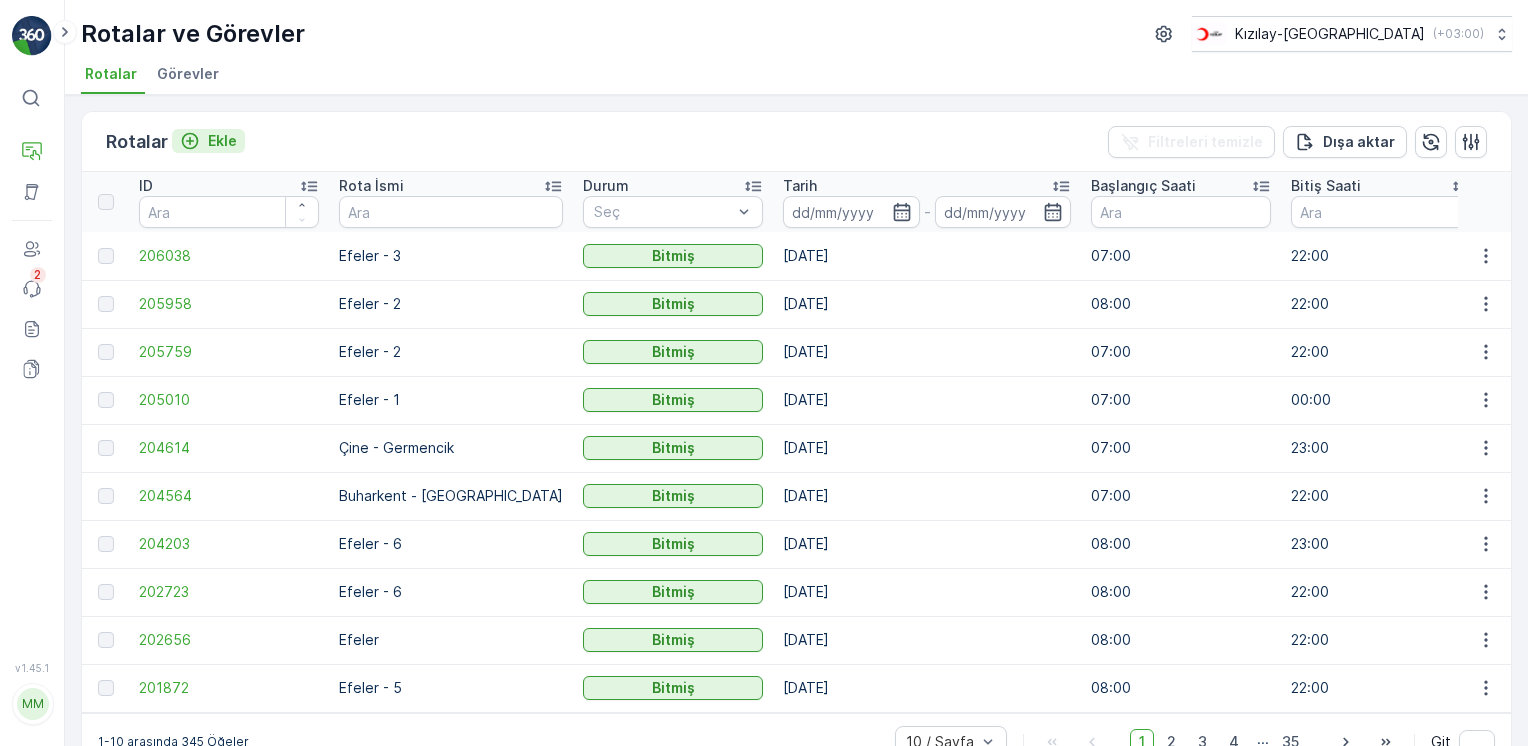 click on "Ekle" at bounding box center (222, 141) 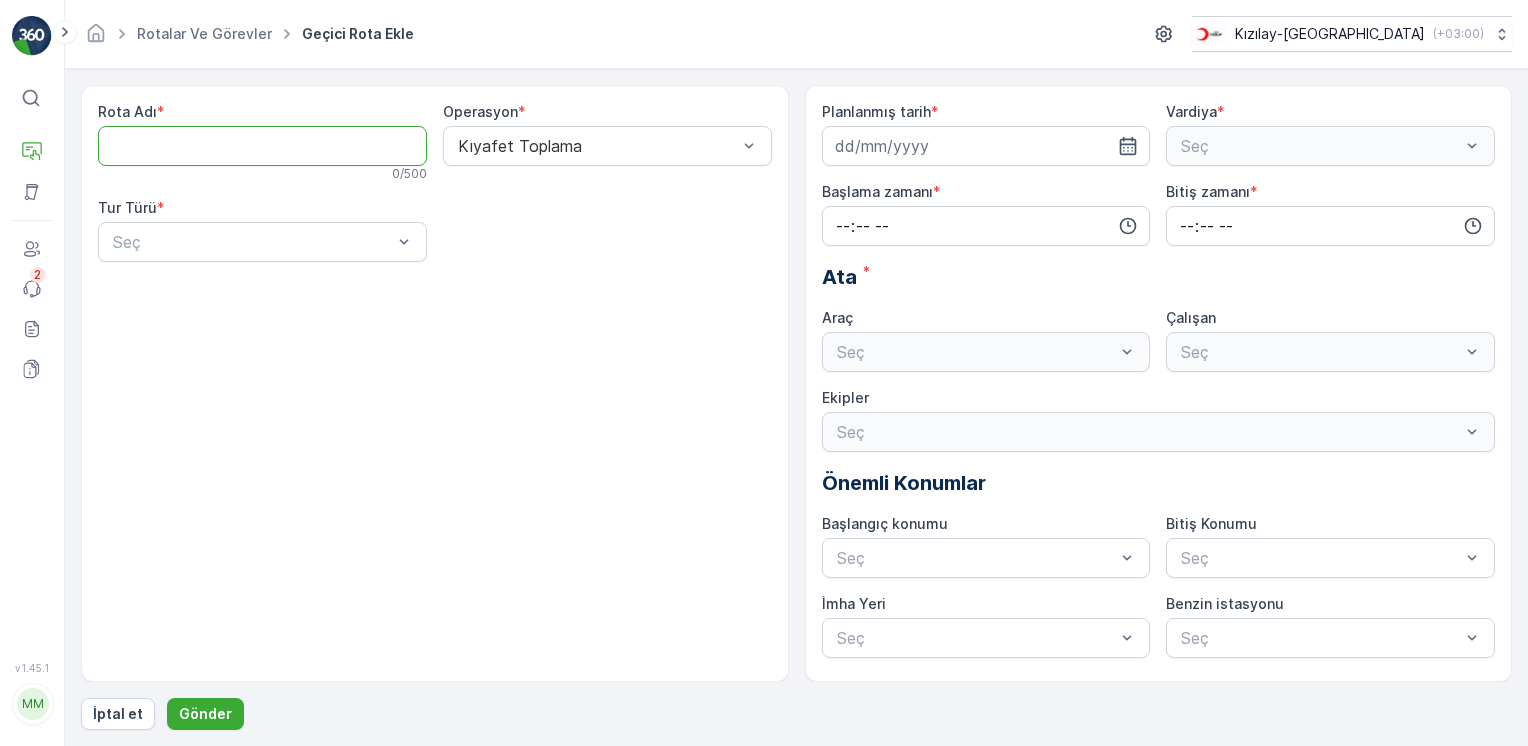 click on "Rota Adı" at bounding box center (262, 146) 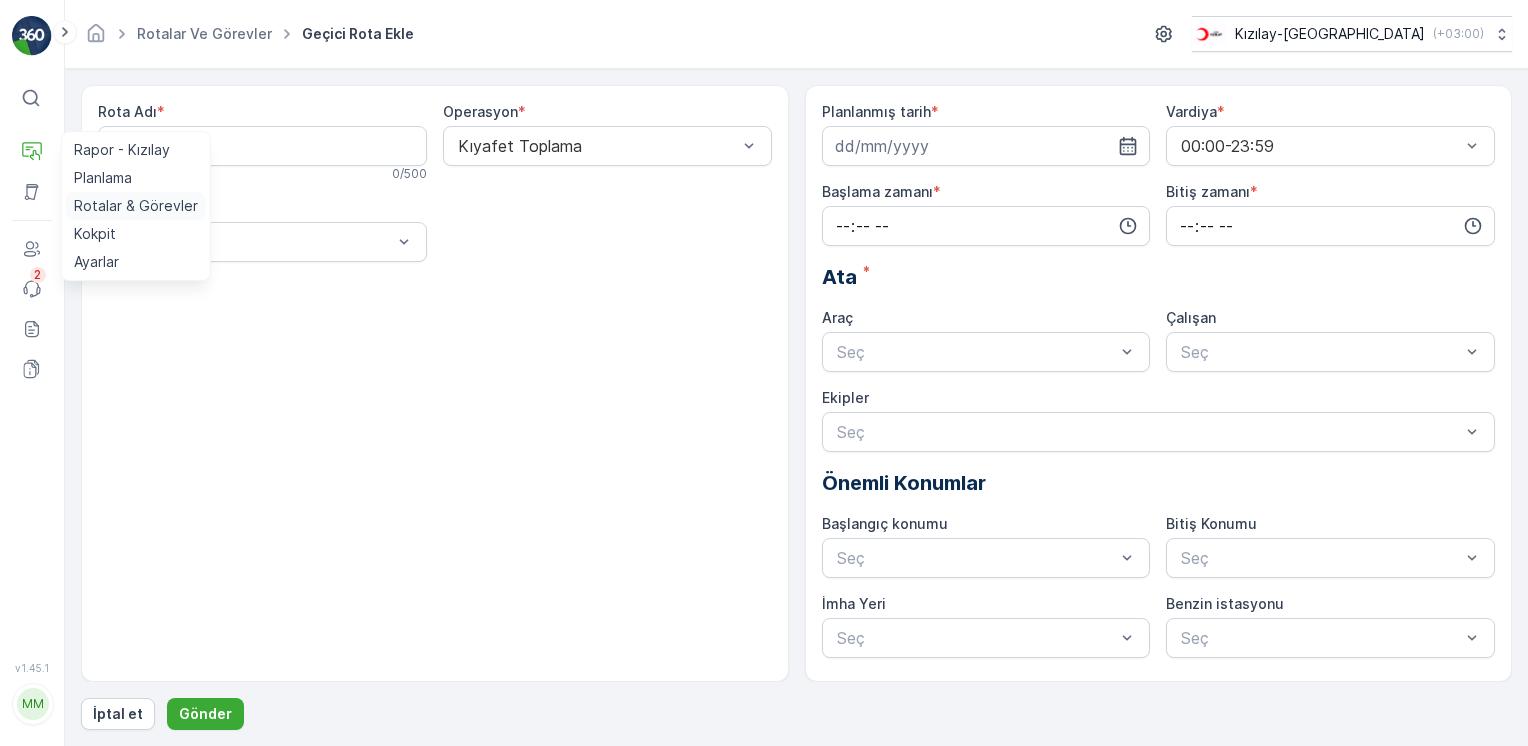 click on "Rotalar & Görevler" at bounding box center (136, 206) 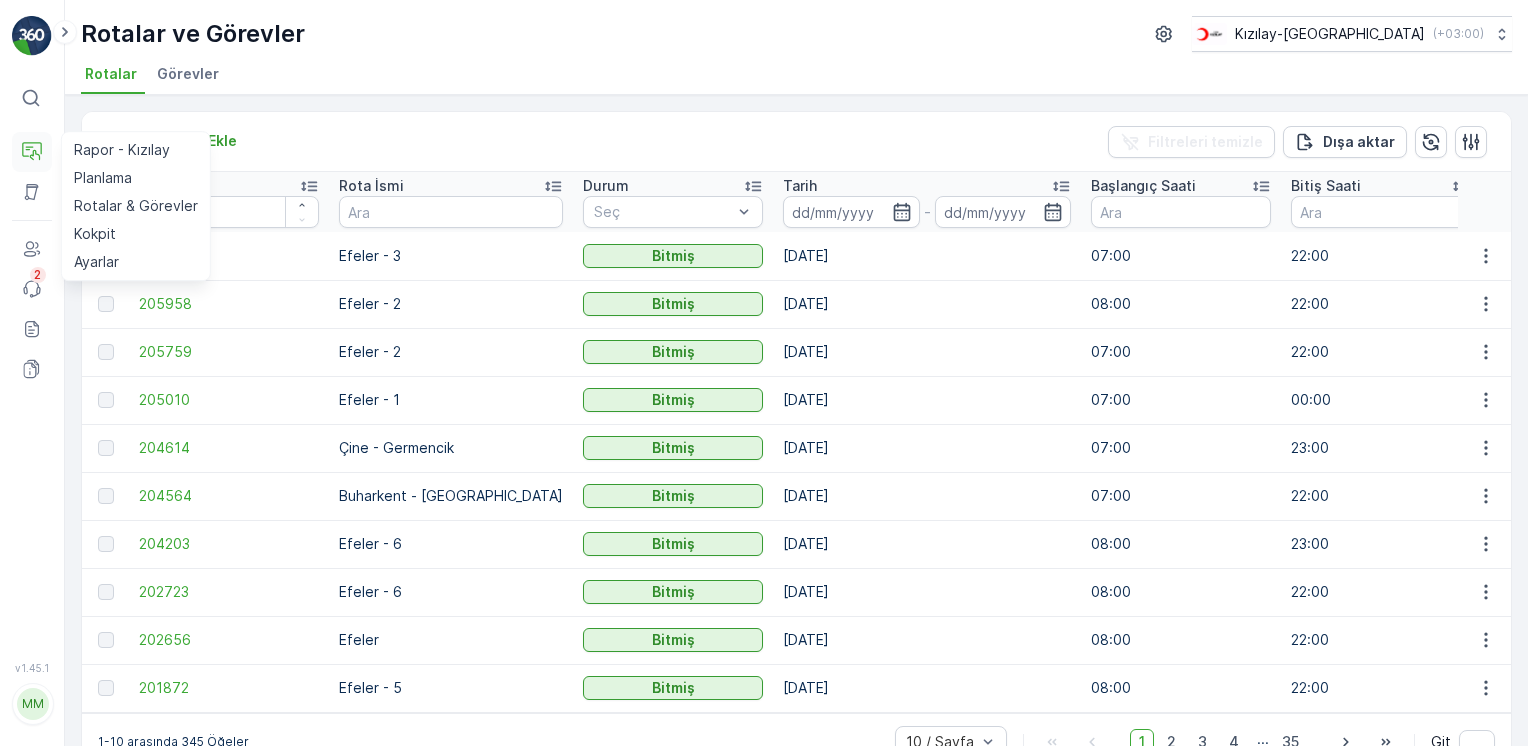 click on "Operasyonlar" at bounding box center [32, 152] 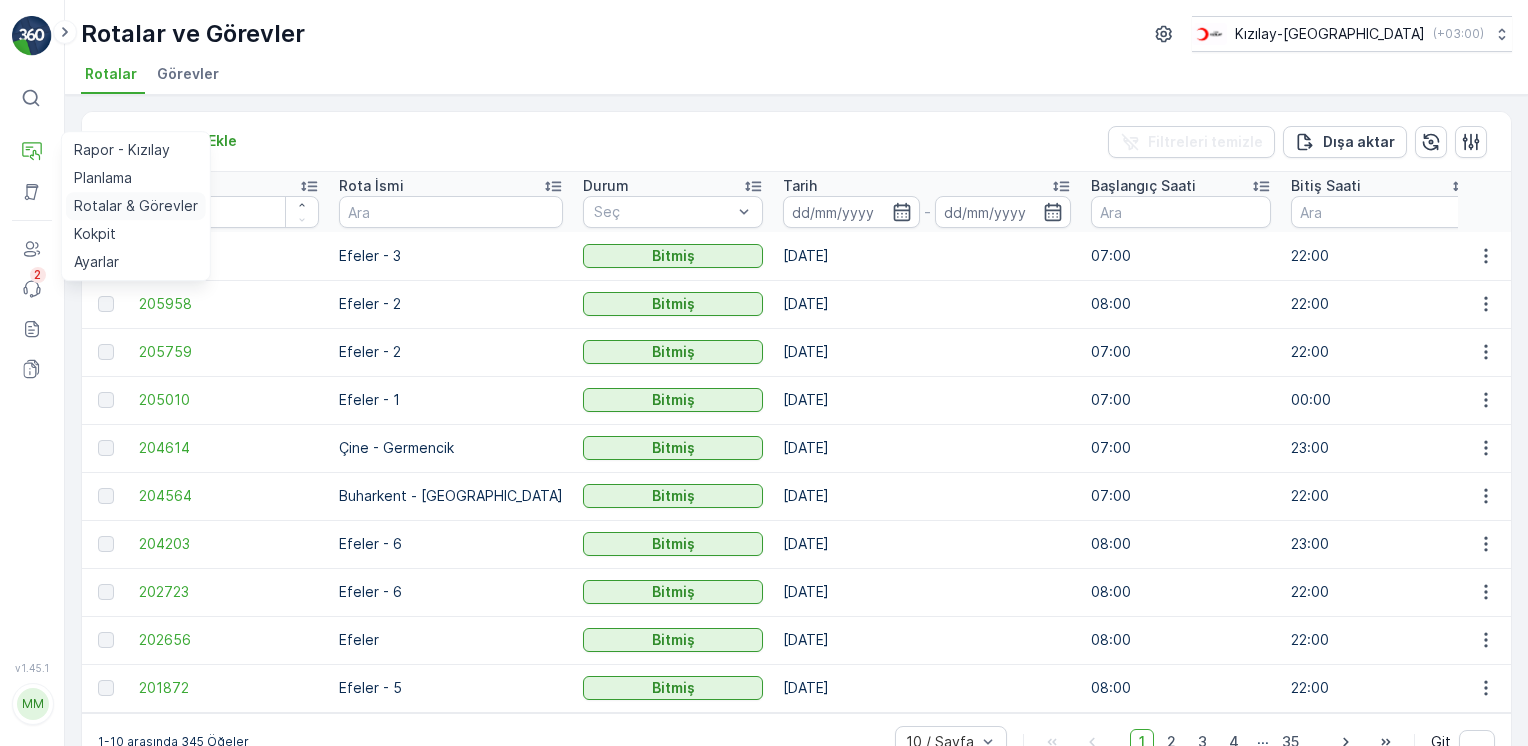 click on "Rotalar & Görevler" at bounding box center (136, 206) 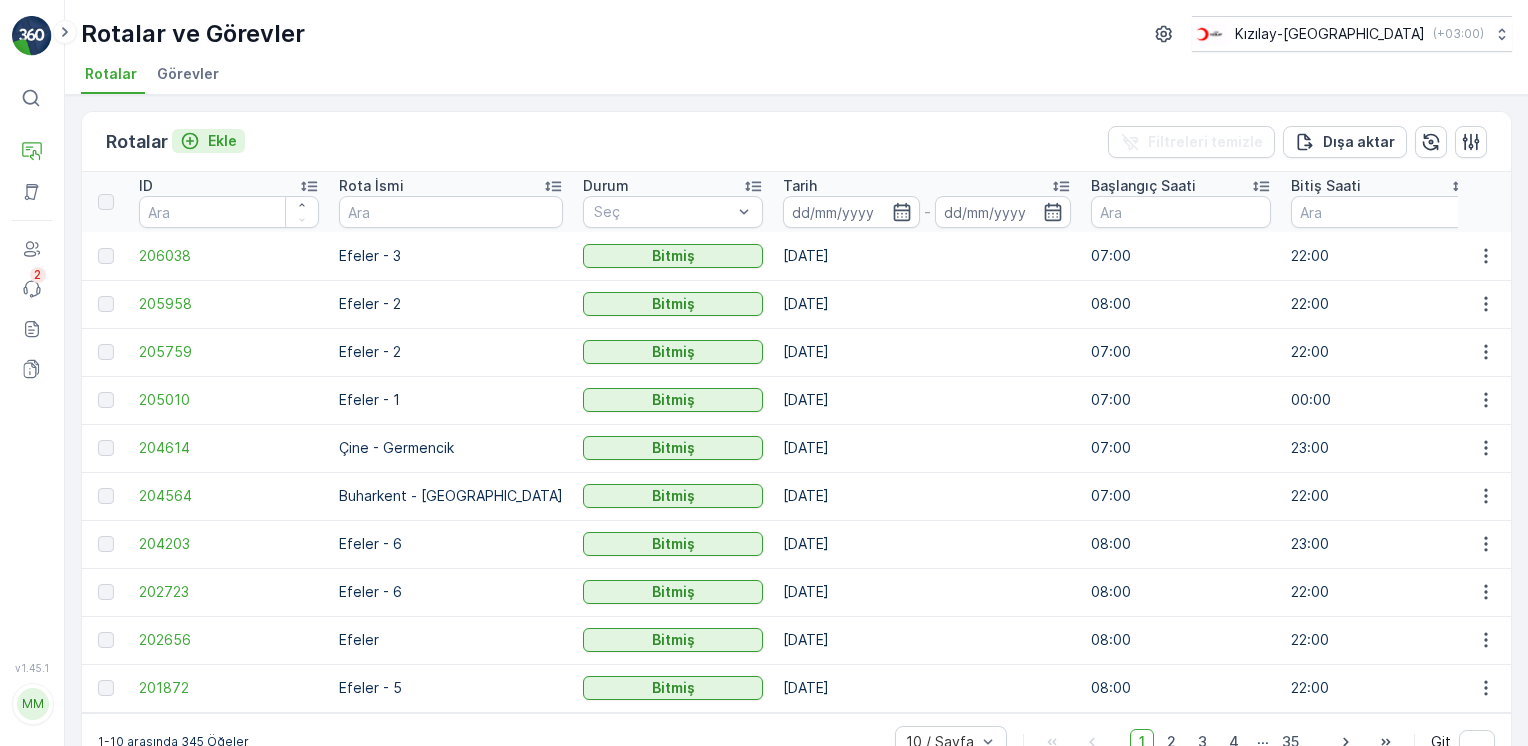 click on "Ekle" at bounding box center (222, 141) 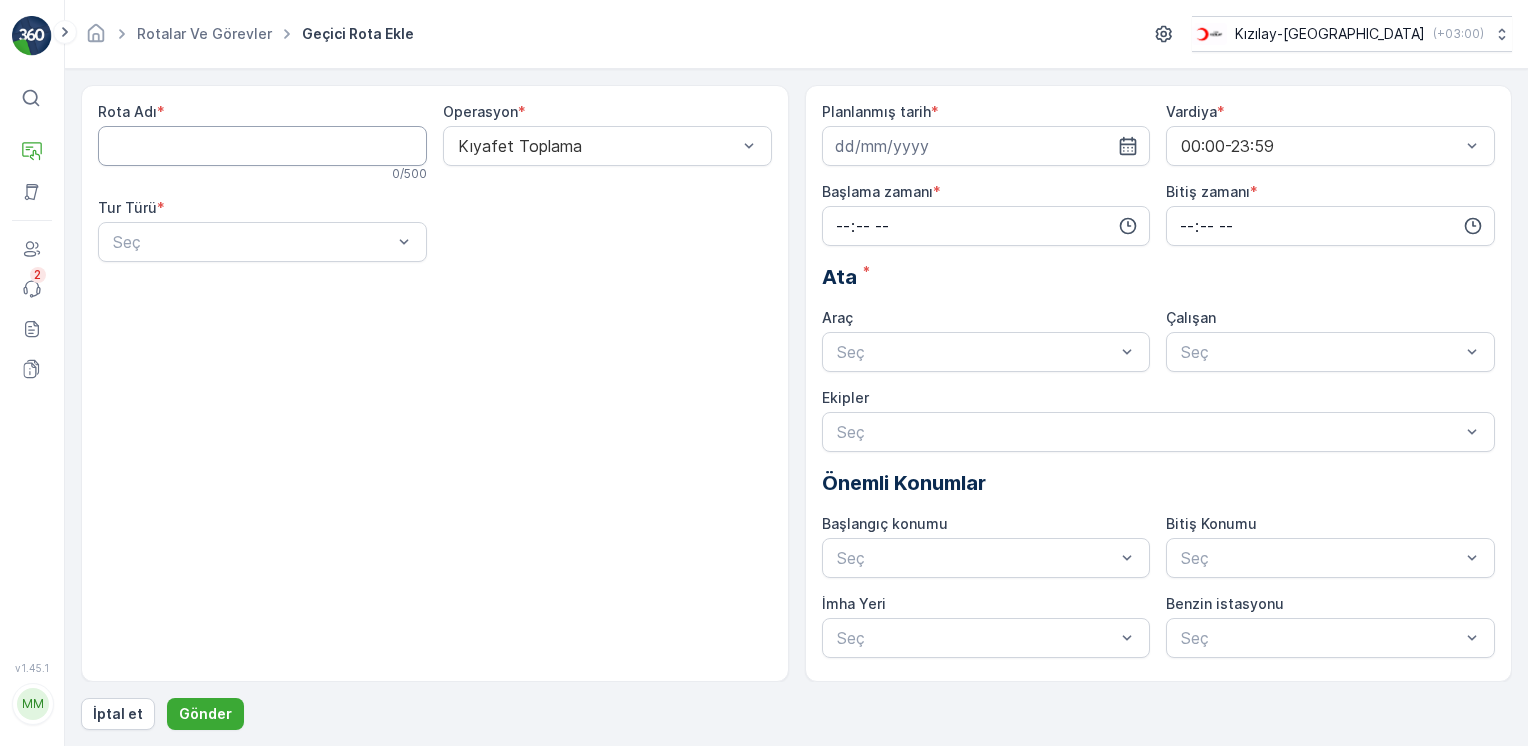 click on "Rota Adı" at bounding box center [262, 146] 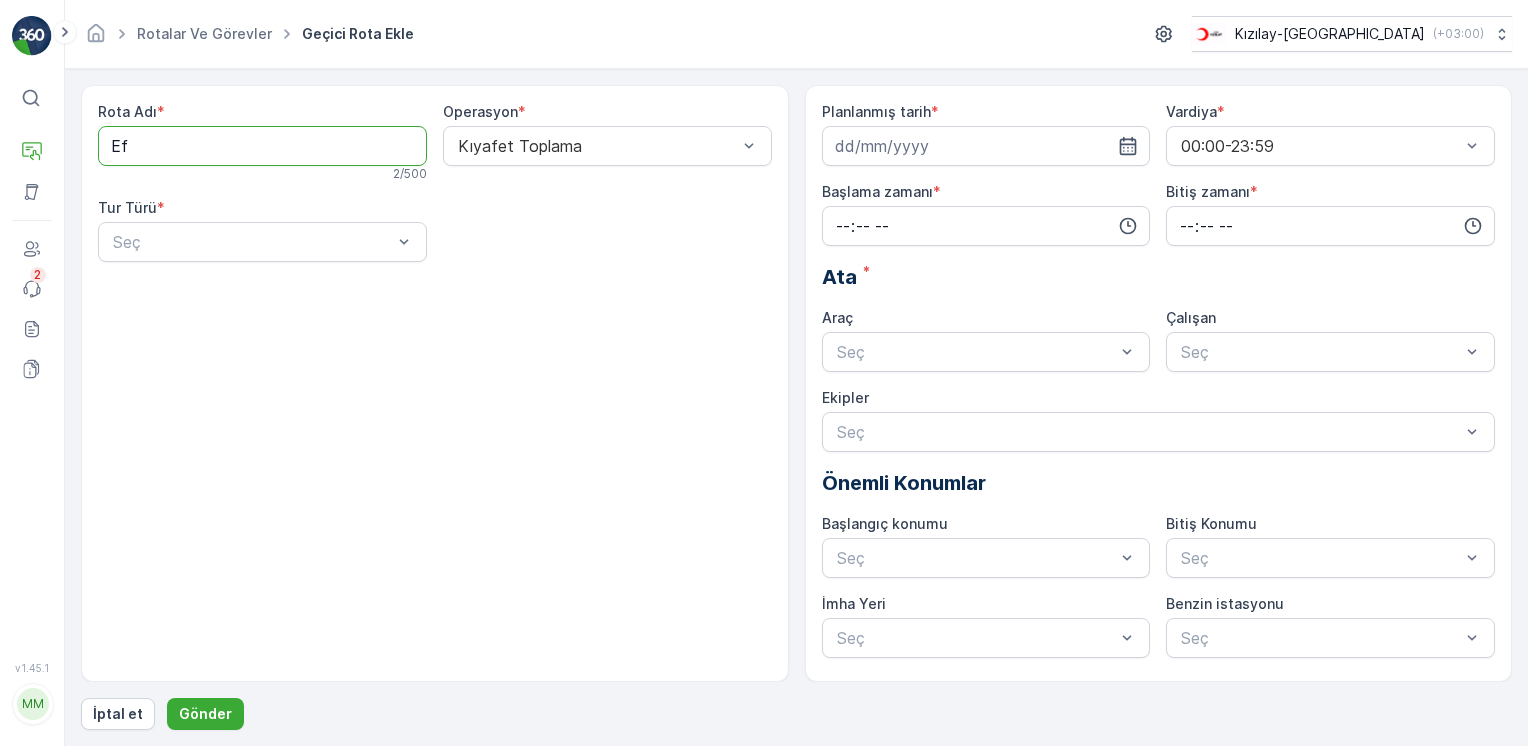 type on "E" 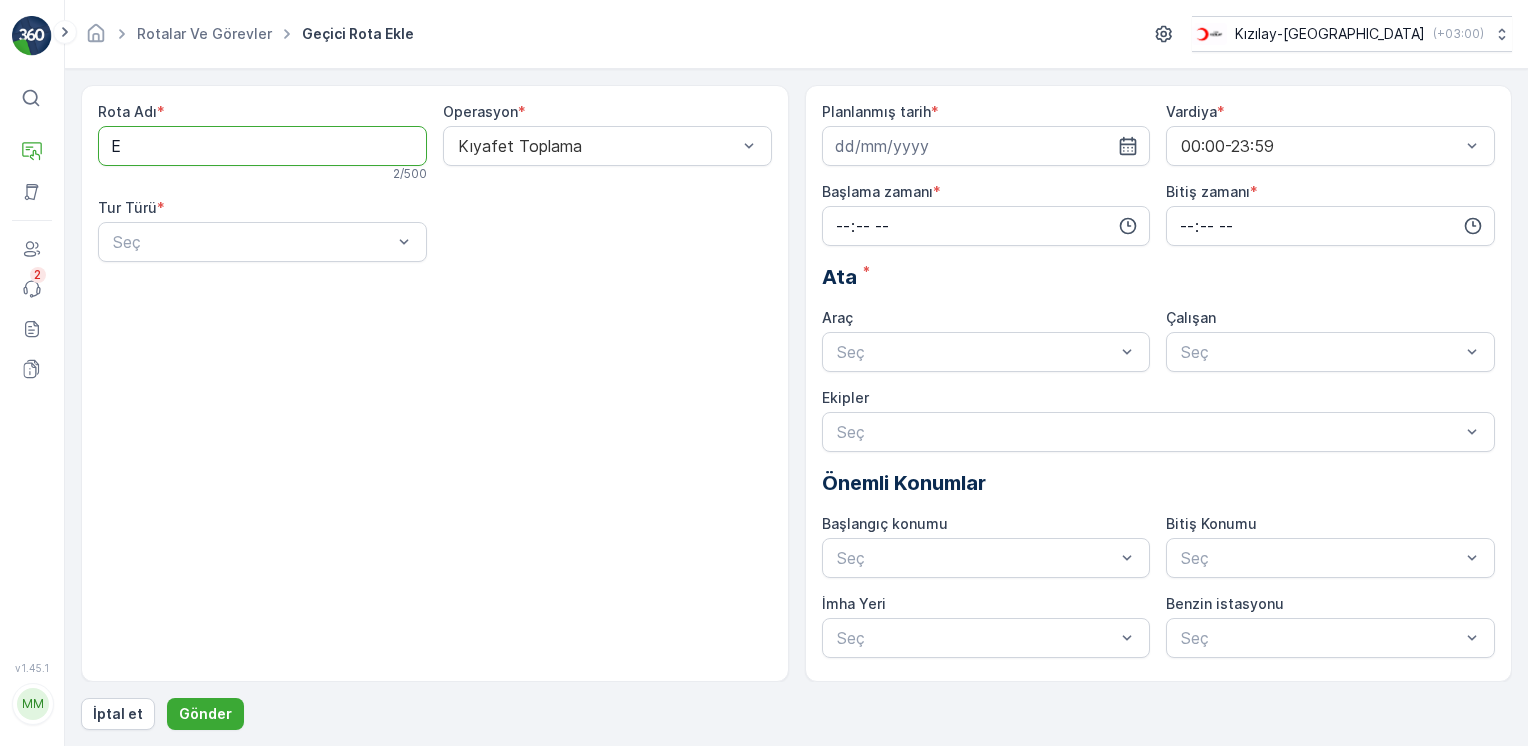 type 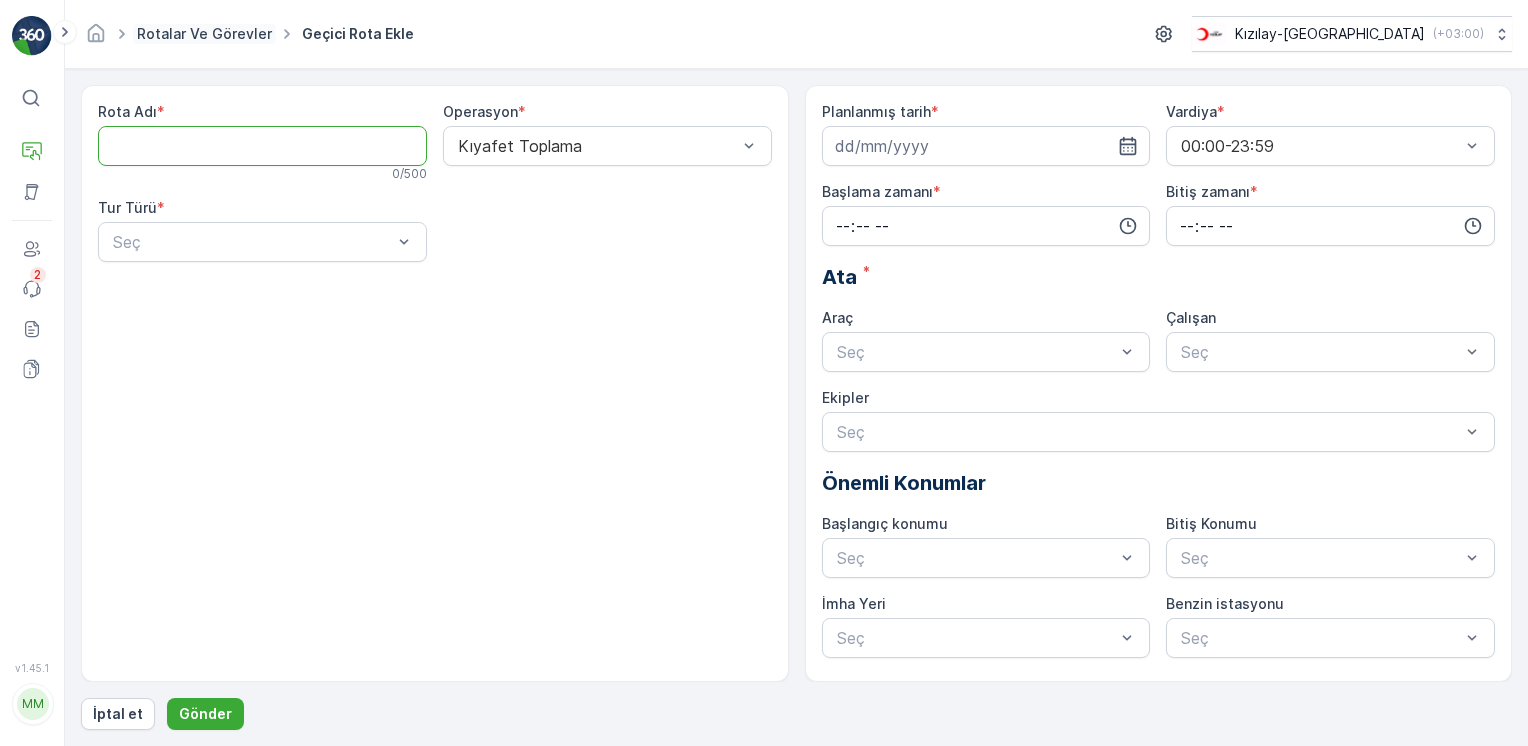 click on "Rotalar ve Görevler" at bounding box center (204, 33) 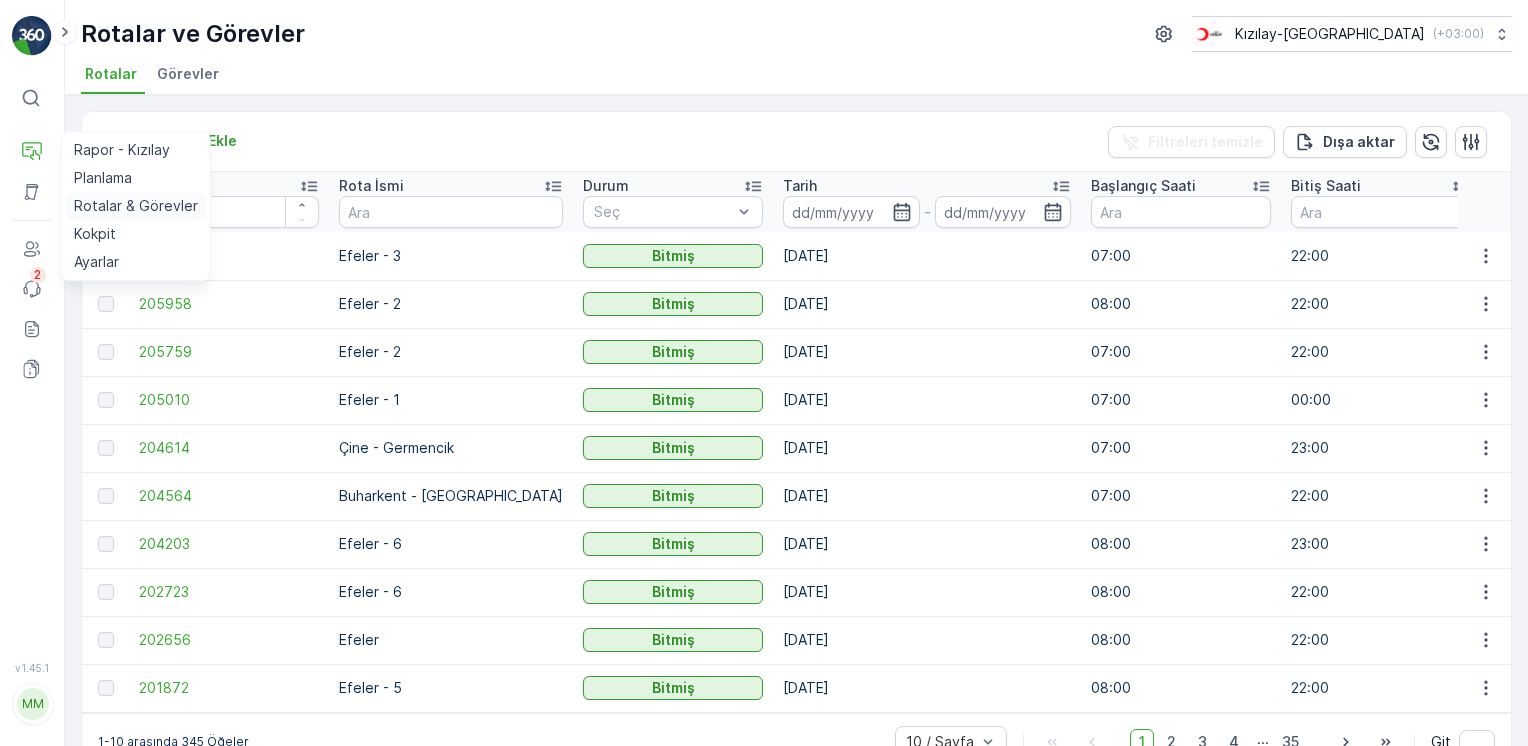 click on "Rotalar & Görevler" at bounding box center [136, 206] 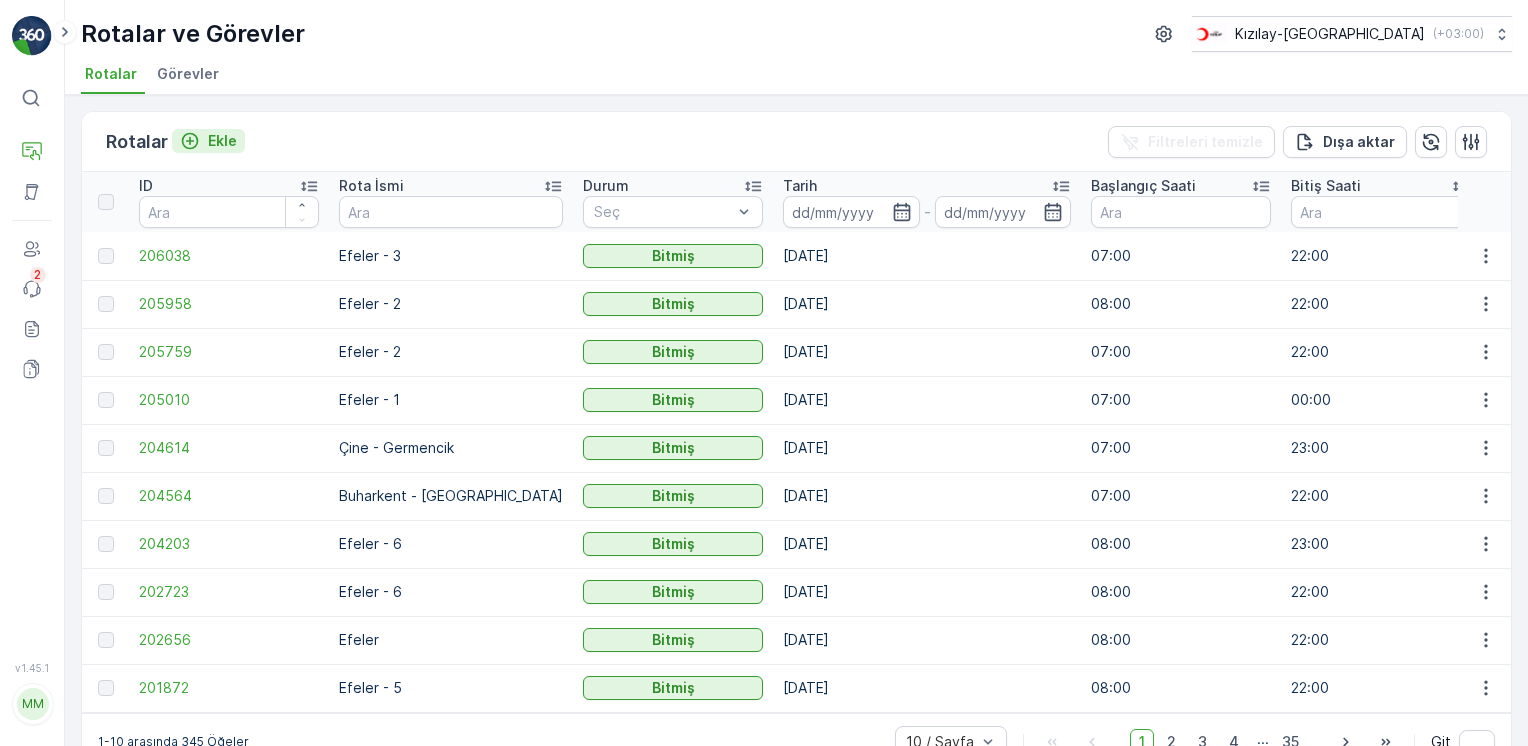 click on "Ekle" at bounding box center (222, 141) 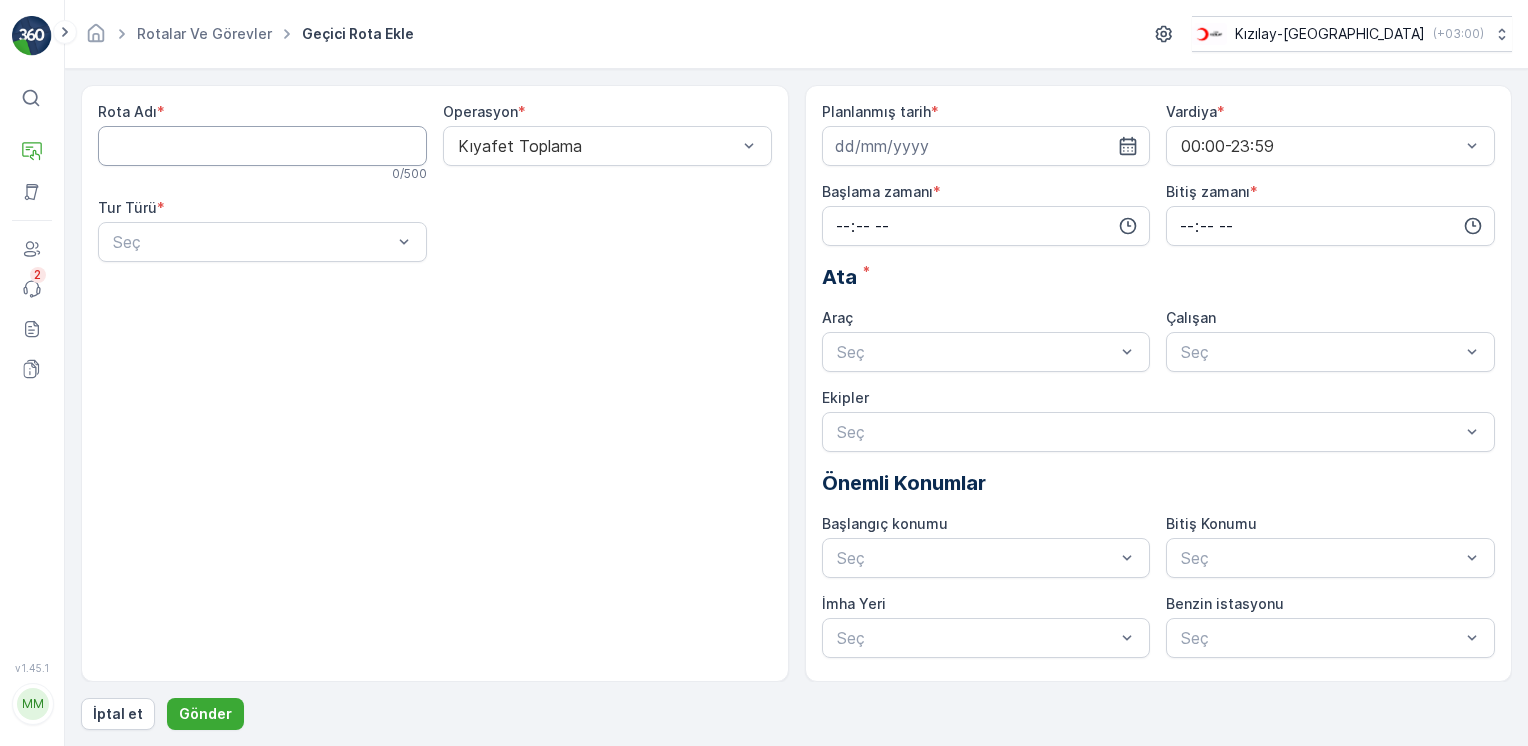 click on "Rota Adı" at bounding box center (262, 146) 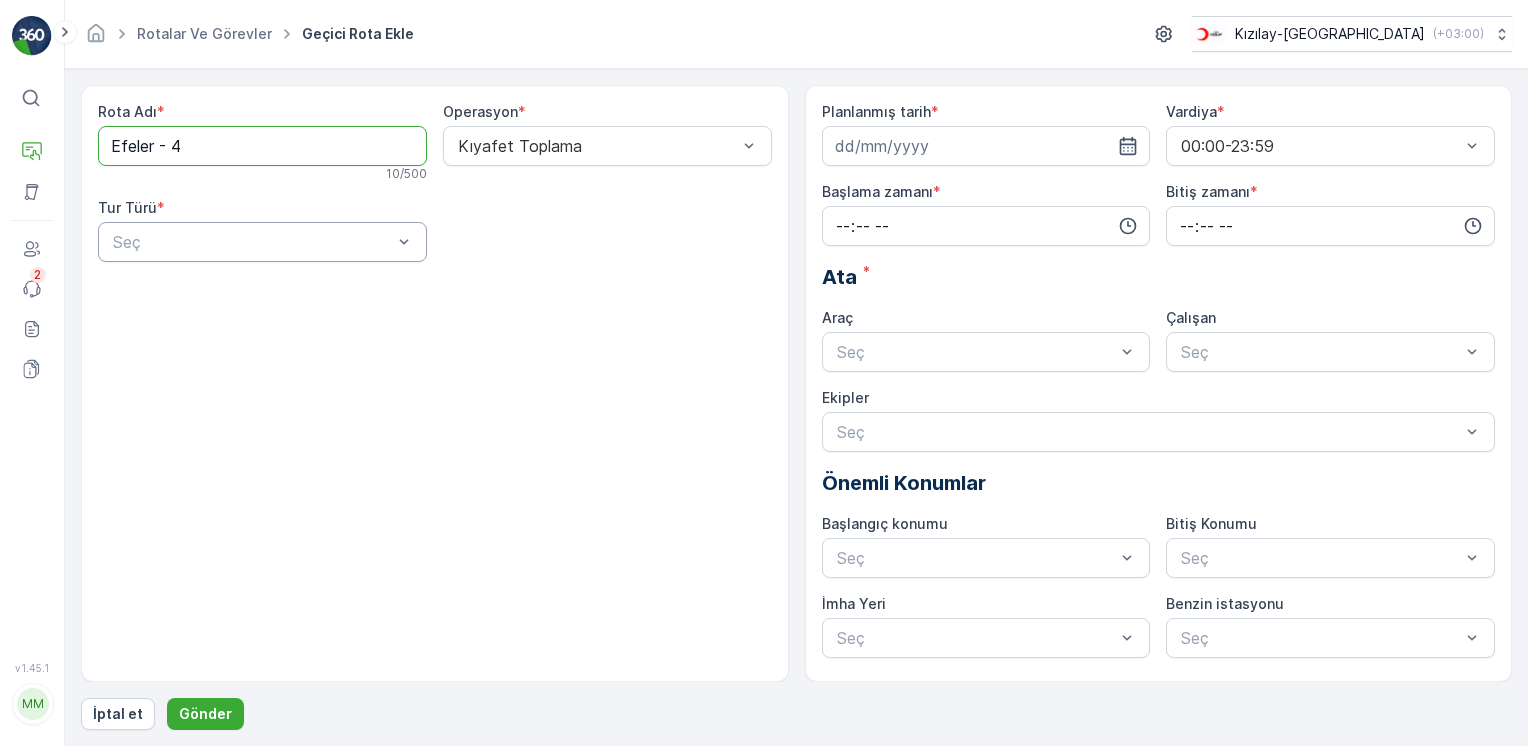 type on "Efeler - 4" 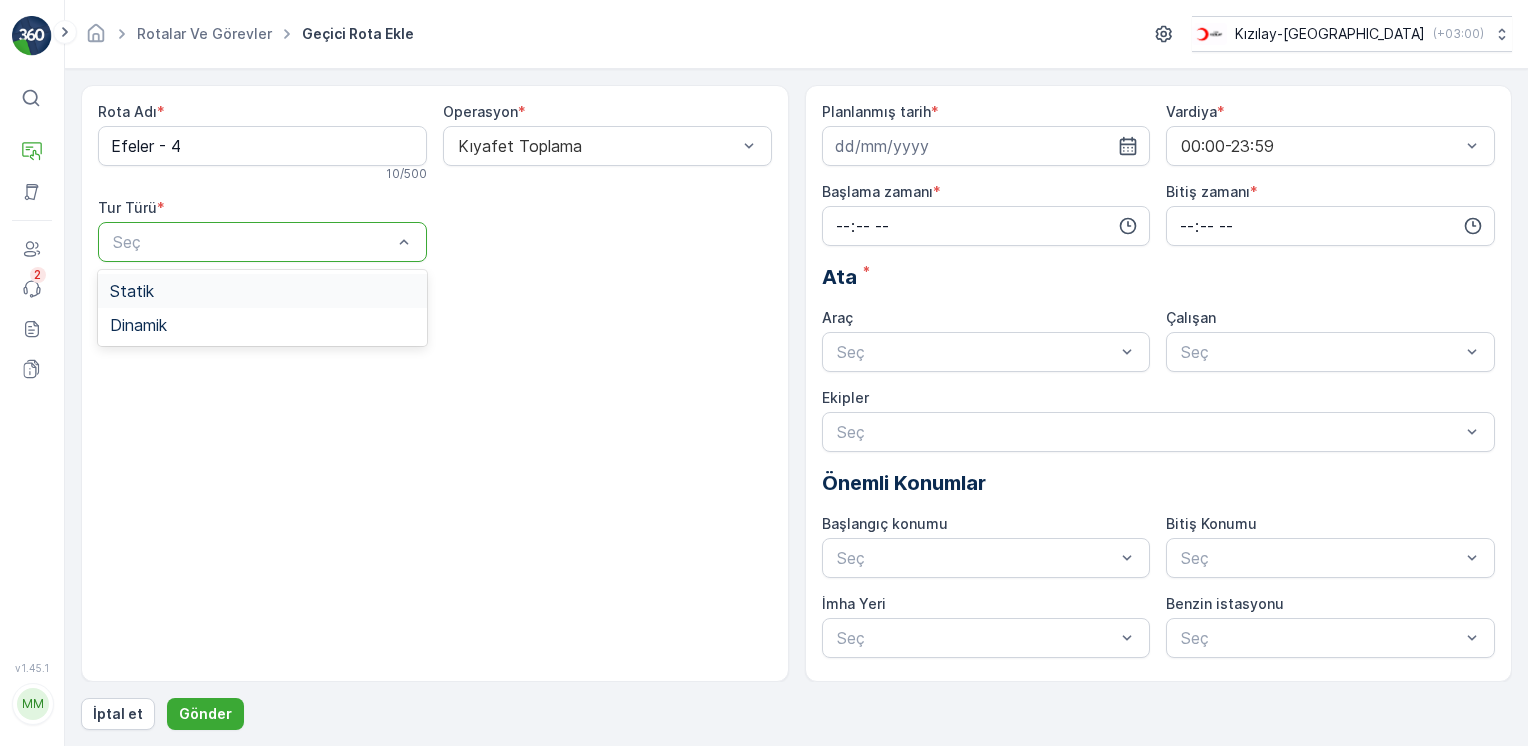 click on "Statik" at bounding box center (262, 291) 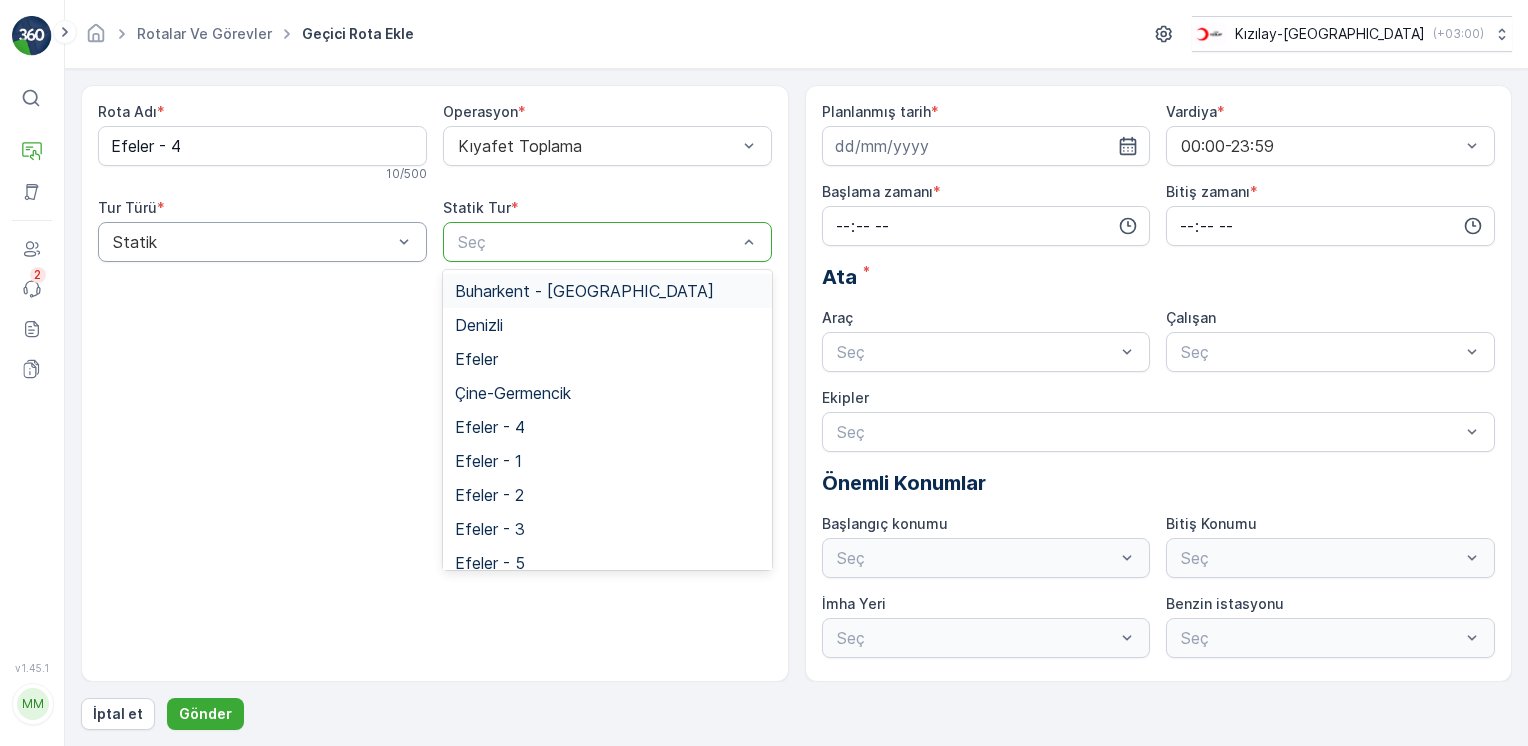 click on "Seç" at bounding box center [607, 242] 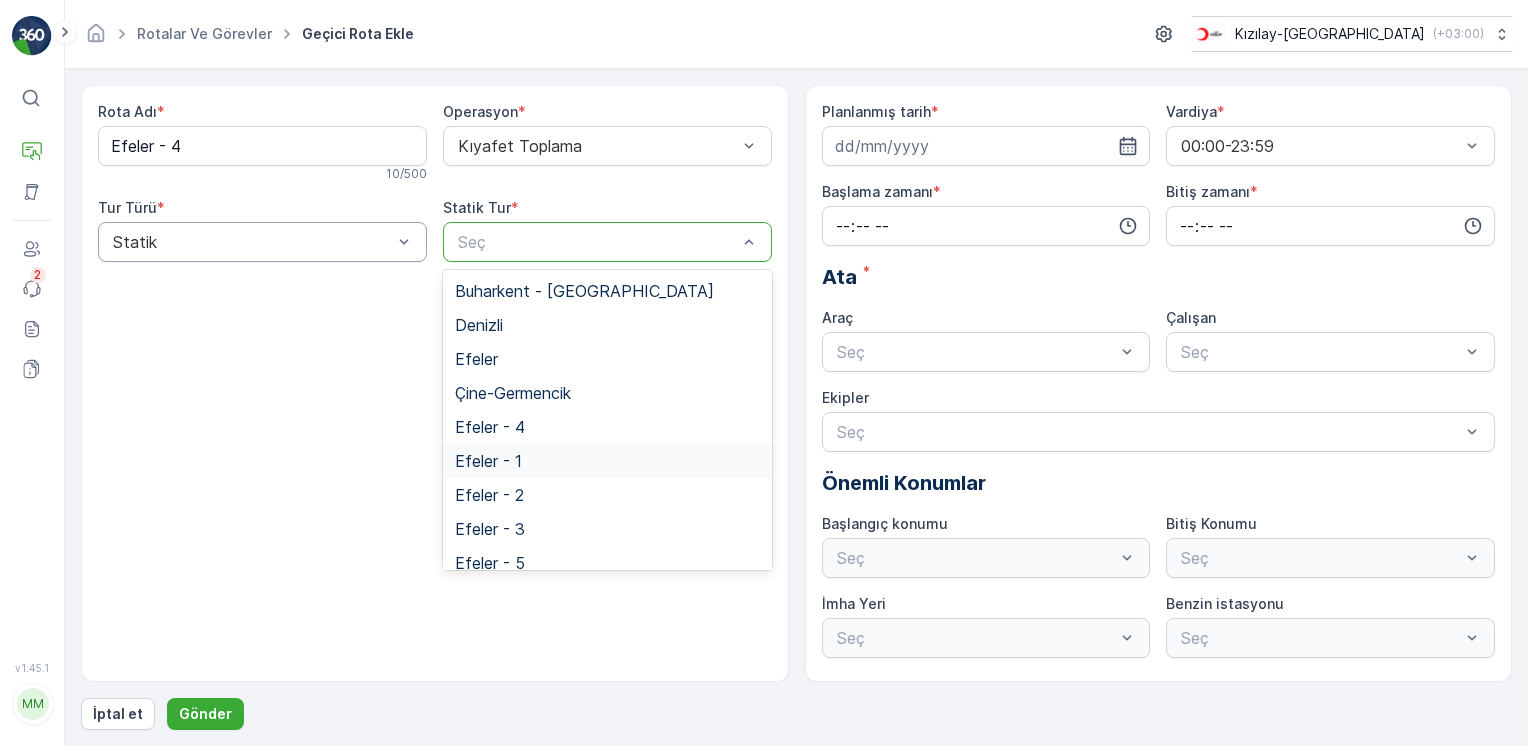 click on "Efeler - 1" at bounding box center [607, 461] 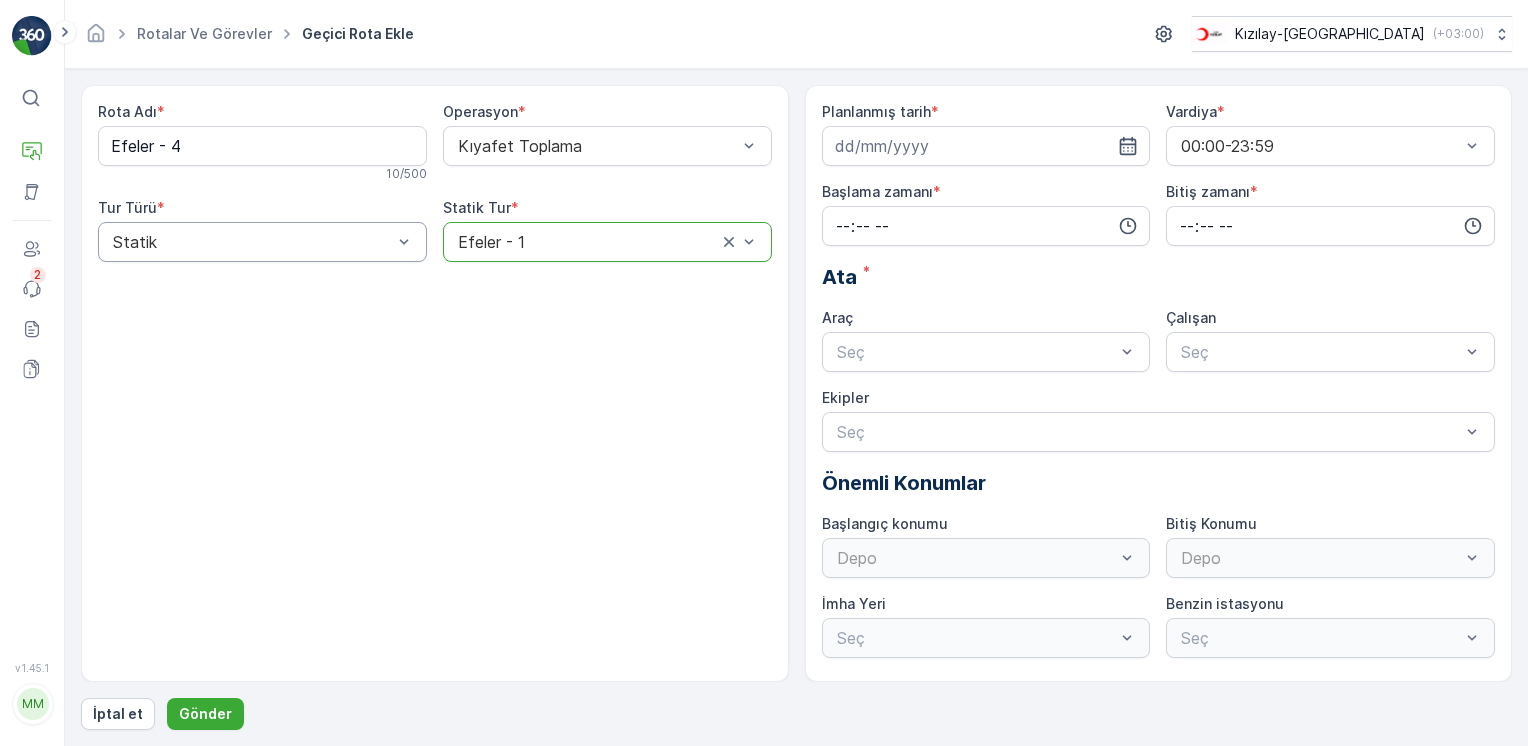 click at bounding box center (587, 242) 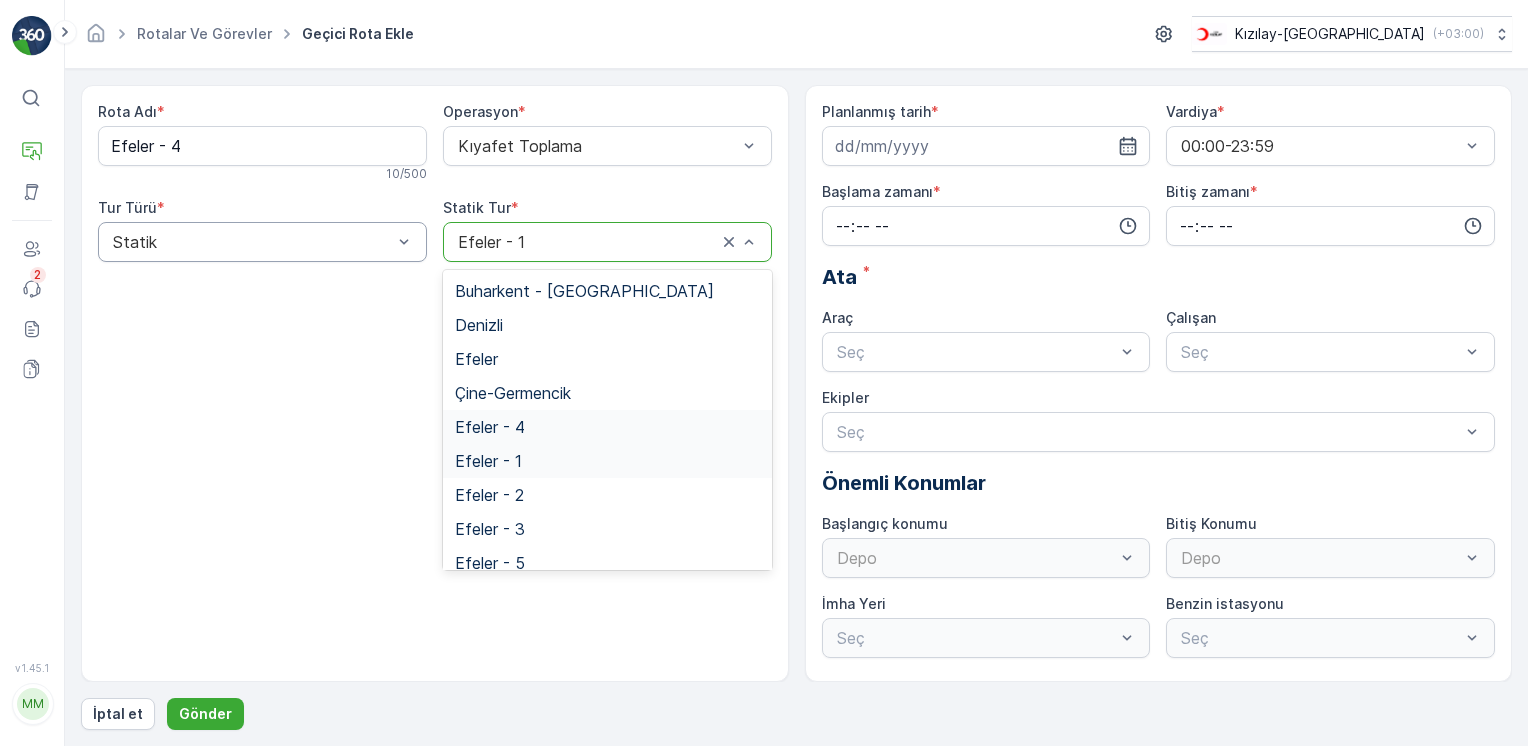 click on "Efeler - 4" at bounding box center [490, 427] 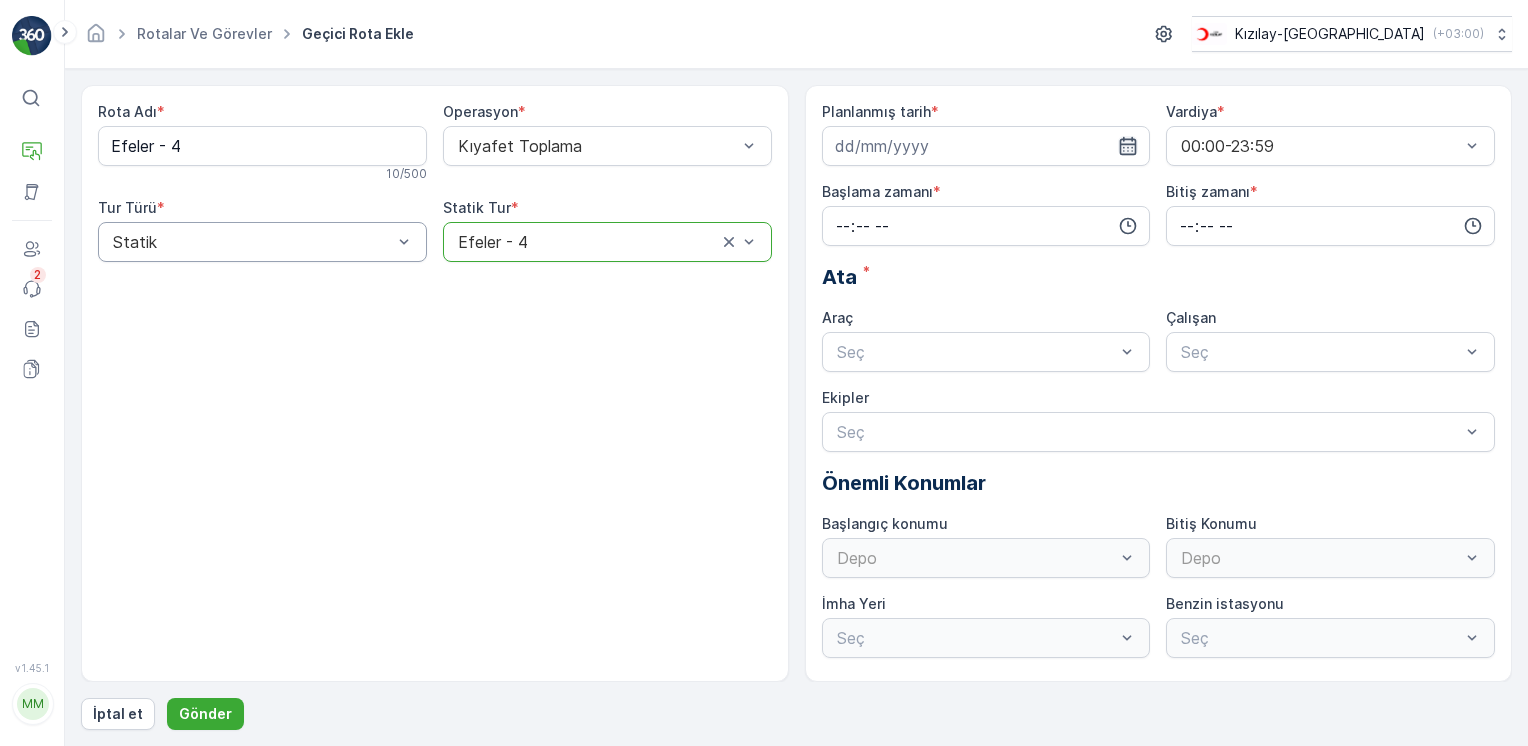 click 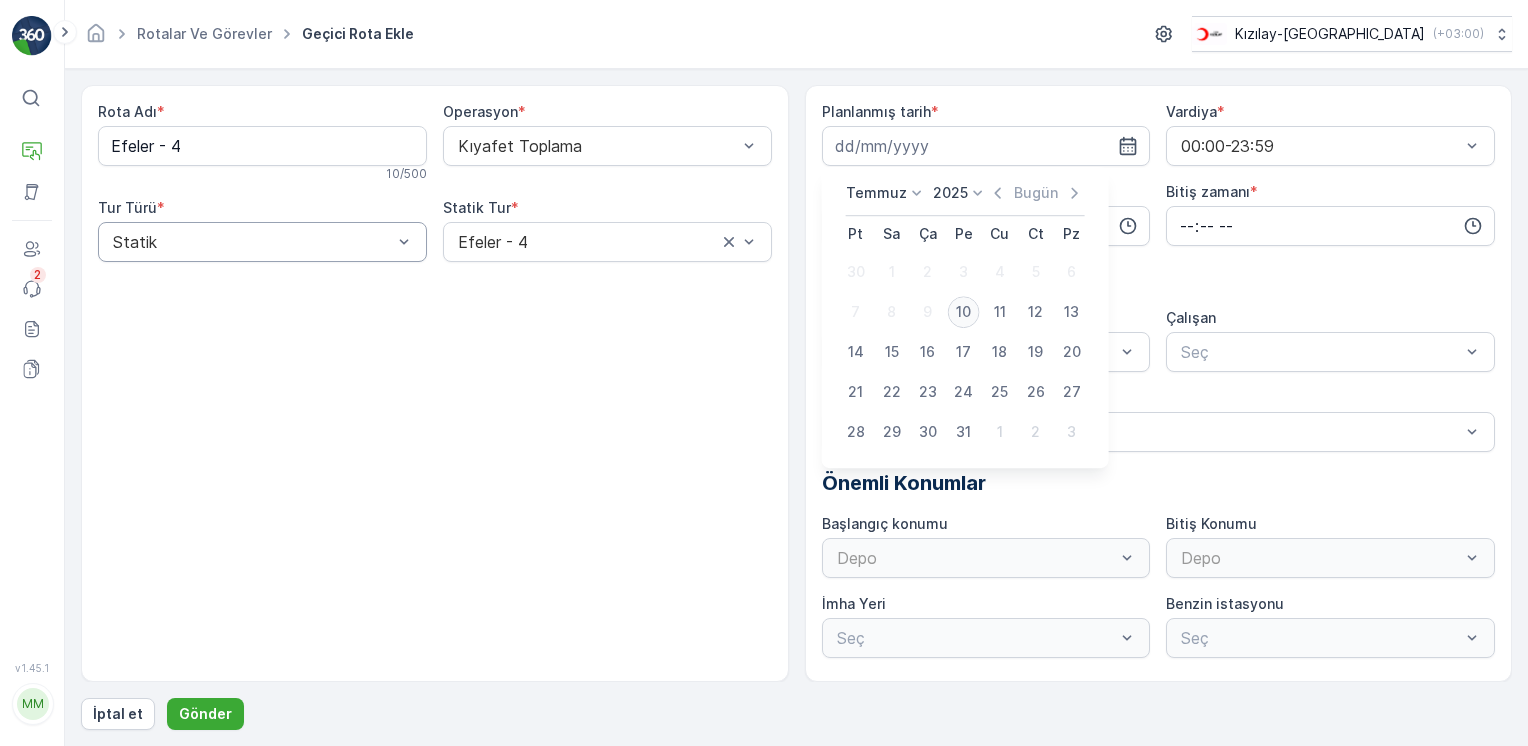 click on "10" at bounding box center [964, 312] 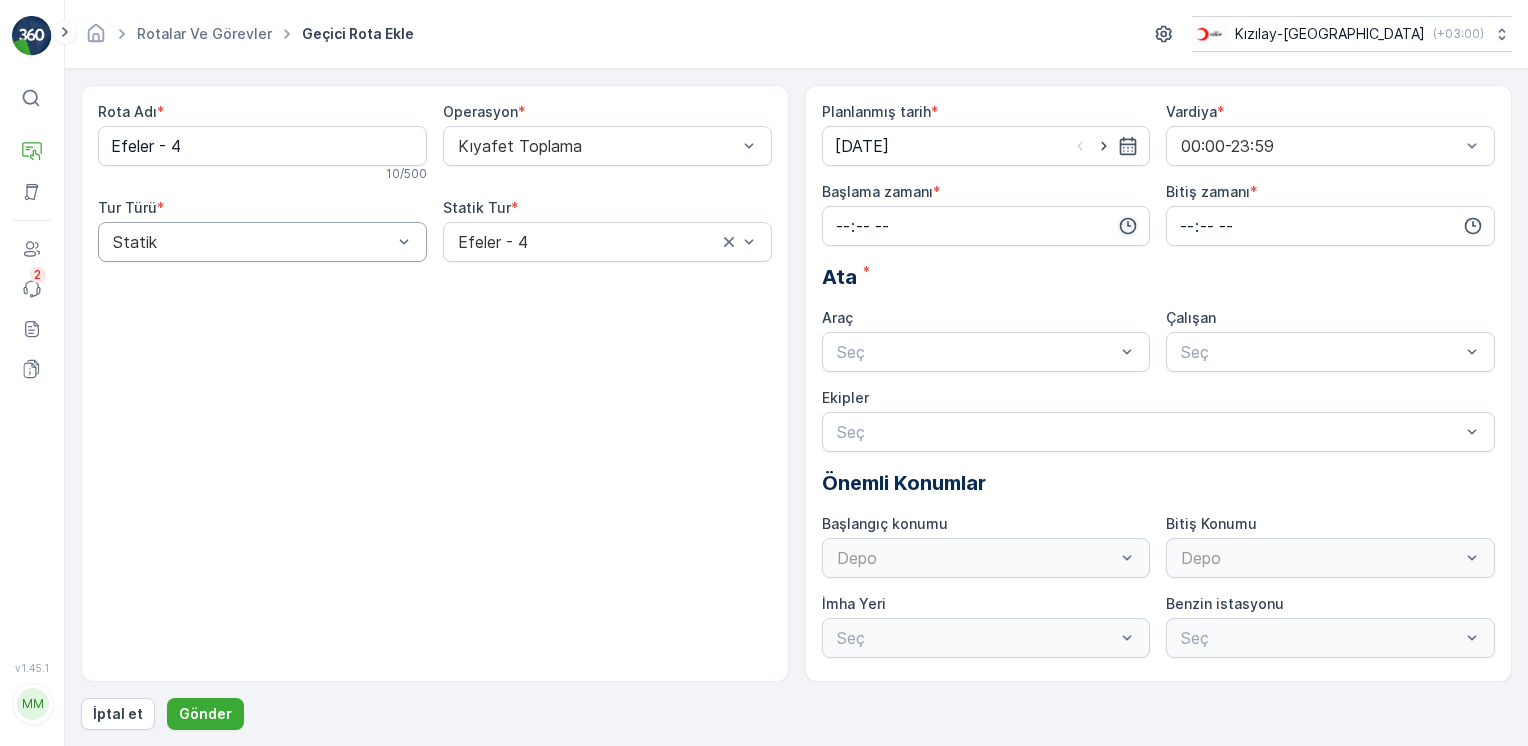 click 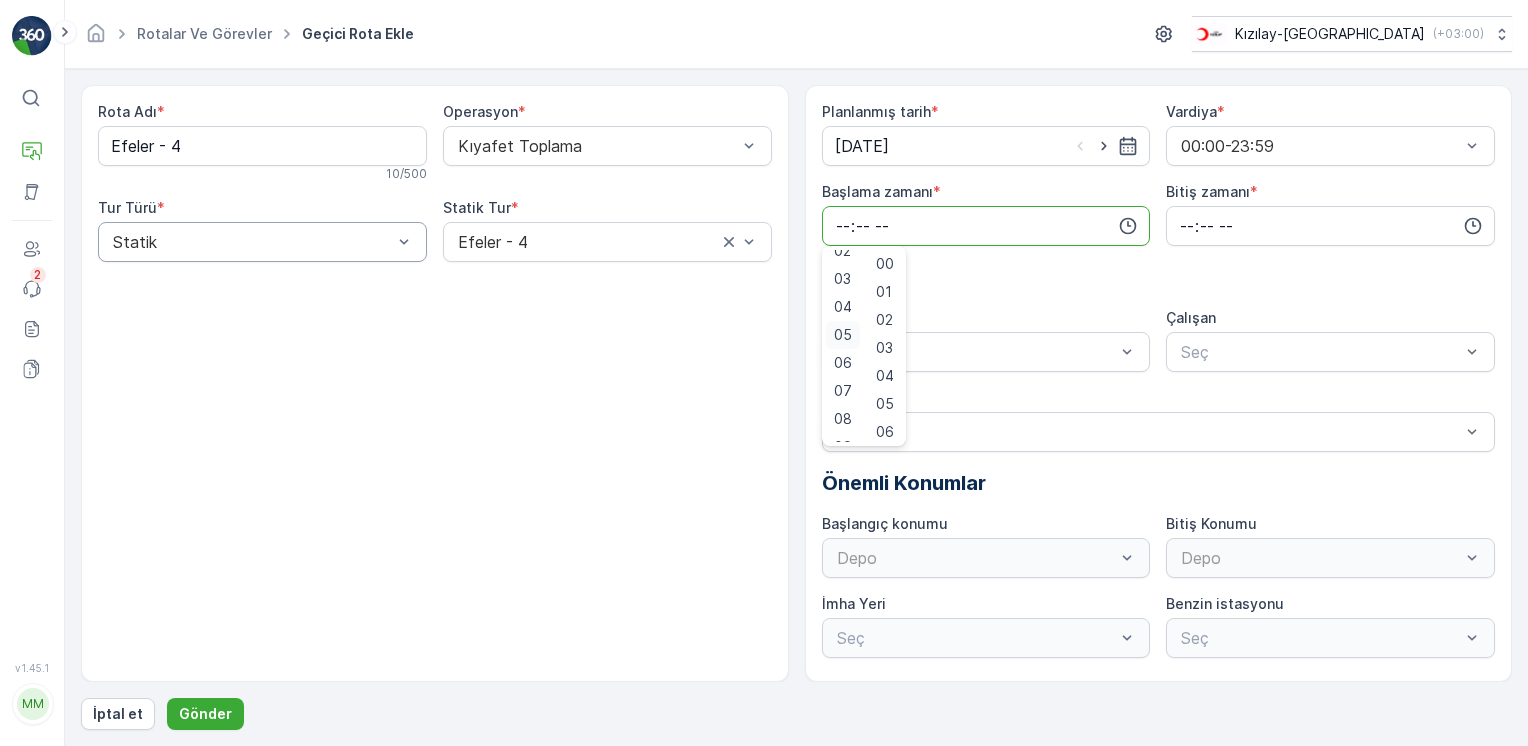 scroll, scrollTop: 100, scrollLeft: 0, axis: vertical 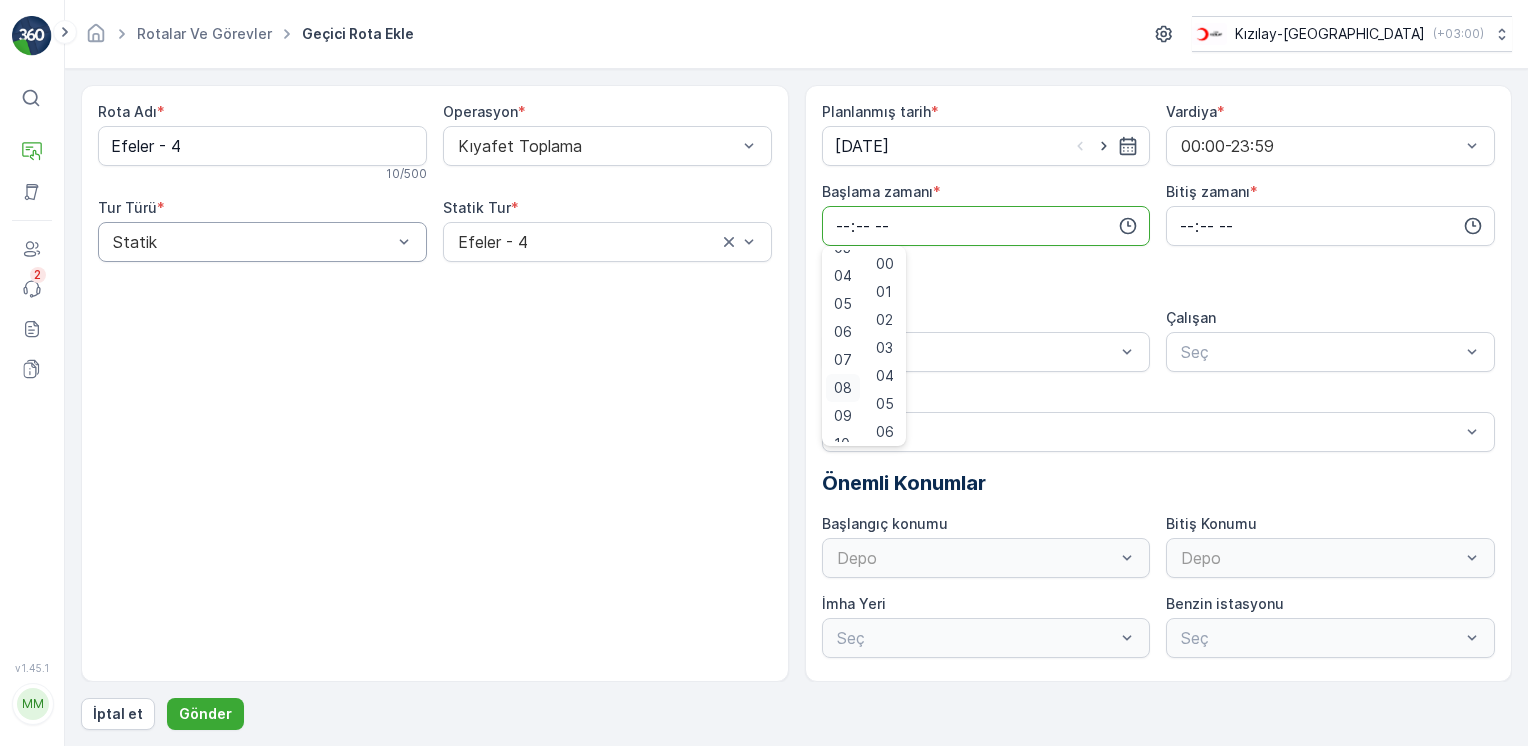 click on "08" at bounding box center (843, 388) 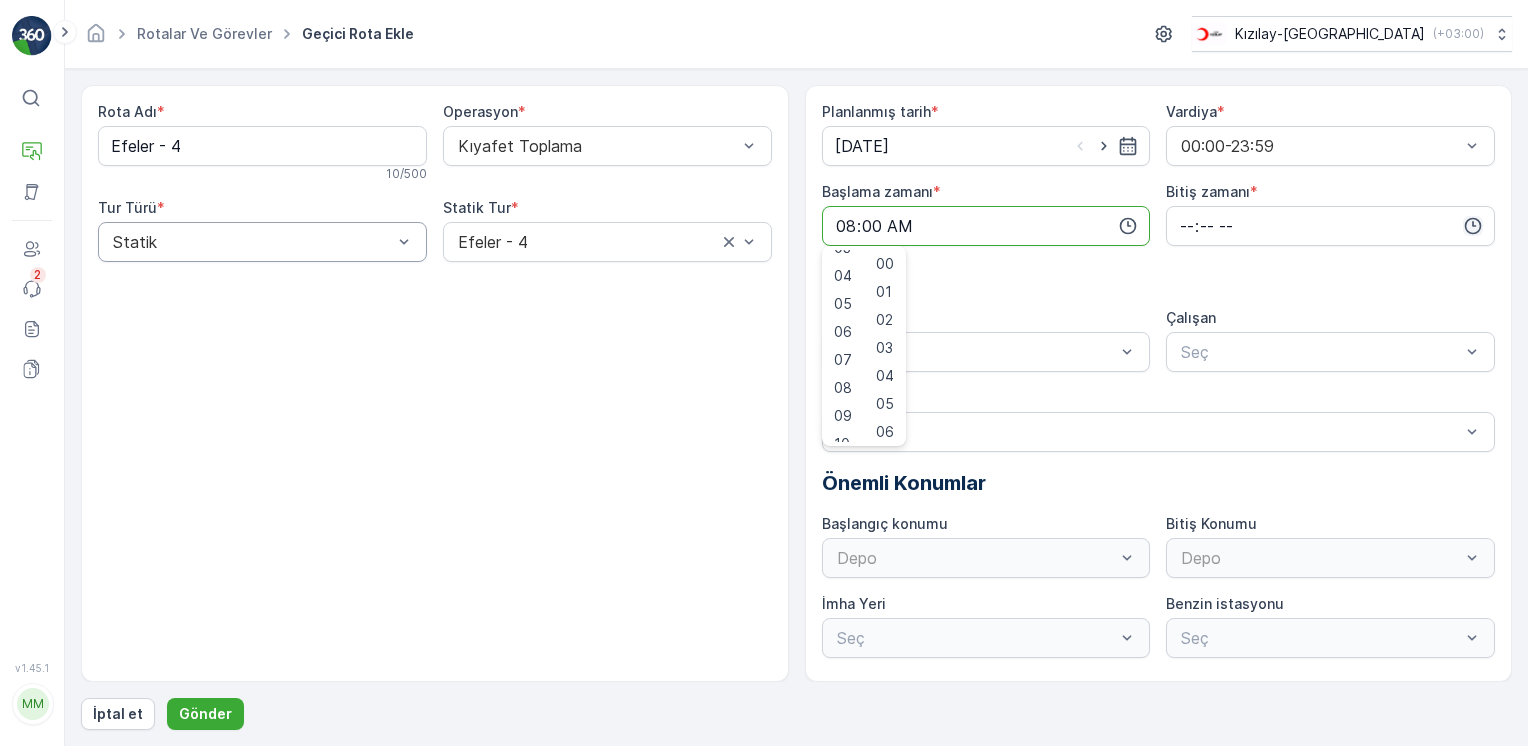 click 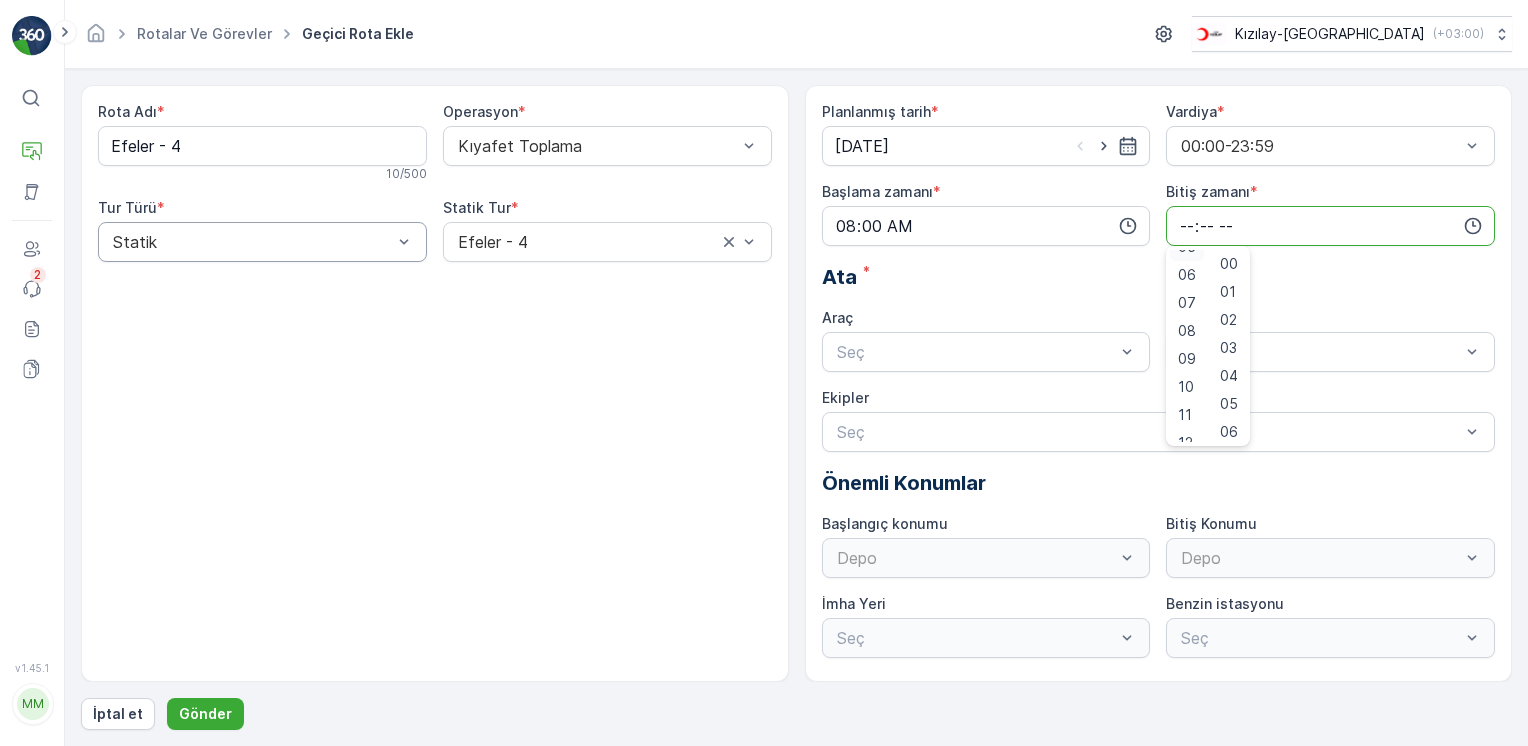 scroll, scrollTop: 480, scrollLeft: 0, axis: vertical 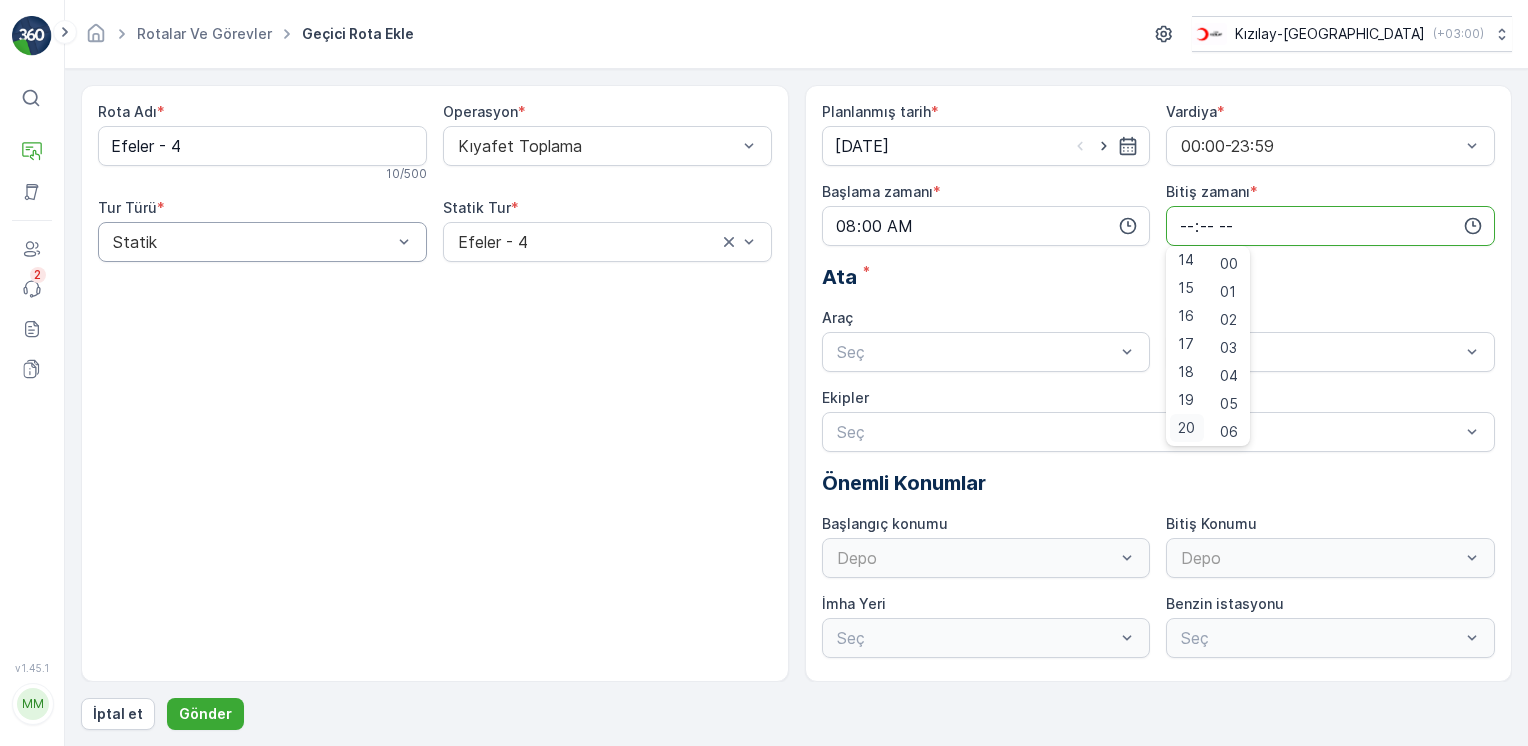 click on "20" at bounding box center (1186, 428) 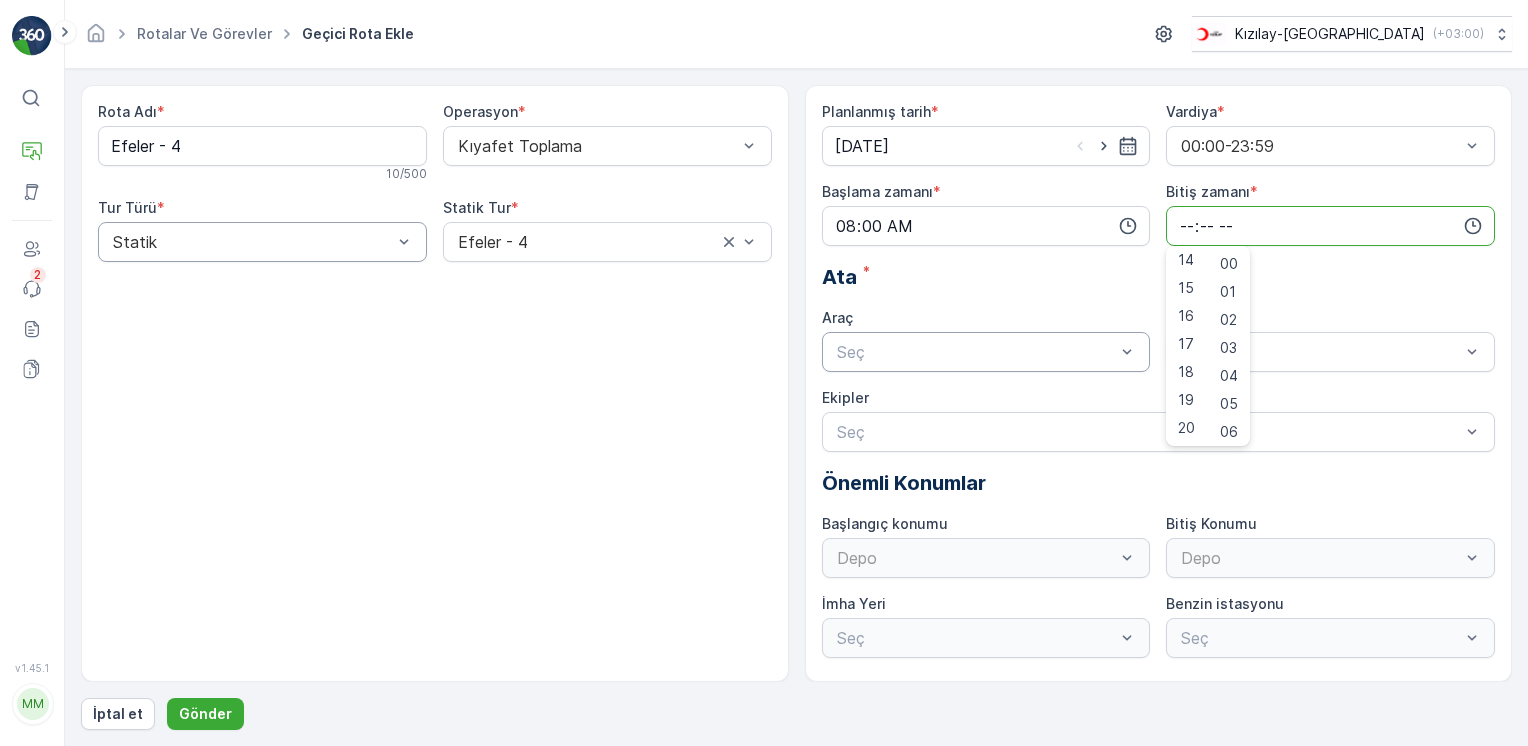 type on "20:00" 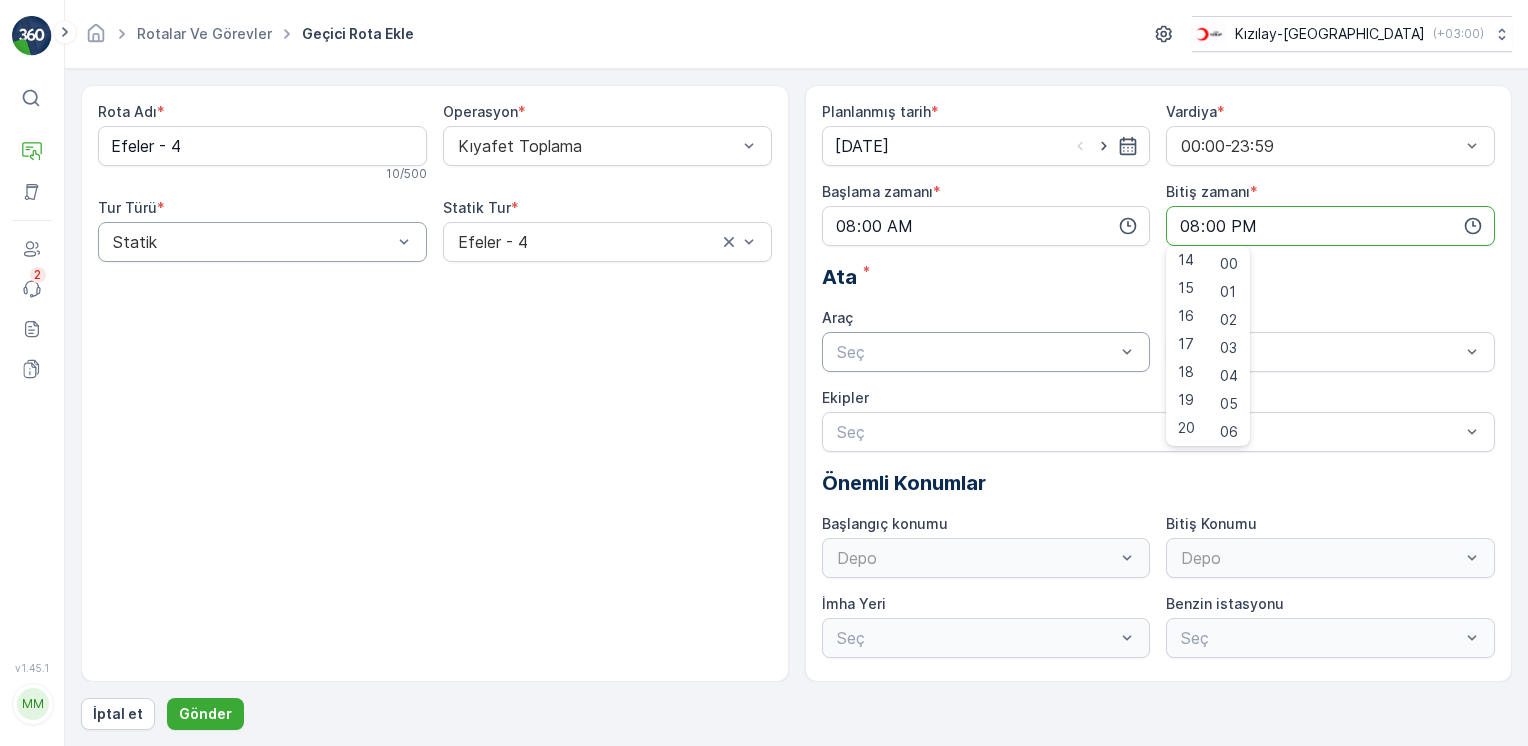click at bounding box center (976, 352) 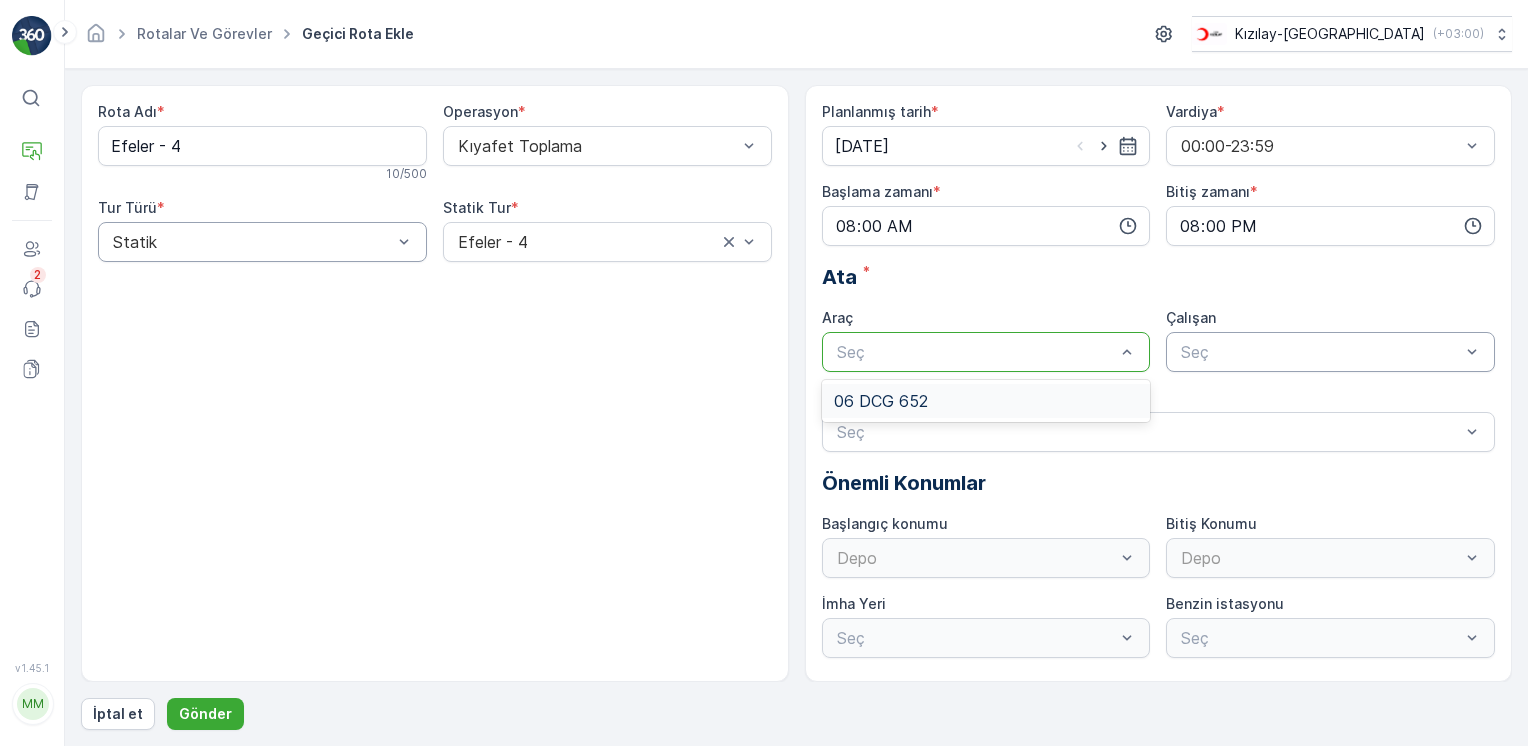 drag, startPoint x: 992, startPoint y: 390, endPoint x: 1254, endPoint y: 363, distance: 263.38754 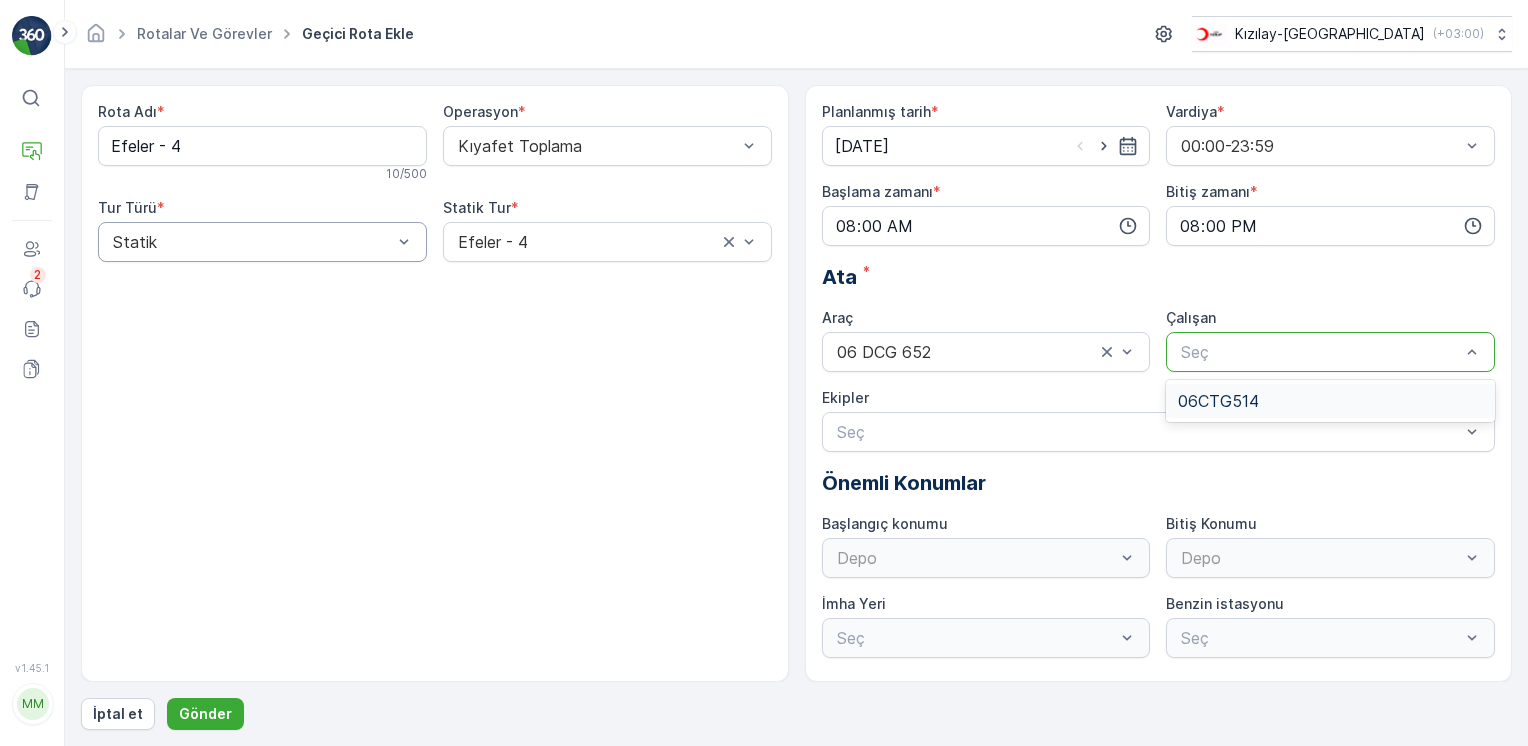 click at bounding box center (1320, 352) 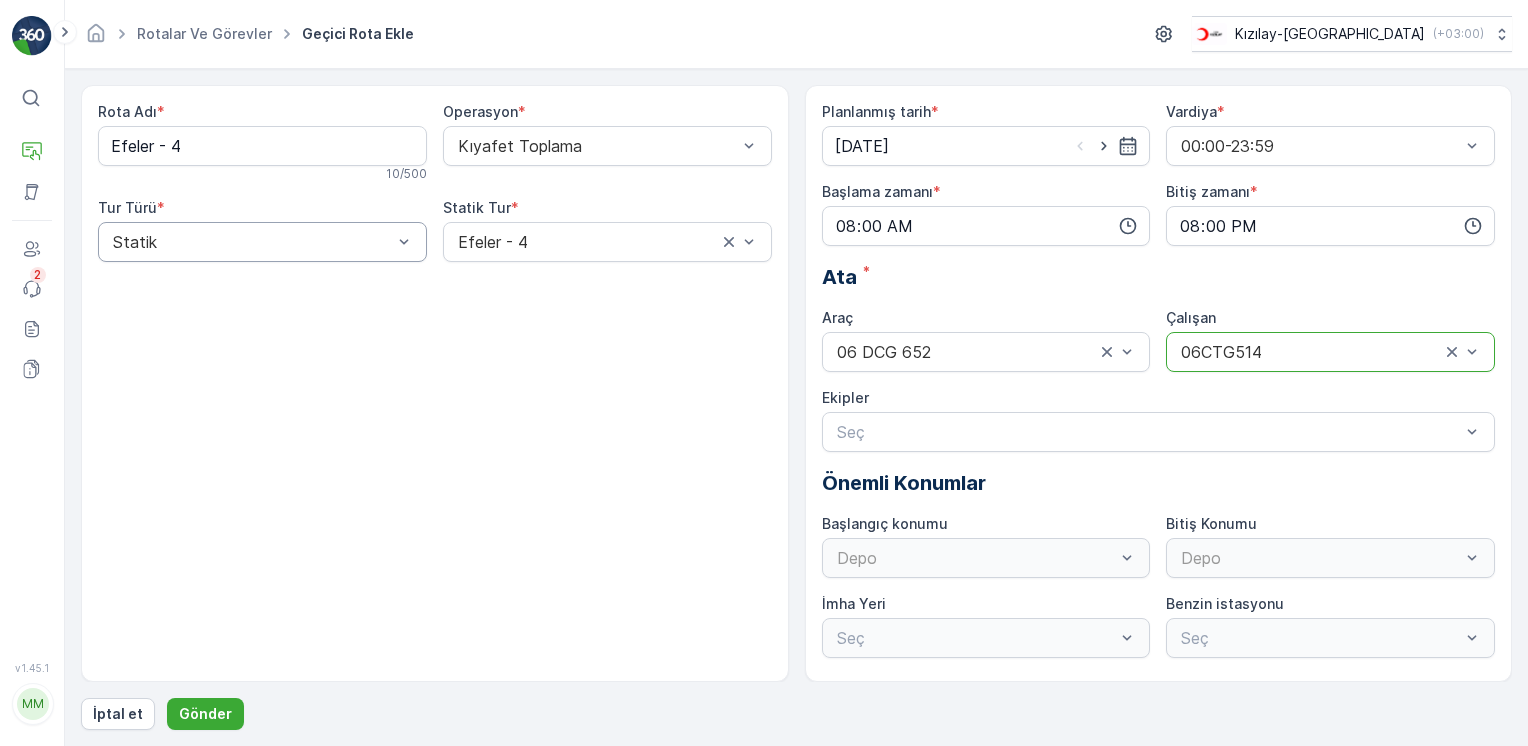 click on "Depo" at bounding box center (1330, 558) 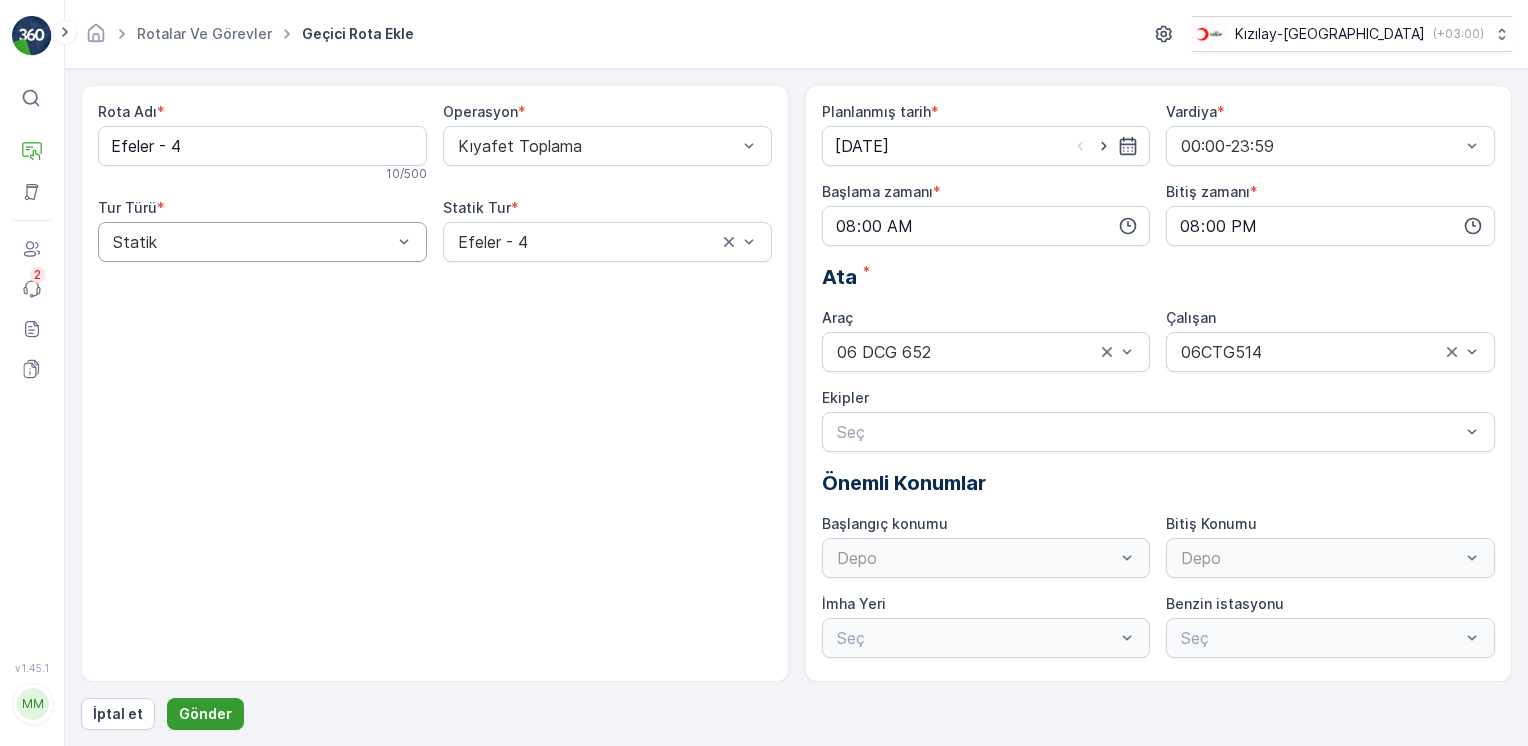click on "Gönder" at bounding box center [205, 714] 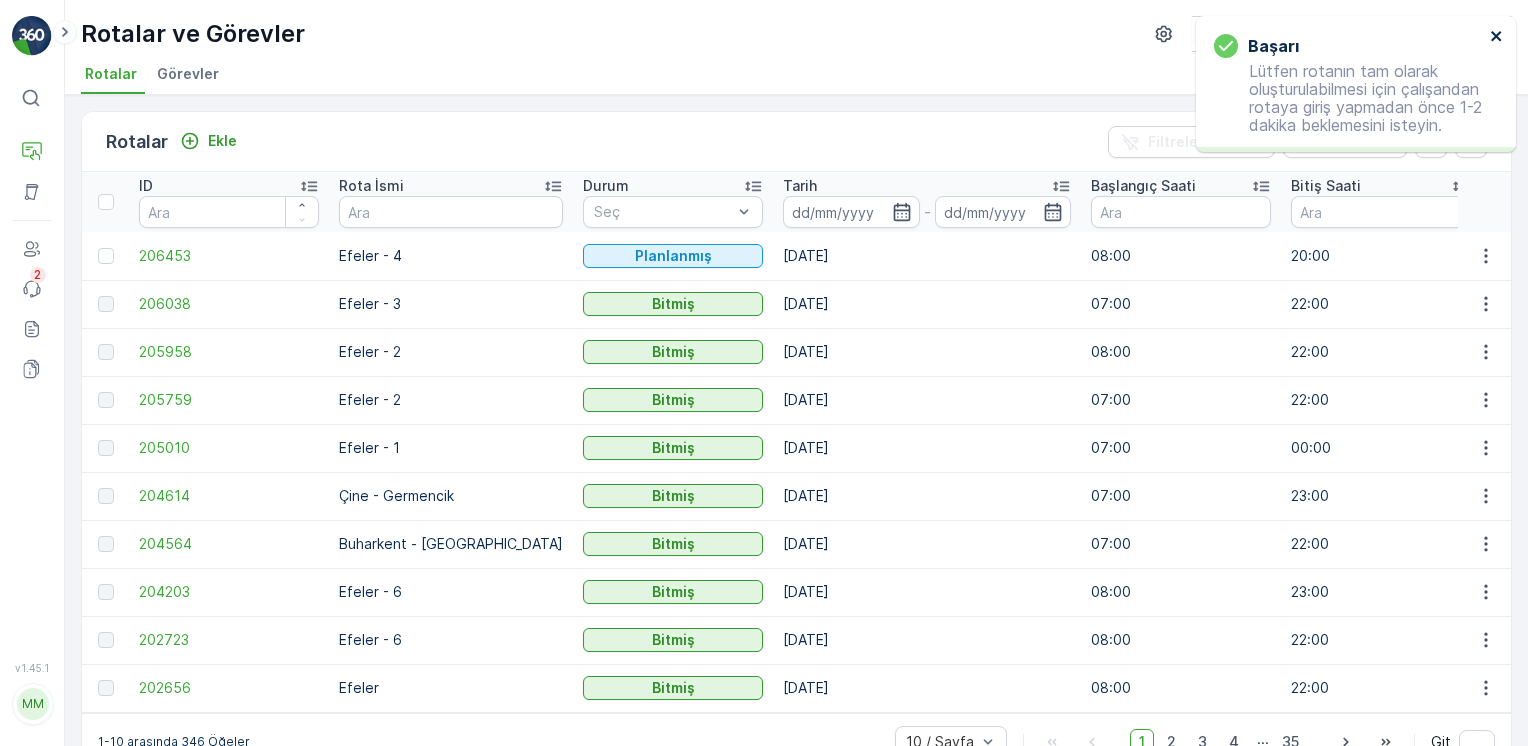 click 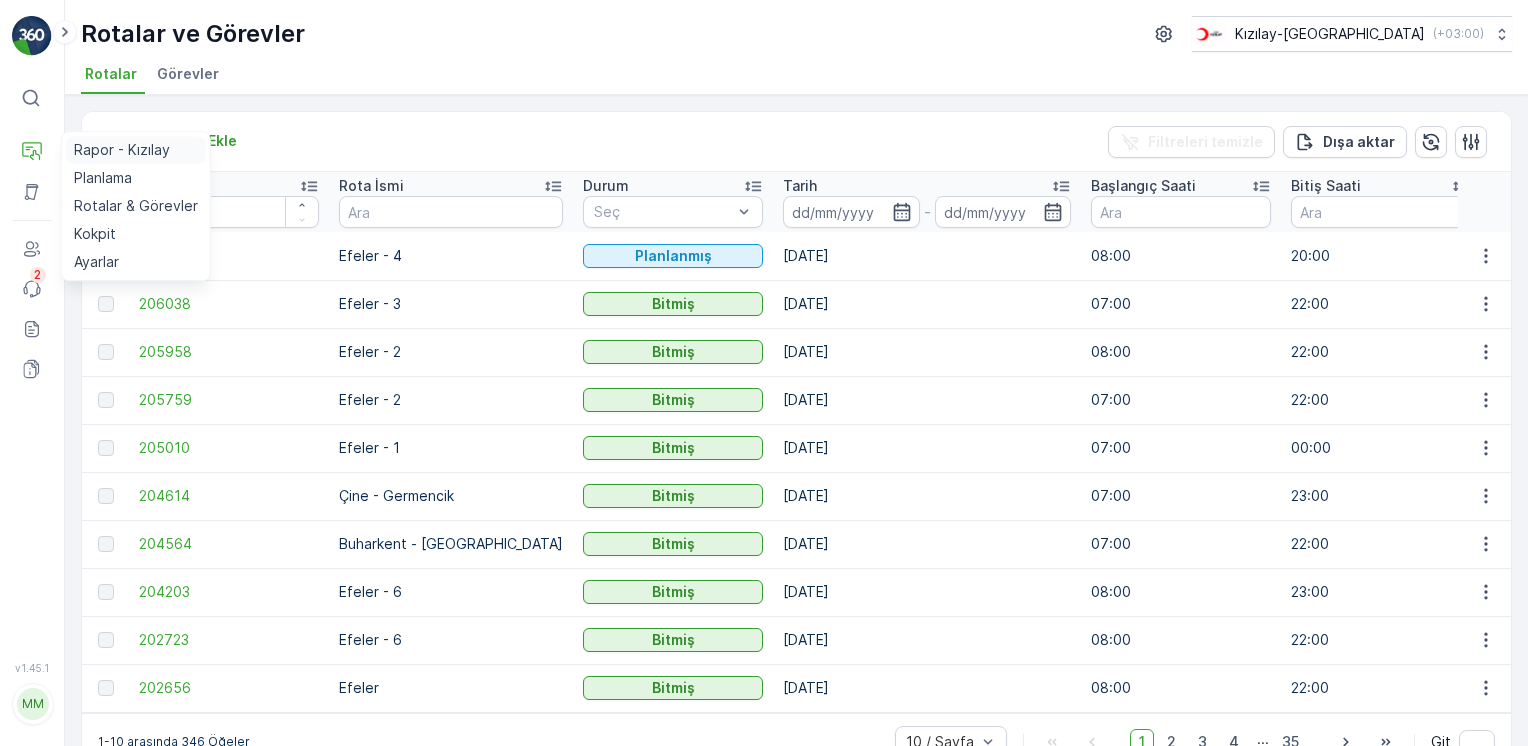 click on "Rapor - Kızılay" at bounding box center (122, 150) 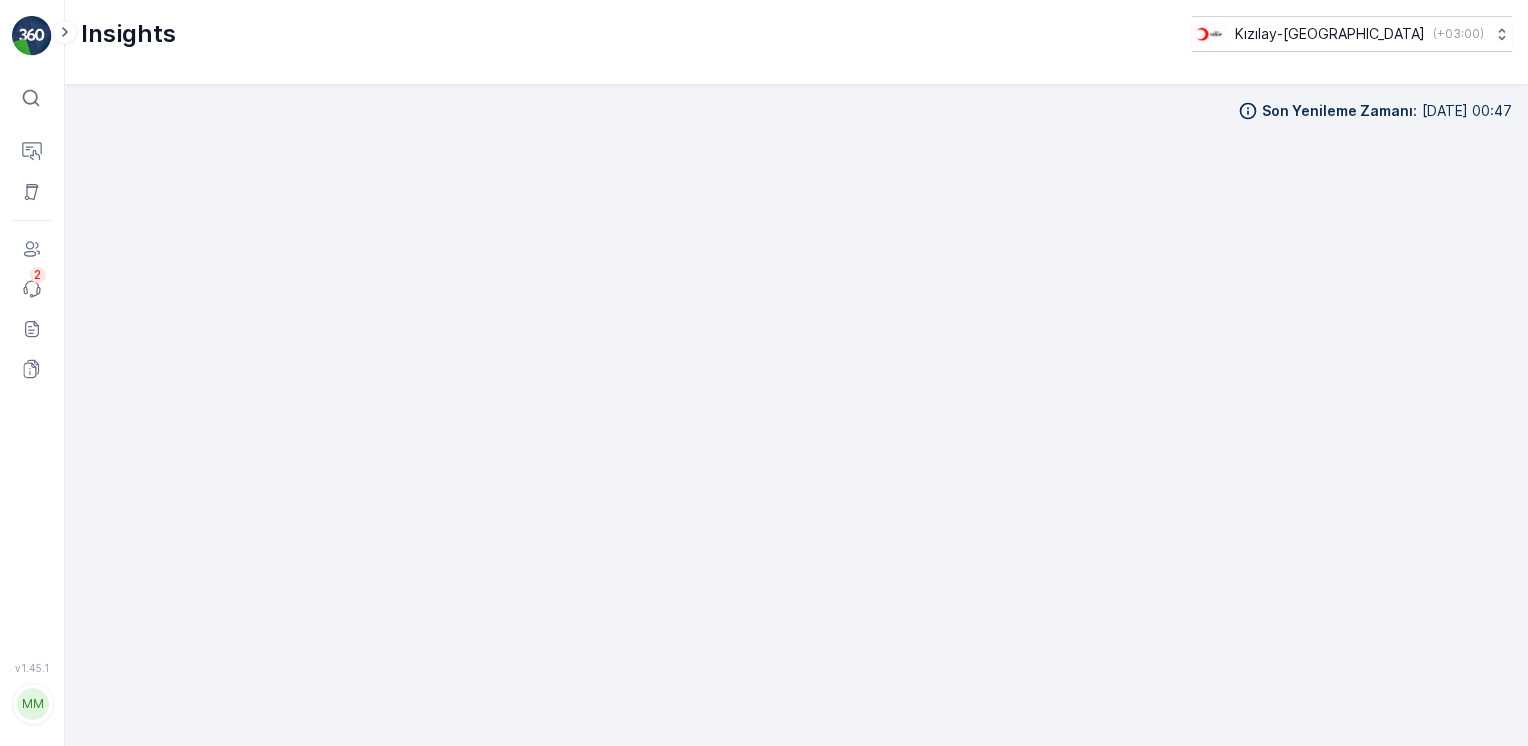scroll, scrollTop: 18, scrollLeft: 0, axis: vertical 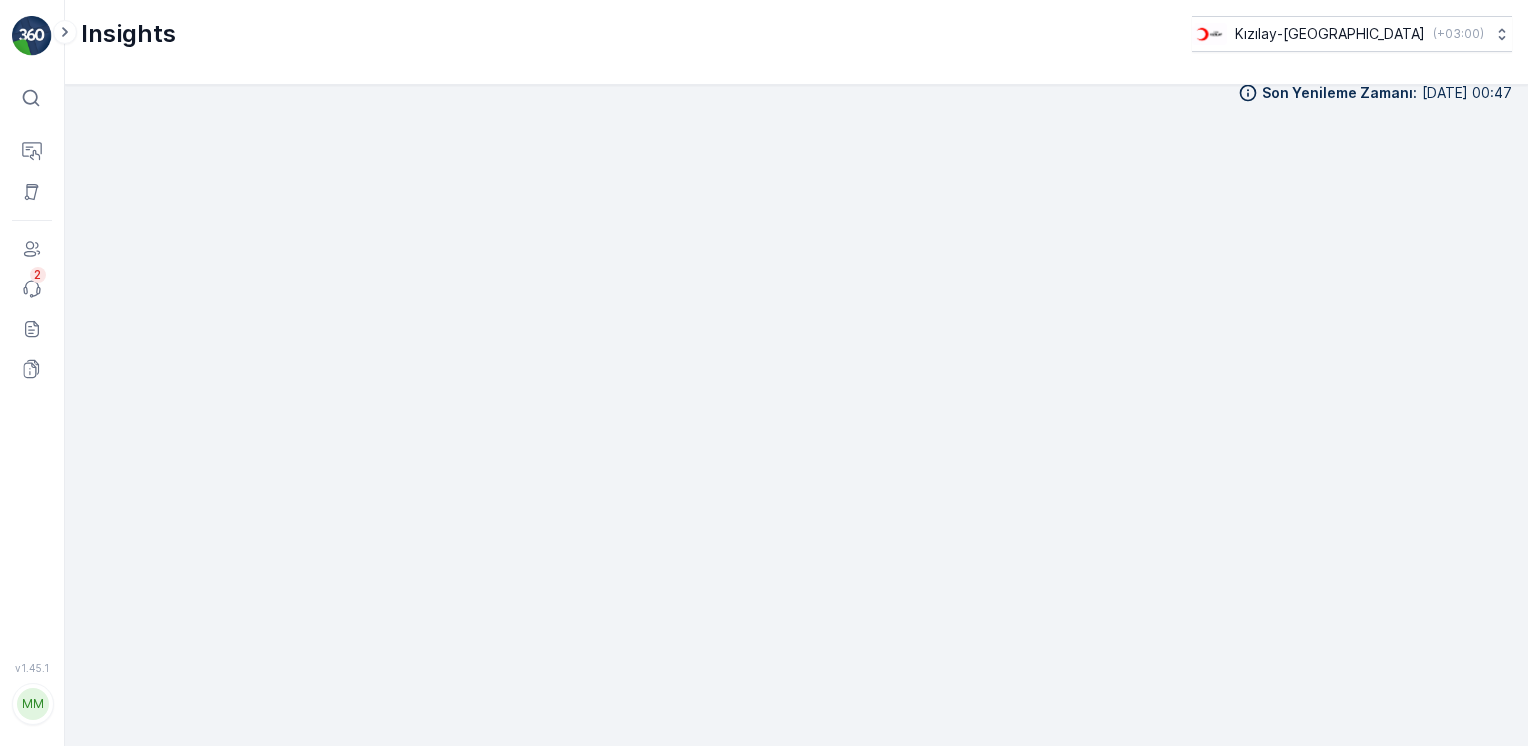 click at bounding box center (32, 36) 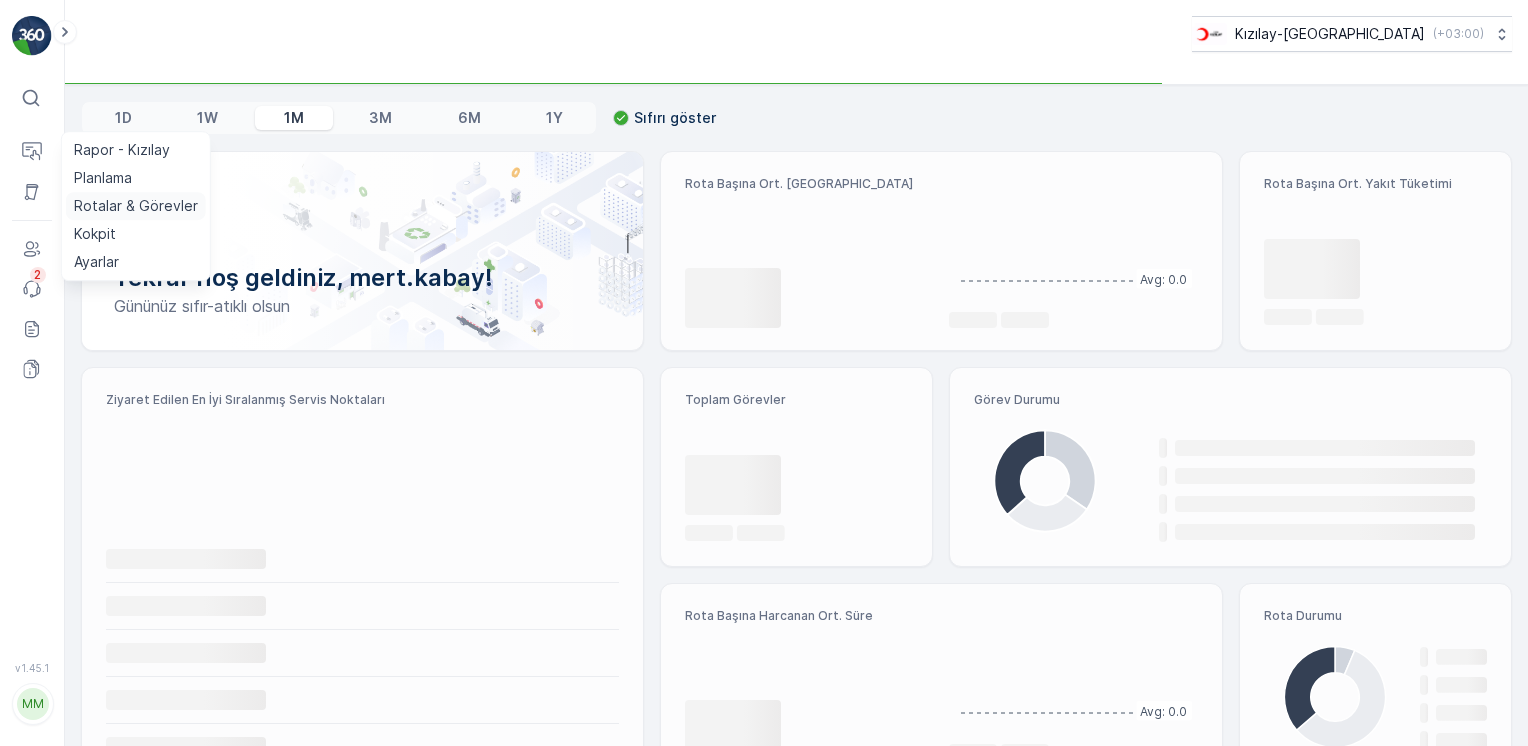 click on "Rotalar & Görevler" at bounding box center [136, 206] 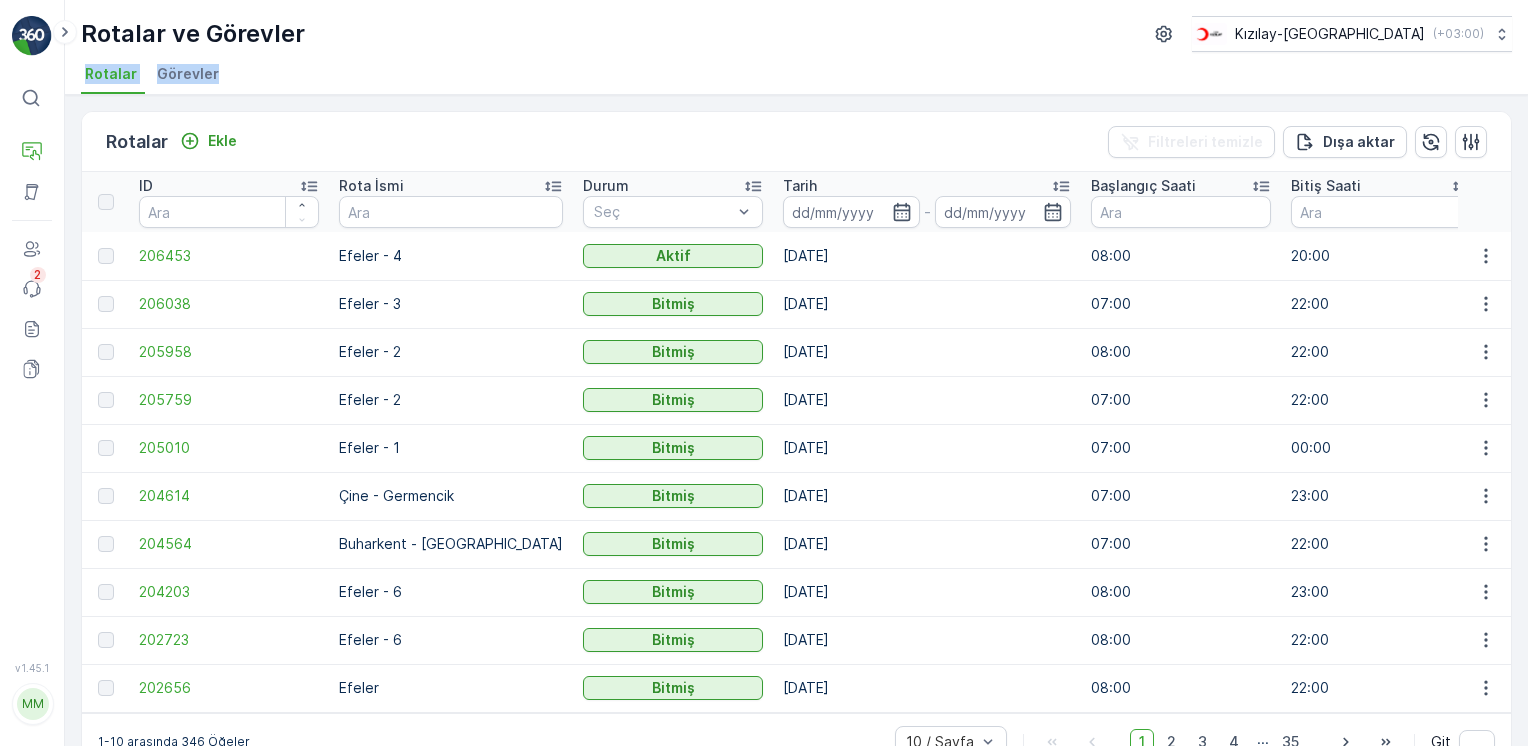 drag, startPoint x: 231, startPoint y: 70, endPoint x: 83, endPoint y: 82, distance: 148.48569 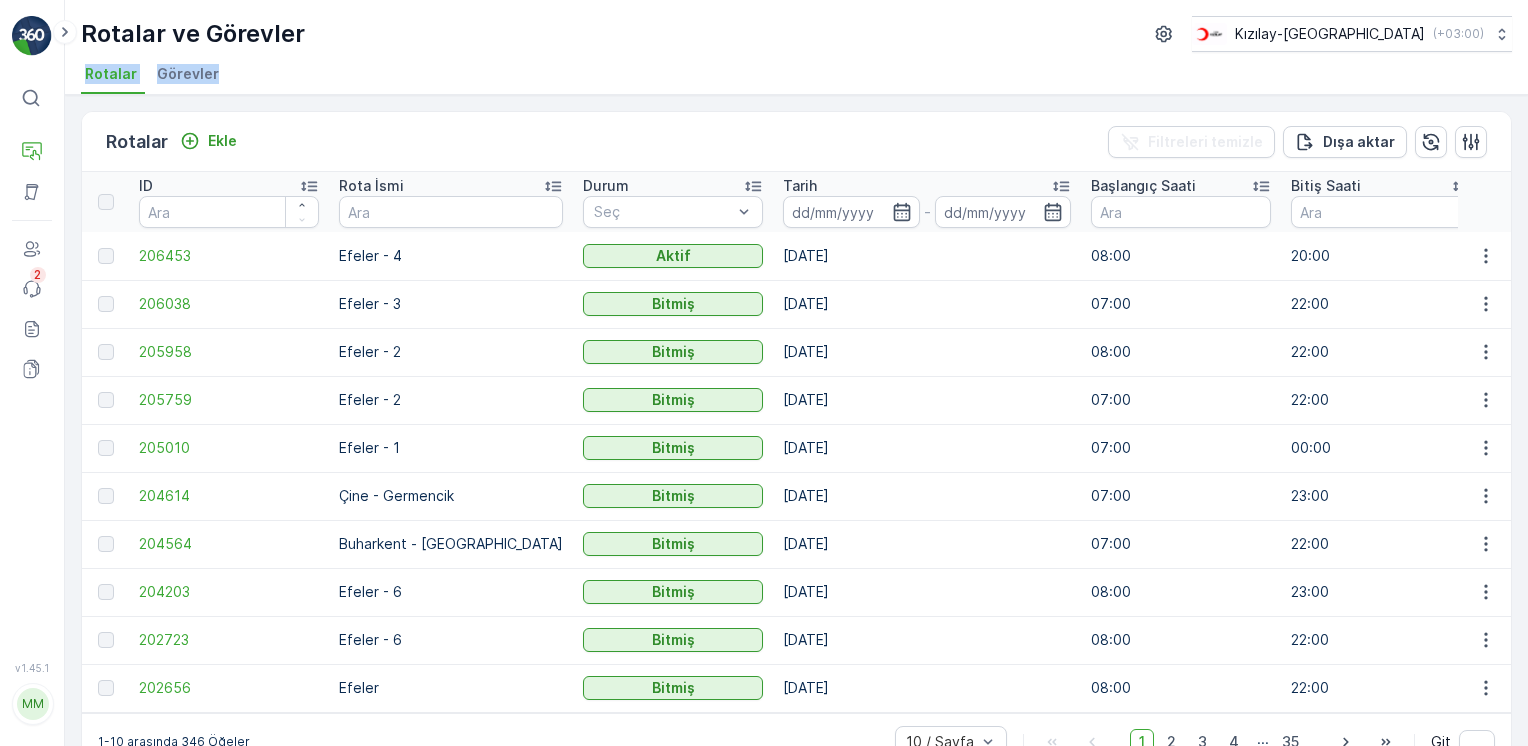 click on "Rotalar Görevler" at bounding box center (788, 77) 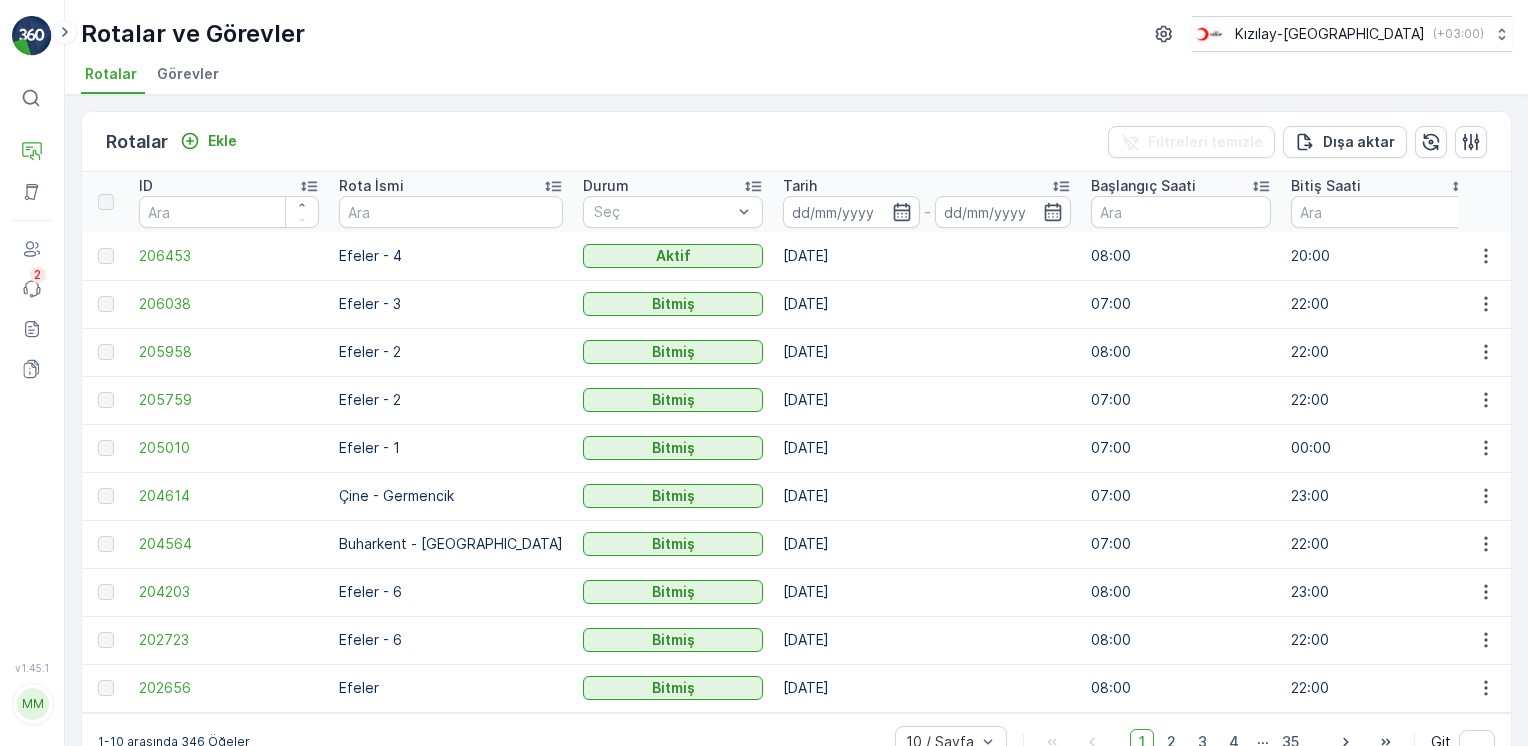 drag, startPoint x: 80, startPoint y: 82, endPoint x: 406, endPoint y: 96, distance: 326.30048 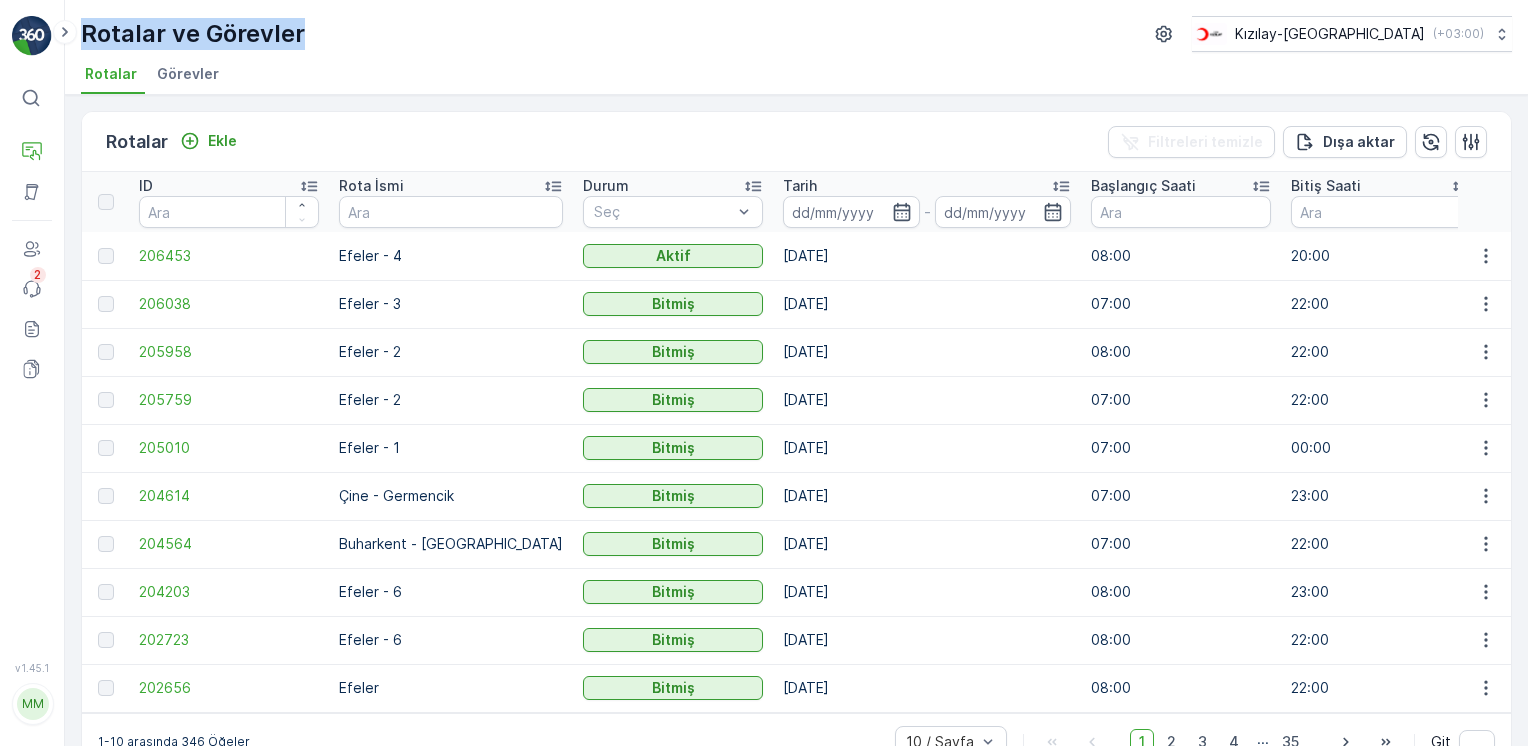 drag, startPoint x: 334, startPoint y: 46, endPoint x: 76, endPoint y: 15, distance: 259.85574 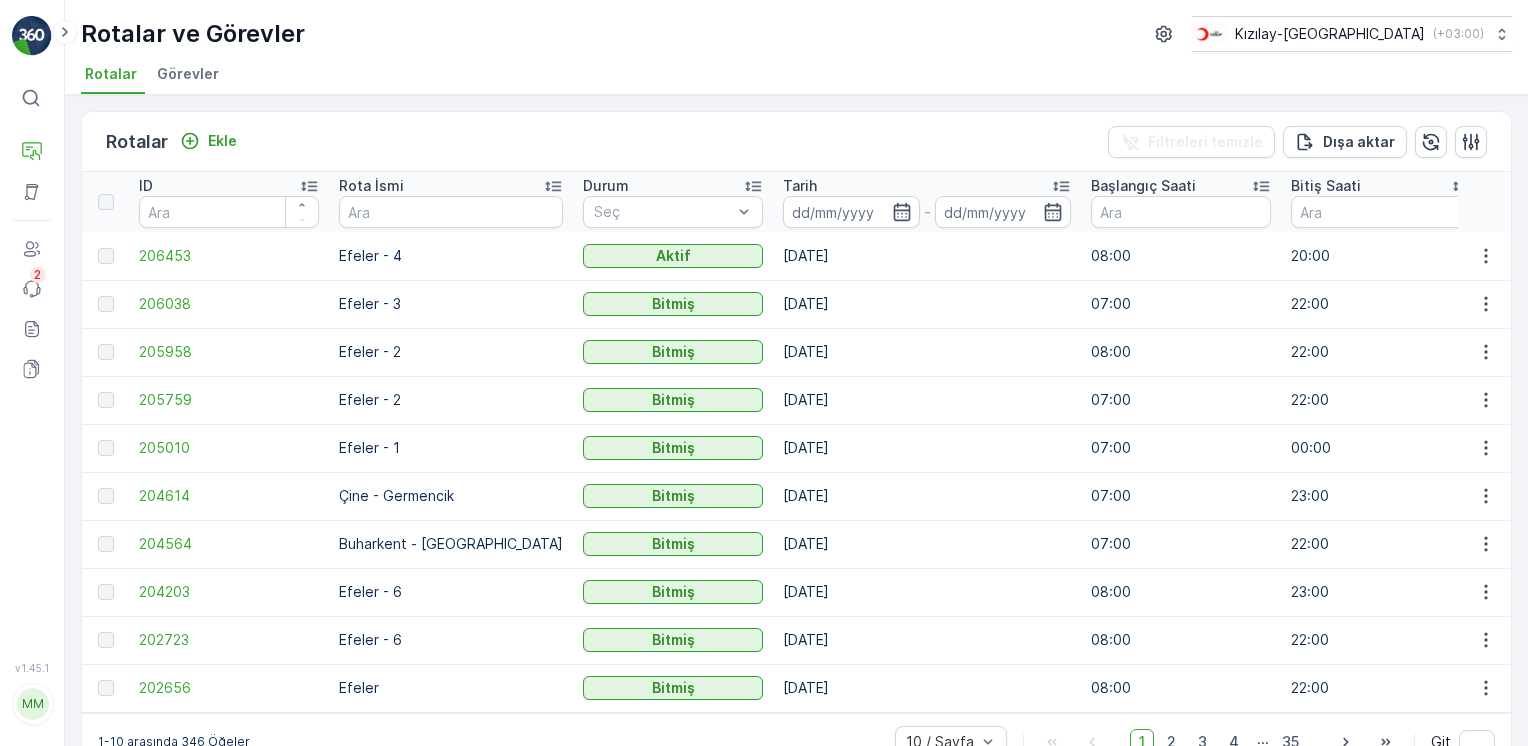click on "Rotalar Görevler" at bounding box center (788, 77) 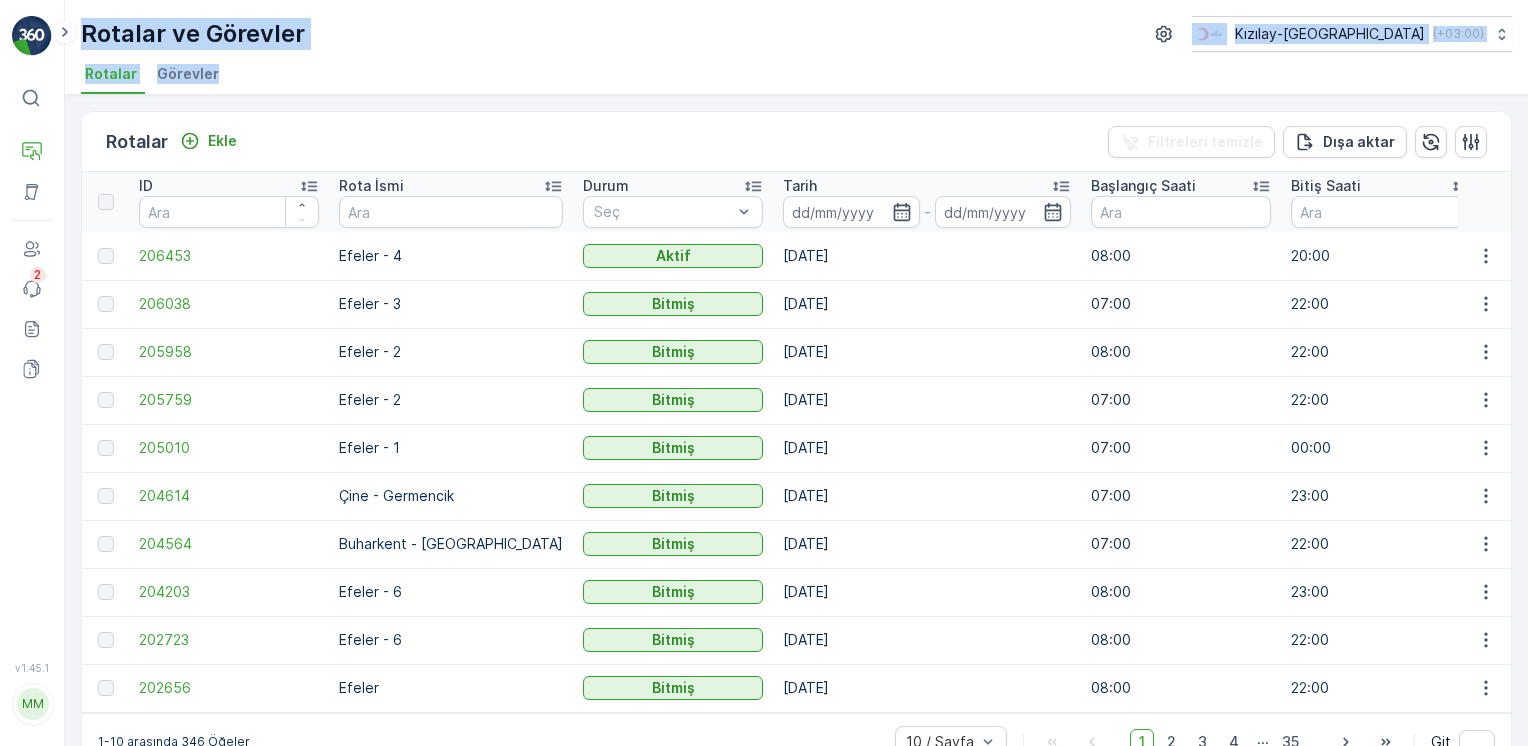 drag, startPoint x: 242, startPoint y: 87, endPoint x: 75, endPoint y: 10, distance: 183.89671 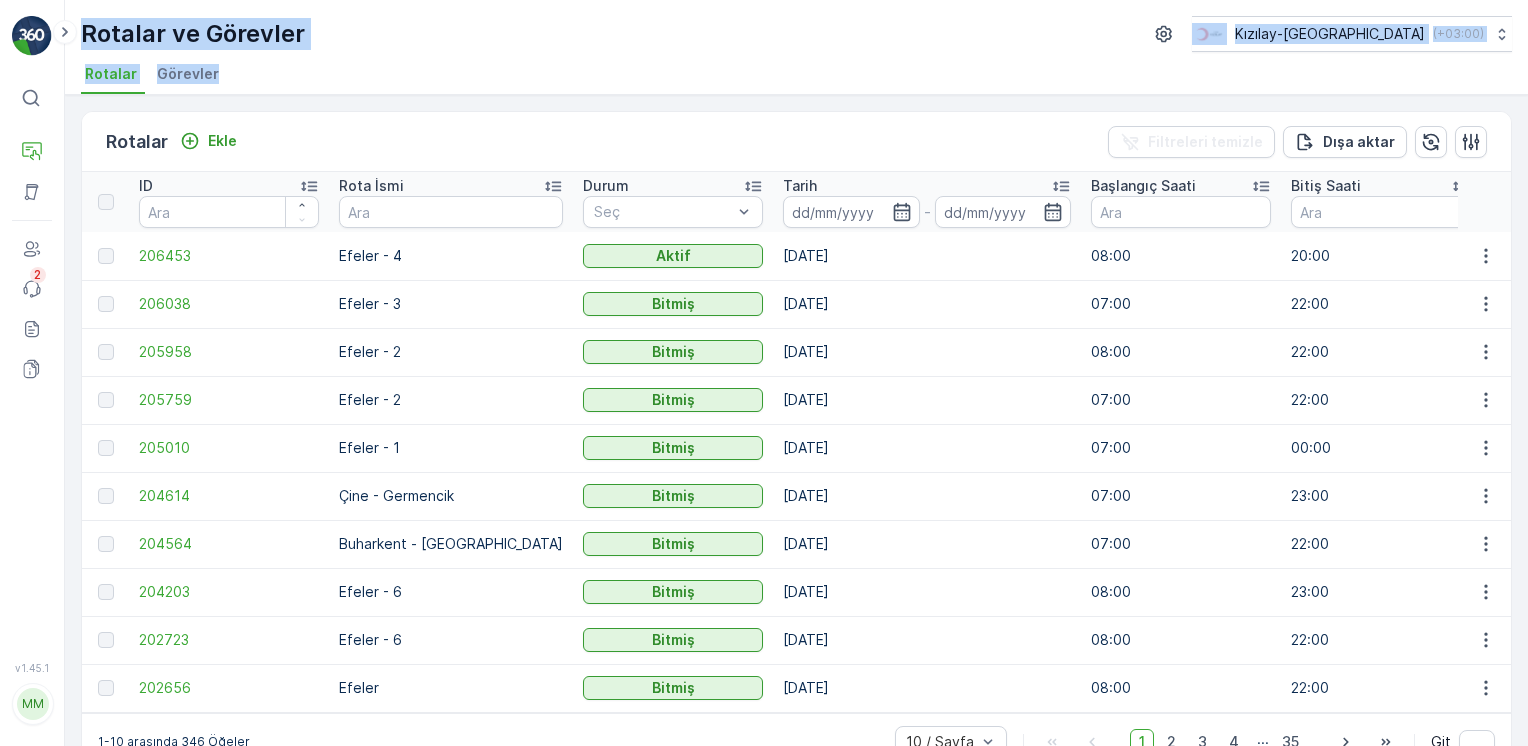 click on "Rotalar ve Görevler Kızılay-[GEOGRAPHIC_DATA] ( +03:00 ) Rotalar Görevler" at bounding box center (796, 47) 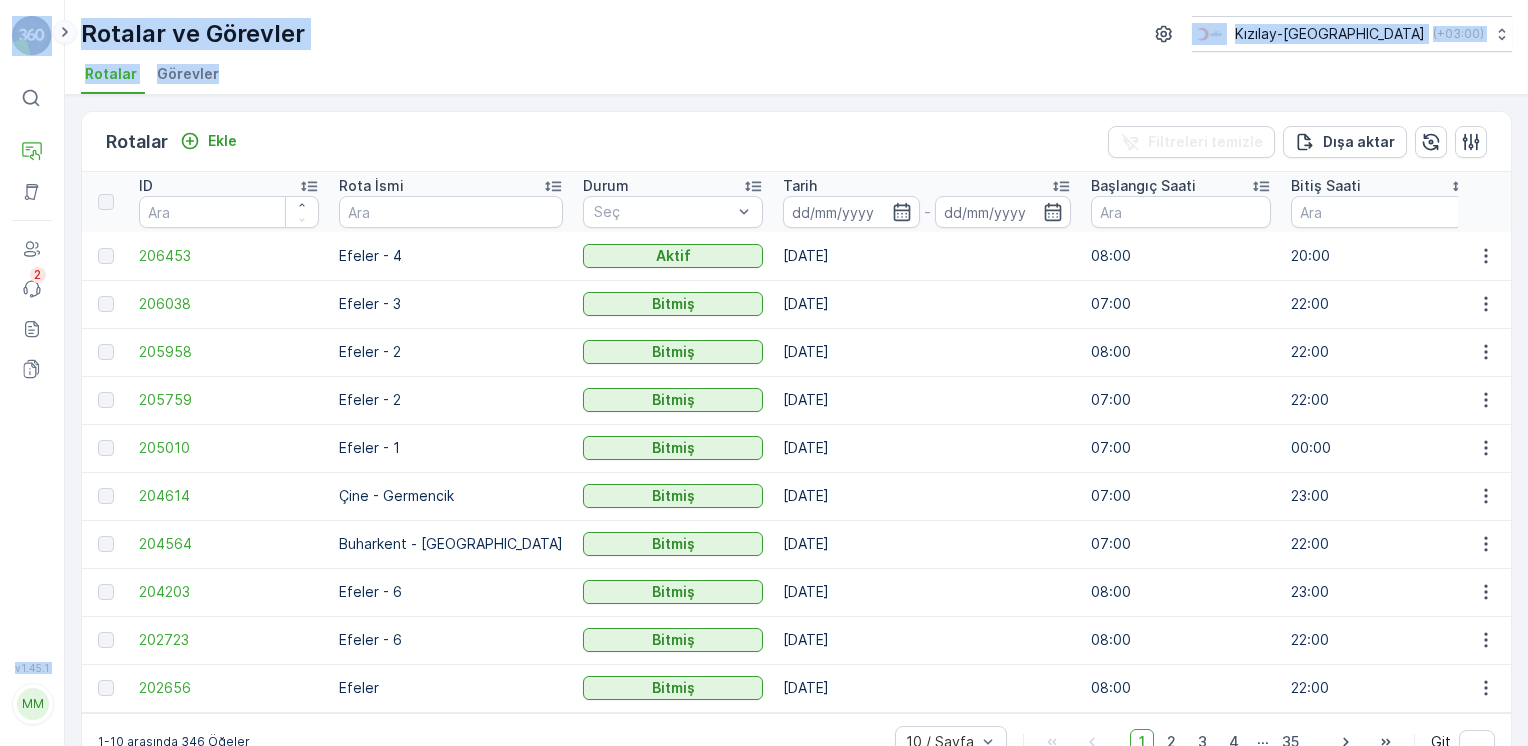 drag, startPoint x: 233, startPoint y: 78, endPoint x: 70, endPoint y: 22, distance: 172.35138 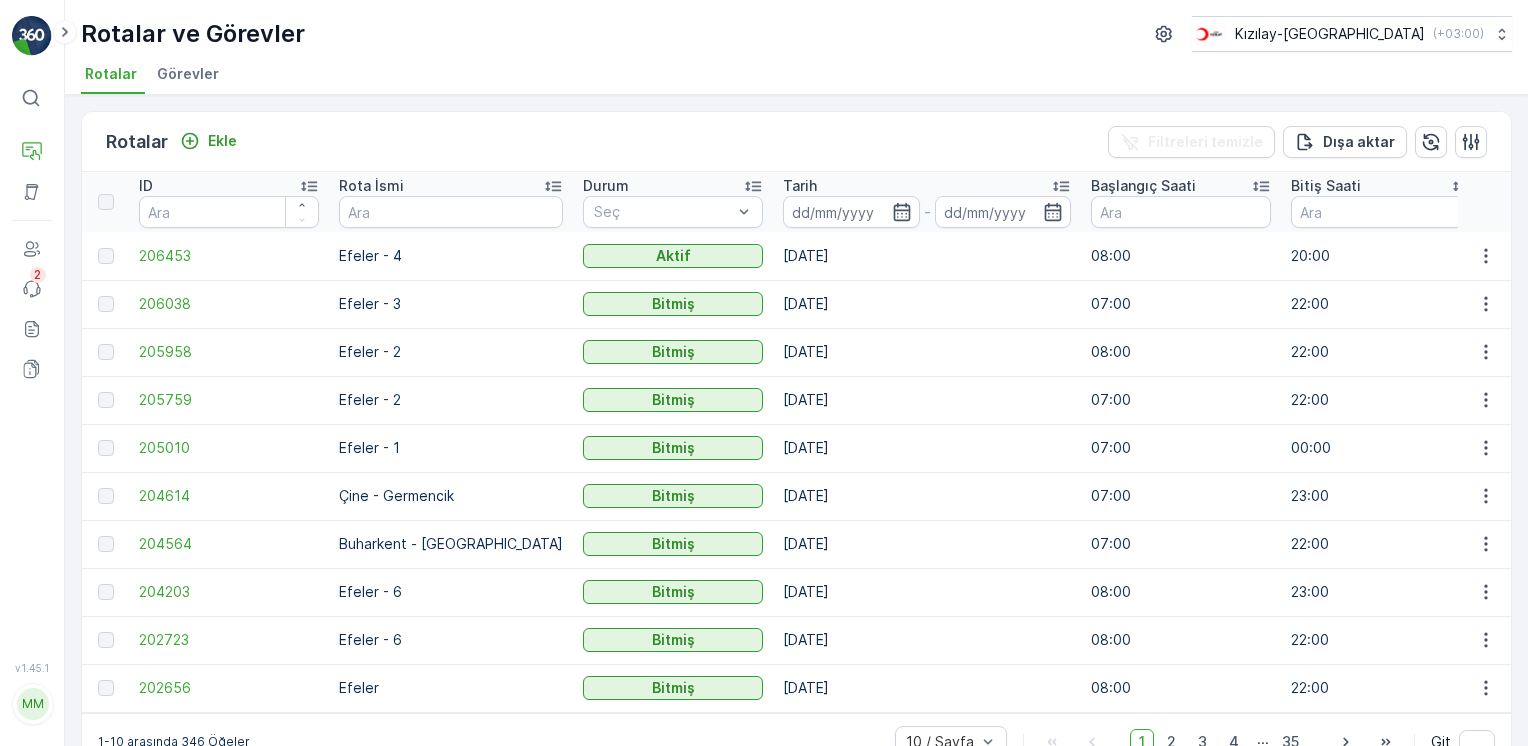 click on "Rotalar Ekle Filtreleri temizle Dışa aktar ID Rota İsmi Durum Seç Tarih - Başlangıç Saati Bitiş Saati Operasyon Seç Performans Vardiya Seç Atanan Seç Rota Planı Bölgeler Seç Geomaps Seç Yardımcı(lar) Seç Başlangıç Noktası Seç Bitiş Noktası Seç Boşaltım Noktası Seç Yakıt Noktası Seç 206453 Efeler - 4 Aktif  [DATE] 08:00 20:00 Kıyafet Toplama 0/33 00:00-23:59 06 DCG 652 - - Depo Depo 206038 Efeler - 3 Bitmiş [DATE] 07:00 22:00 Kıyafet Toplama 33/33 00:00-23:59 06 DCG 652 - - Depo Depo 205958 Efeler - 2 Bitmiş [DATE] 08:00 22:00 Kıyafet Toplama 33/33 00:00-23:59 06 DCG 652 - - Depo Depo 205759 Efeler - 2 Bitmiş [DATE] 07:00 22:00 Kıyafet Toplama 0/0 00:00-23:59 06 DCG 652 - - Depo Depo 205010 Efeler - 1 Bitmiş [DATE] 07:00 00:00 Kıyafet Toplama 33/33 00:00-23:59 06 DCG 652 - - Depo Depo 204614 [GEOGRAPHIC_DATA] - Germencik Bitmiş [DATE] 07:00 23:00 Kıyafet Toplama 40/40 00:00-23:59 06 DCG 652 - - Depo Depo 204564 [GEOGRAPHIC_DATA] - [GEOGRAPHIC_DATA]an Bitmiş [DATE] - -" at bounding box center (796, 441) 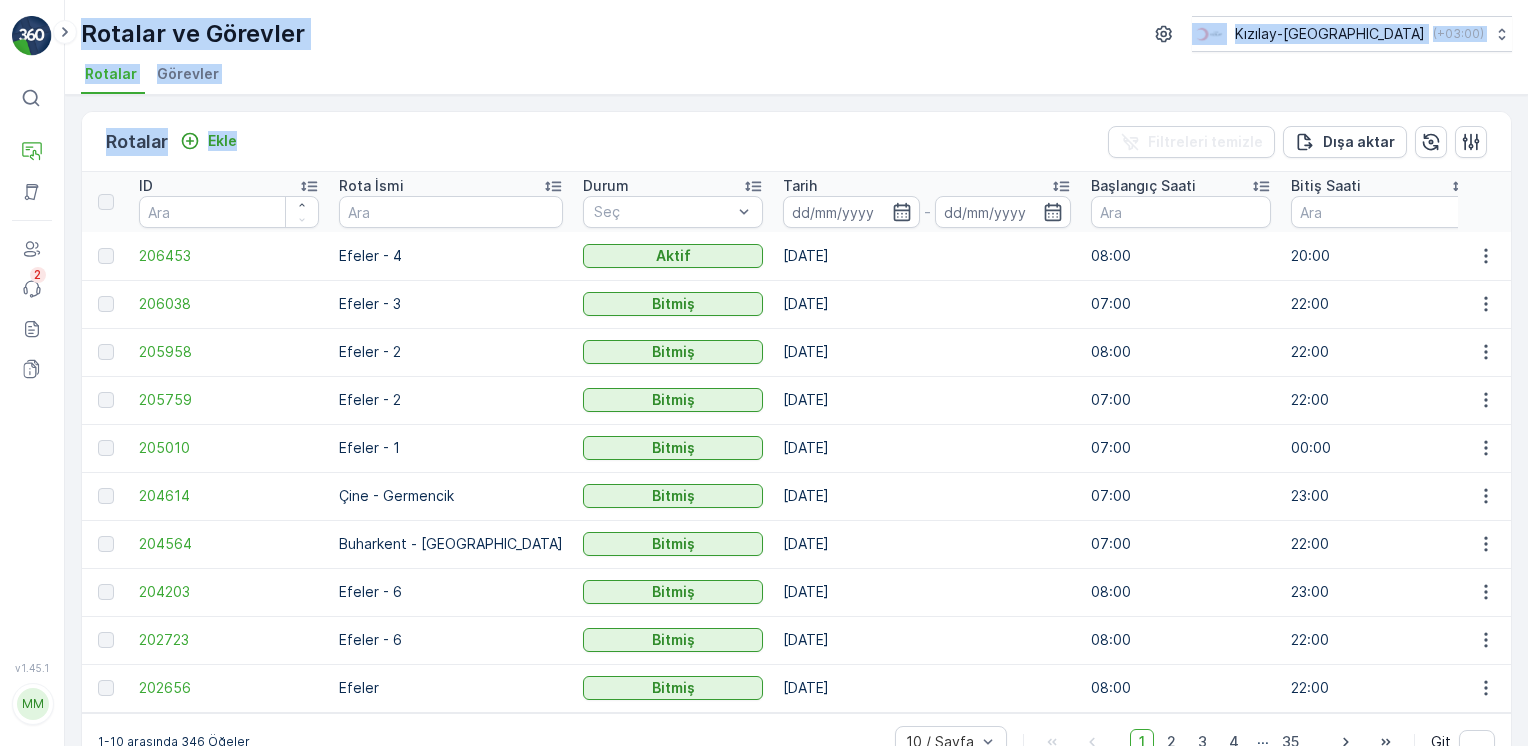 drag, startPoint x: 246, startPoint y: 144, endPoint x: 74, endPoint y: 50, distance: 196.01021 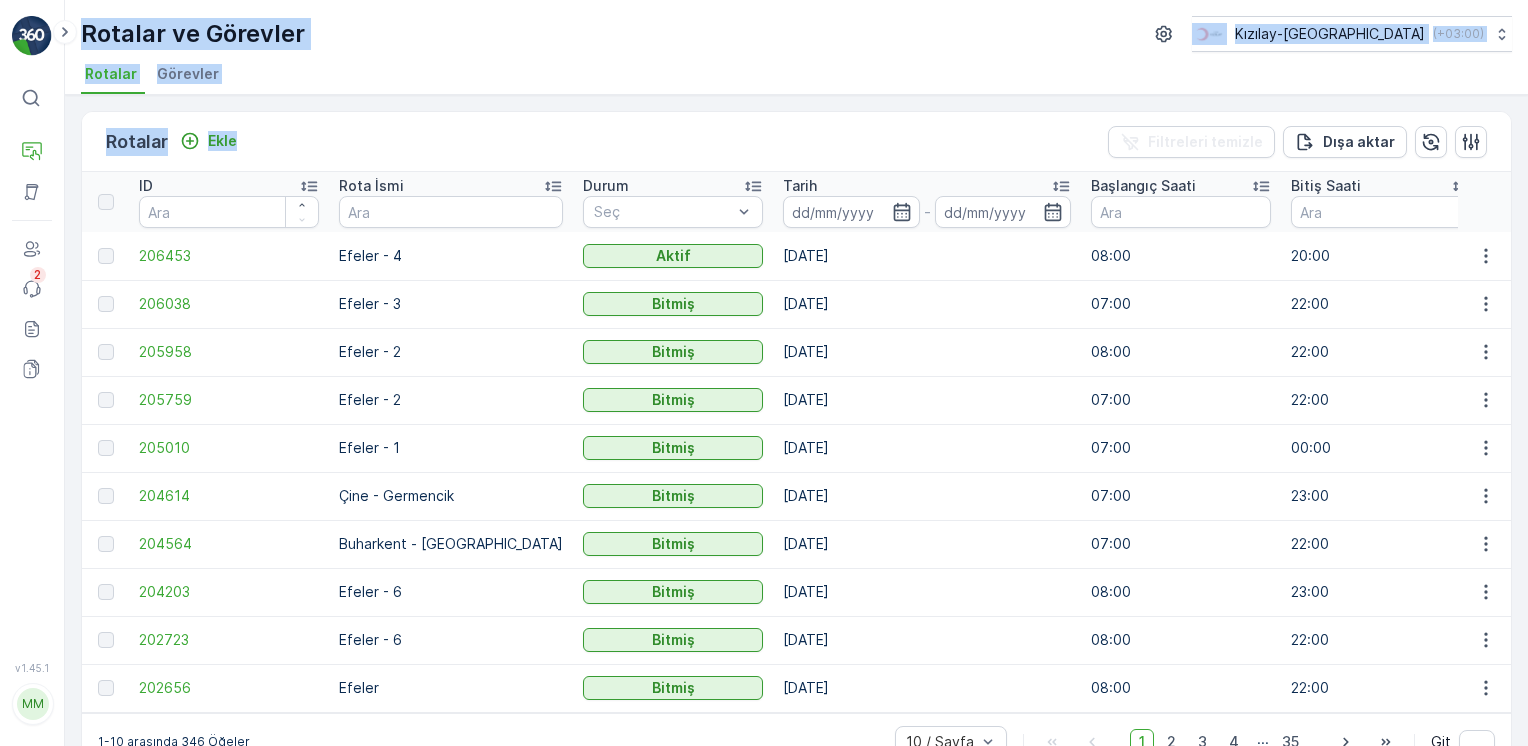 click on "Rotalar ve Görevler Kızılay-[GEOGRAPHIC_DATA] ( +03:00 ) Rotalar Görevler Rotalar Ekle Filtreleri temizle Dışa aktar ID Rota İsmi Durum Seç Tarih - Başlangıç Saati Bitiş Saati Operasyon Seç Performans Vardiya Seç Atanan Seç Rota Planı Bölgeler Seç Geomaps Seç Yardımcı(lar) Seç Başlangıç Noktası Seç Bitiş Noktası Seç Boşaltım Noktası Seç Yakıt Noktası Seç 206453 Efeler - 4 Aktif  [DATE] 08:00 20:00 Kıyafet Toplama 0/33 00:00-23:59 06 DCG 652 - - Depo Depo 206038 Efeler - 3 Bitmiş [DATE] 07:00 22:00 Kıyafet Toplama 33/33 00:00-23:59 06 DCG 652 - - Depo Depo 205958 Efeler - 2 Bitmiş [DATE] 08:00 22:00 Kıyafet Toplama 33/33 00:00-23:59 06 DCG 652 - - Depo Depo 205759 Efeler - 2 Bitmiş [DATE] 07:00 22:00 Kıyafet Toplama 0/0 00:00-23:59 06 DCG 652 - - Depo Depo 205010 Efeler - 1 Bitmiş [DATE] 07:00 00:00 Kıyafet Toplama 33/33 00:00-23:59 06 DCG 652 - - Depo Depo 204614 [GEOGRAPHIC_DATA] - Germencik Bitmiş [DATE] 07:00 23:00 Kıyafet Toplama 40/40 00:00-23:59 - - Depo" at bounding box center (796, 373) 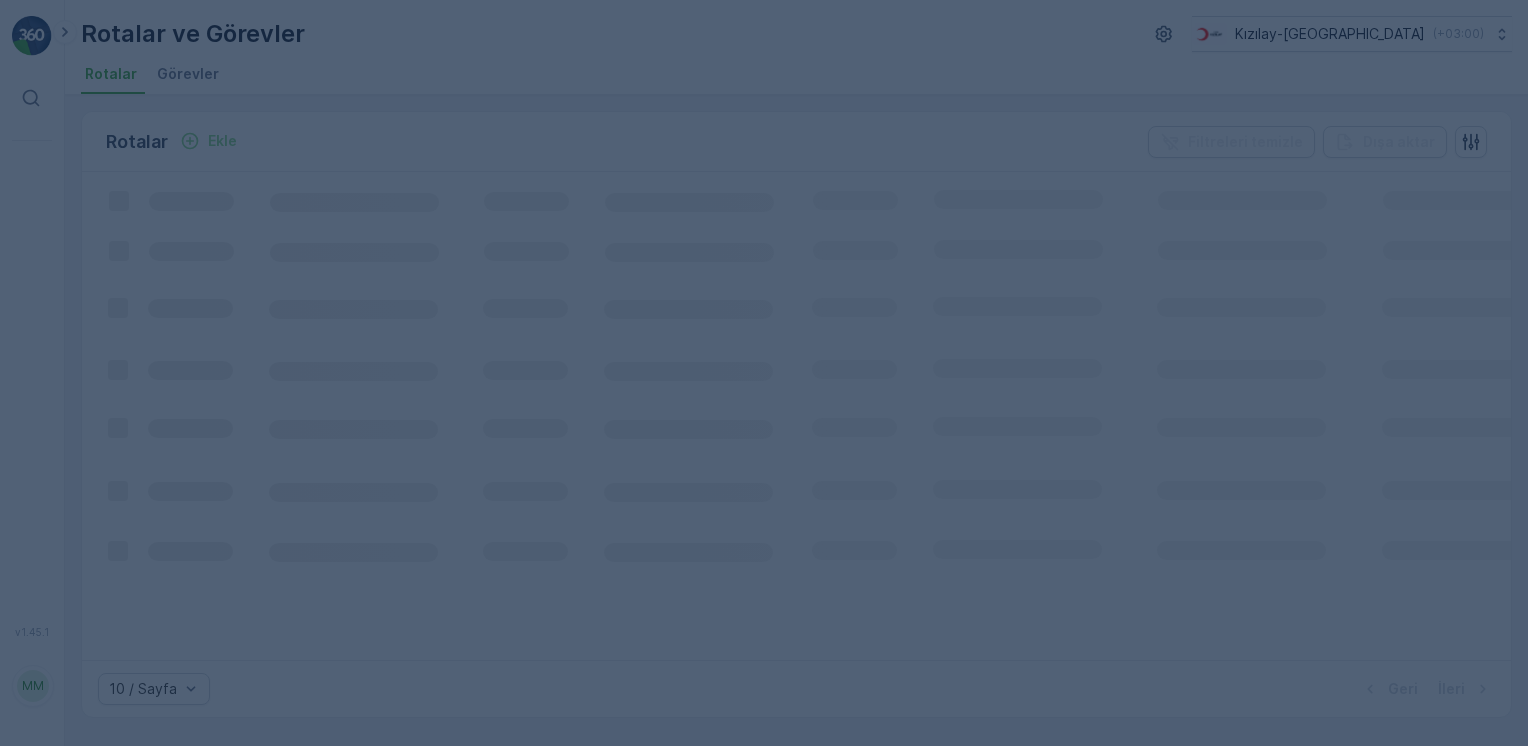 scroll, scrollTop: 0, scrollLeft: 0, axis: both 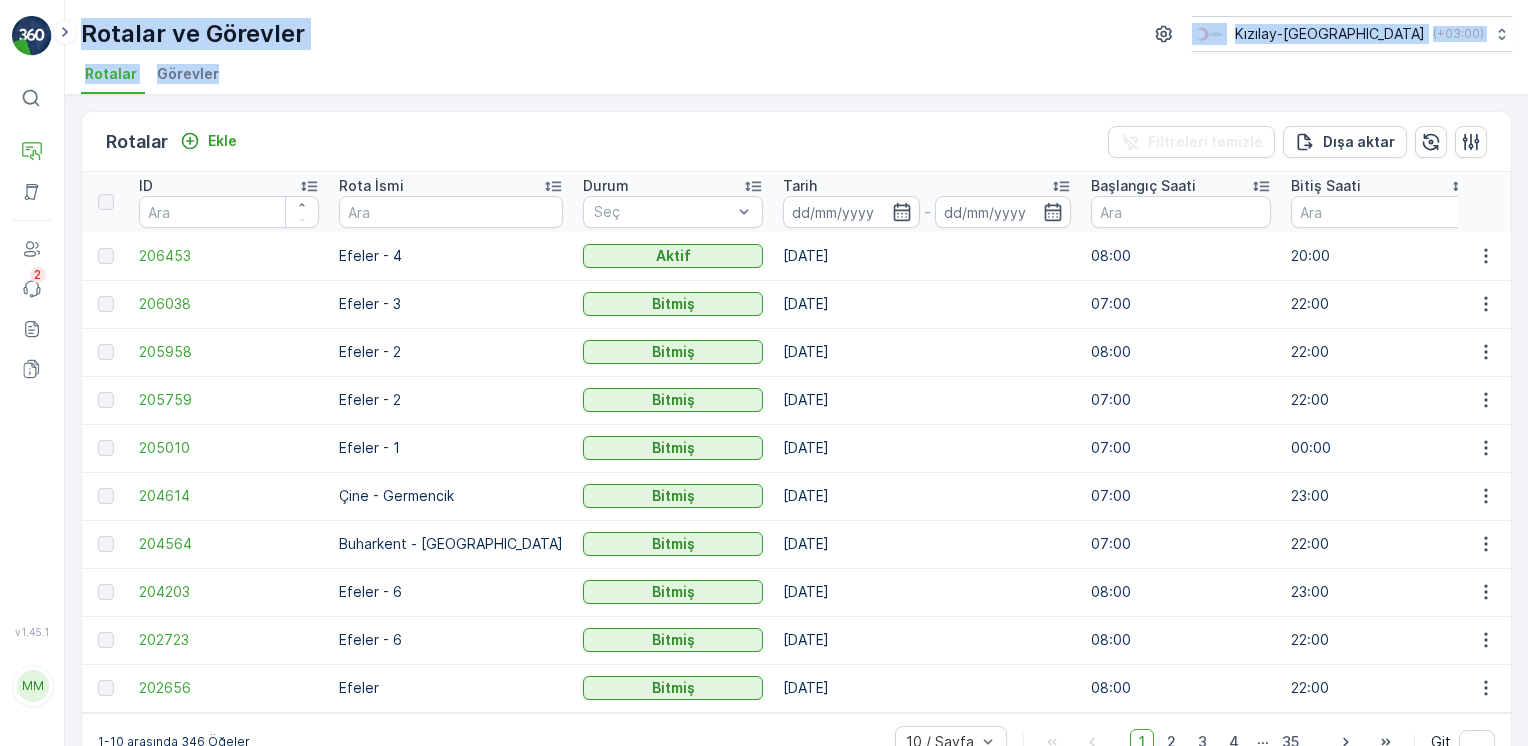 drag, startPoint x: 265, startPoint y: 72, endPoint x: 78, endPoint y: 31, distance: 191.4419 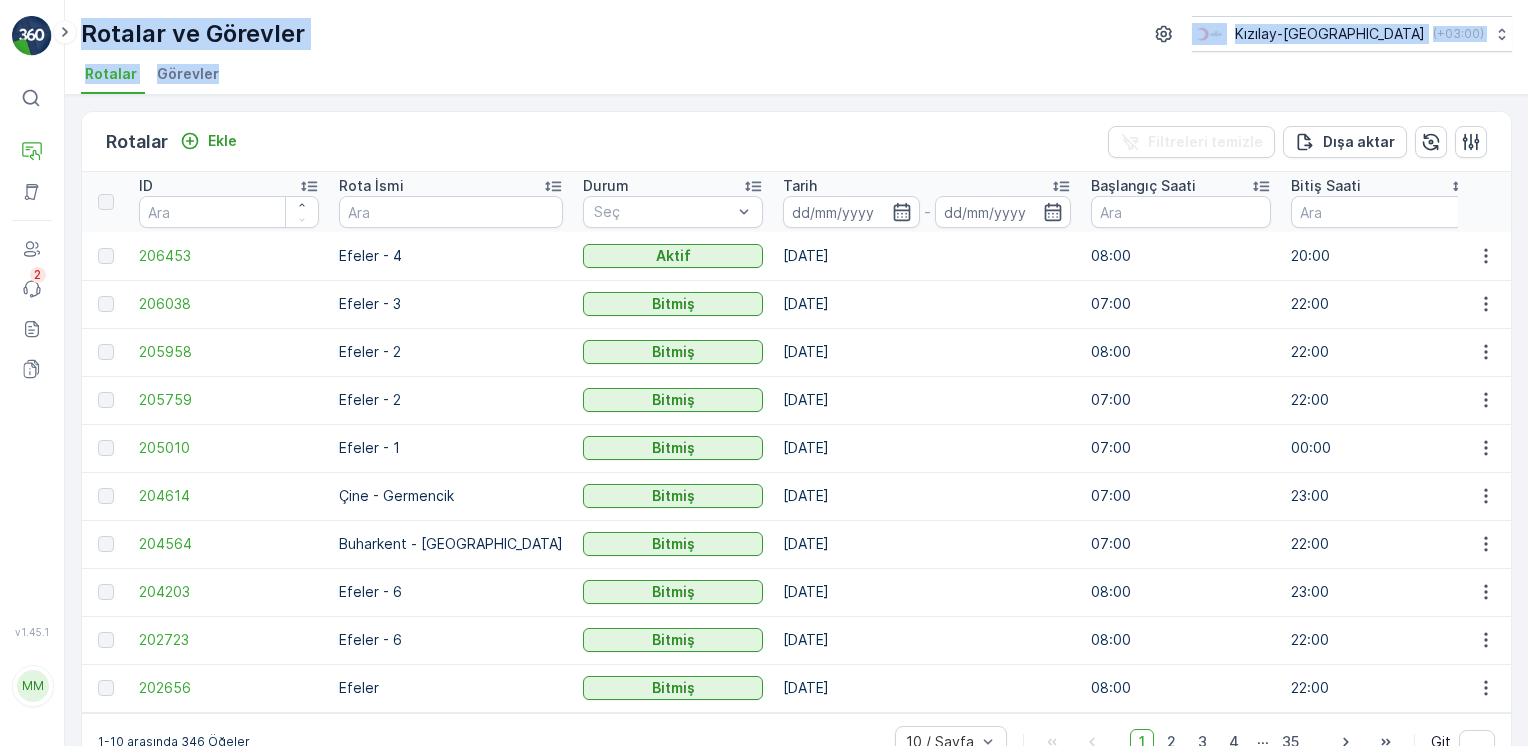 click on "Rotalar ve Görevler Kızılay-[GEOGRAPHIC_DATA] ( +03:00 ) Rotalar Görevler" at bounding box center (796, 47) 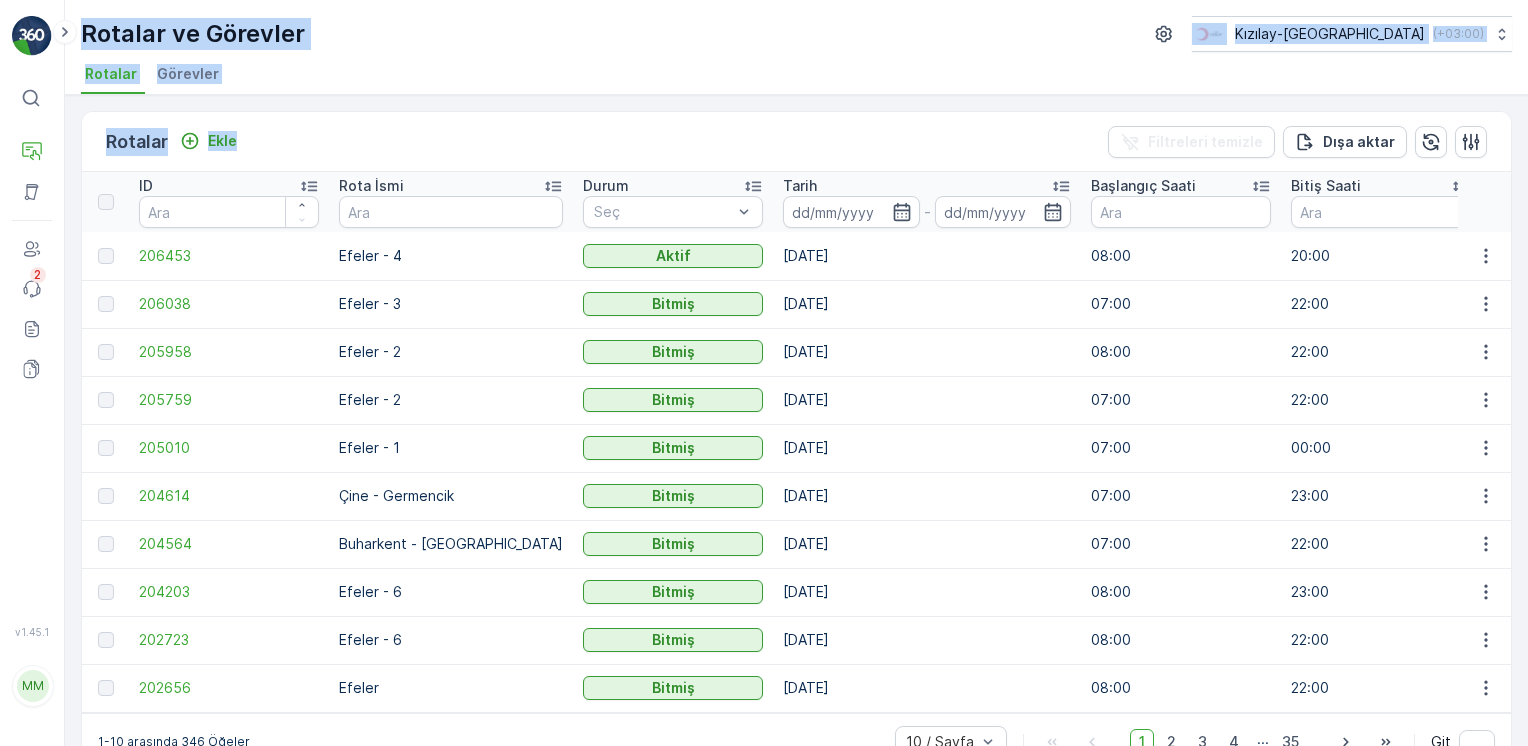 drag, startPoint x: 248, startPoint y: 142, endPoint x: 76, endPoint y: 0, distance: 223.0426 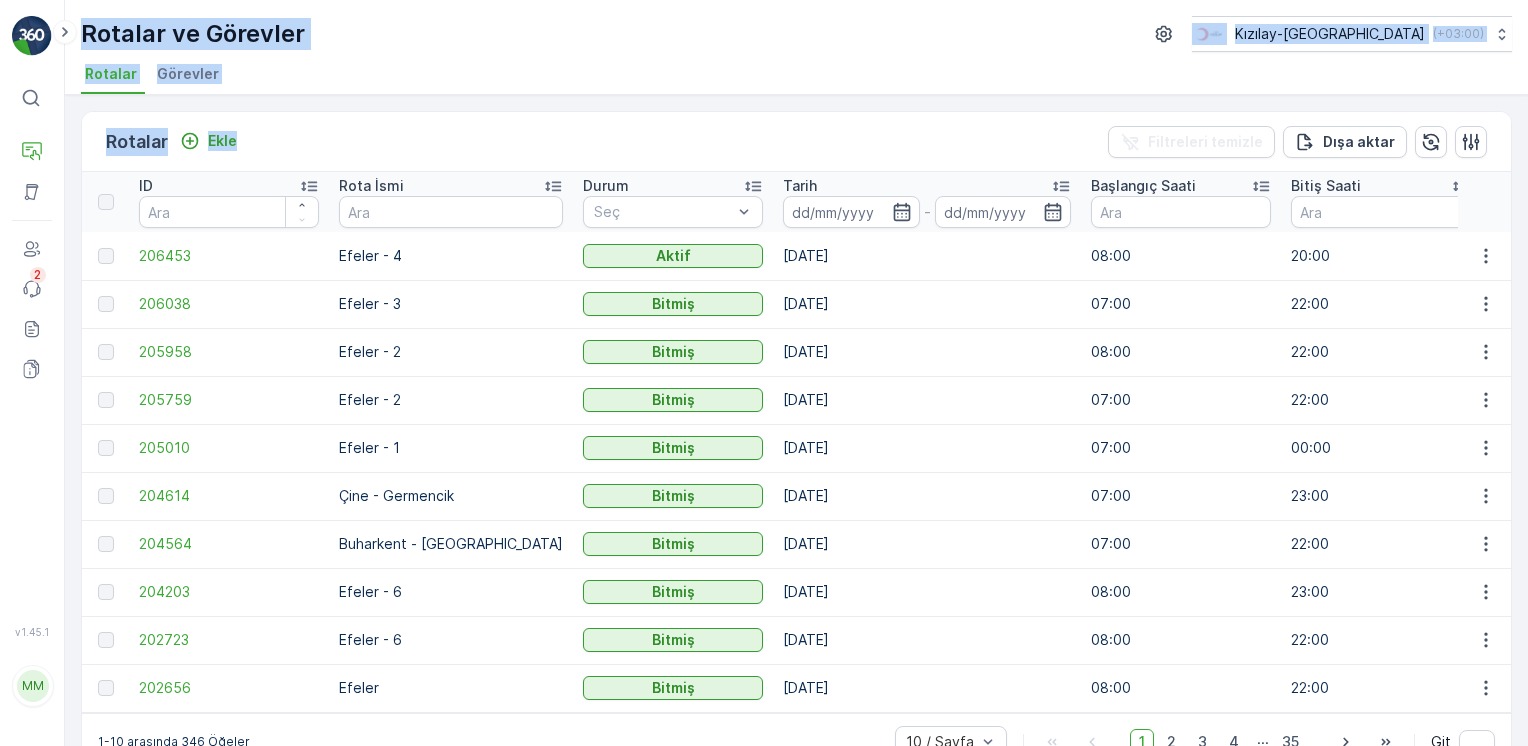 click on "Rotalar ve Görevler Kızılay-[GEOGRAPHIC_DATA] ( +03:00 ) Rotalar Görevler Rotalar Ekle Filtreleri temizle Dışa aktar ID Rota İsmi Durum Seç Tarih - Başlangıç Saati Bitiş Saati Operasyon Seç Performans Vardiya Seç Atanan Seç Rota Planı Bölgeler Seç Geomaps Seç Yardımcı(lar) Seç Başlangıç Noktası Seç Bitiş Noktası Seç Boşaltım Noktası Seç Yakıt Noktası Seç 206453 Efeler - 4 Aktif  [DATE] 08:00 20:00 Kıyafet Toplama 0/33 00:00-23:59 06 DCG 652 - - Depo Depo 206038 Efeler - 3 Bitmiş [DATE] 07:00 22:00 Kıyafet Toplama 33/33 00:00-23:59 06 DCG 652 - - Depo Depo 205958 Efeler - 2 Bitmiş [DATE] 08:00 22:00 Kıyafet Toplama 33/33 00:00-23:59 06 DCG 652 - - Depo Depo 205759 Efeler - 2 Bitmiş [DATE] 07:00 22:00 Kıyafet Toplama 0/0 00:00-23:59 06 DCG 652 - - Depo Depo 205010 Efeler - 1 Bitmiş [DATE] 07:00 00:00 Kıyafet Toplama 33/33 00:00-23:59 06 DCG 652 - - Depo Depo 204614 [GEOGRAPHIC_DATA] - Germencik Bitmiş [DATE] 07:00 23:00 Kıyafet Toplama 40/40 00:00-23:59 - - Depo" at bounding box center [796, 373] 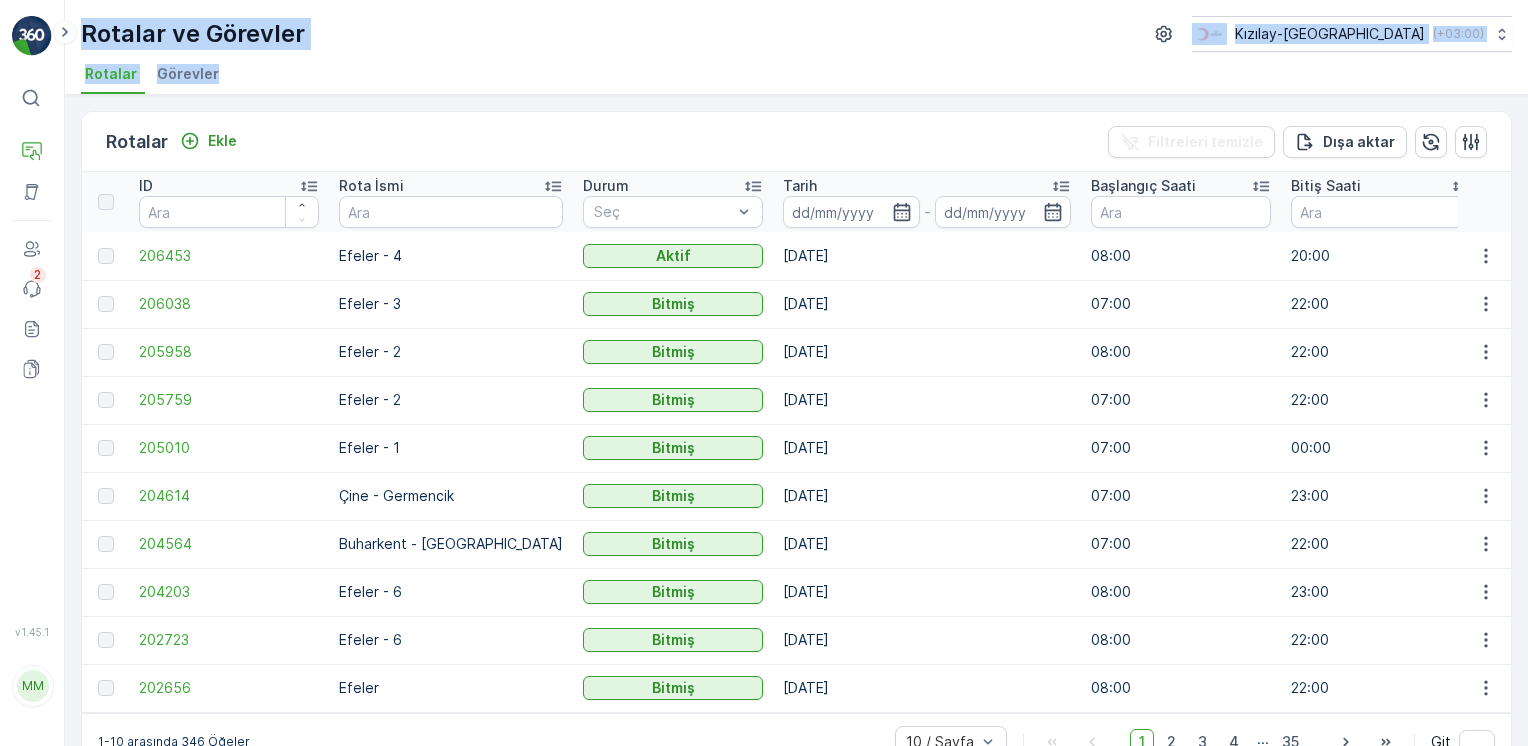 drag, startPoint x: 268, startPoint y: 86, endPoint x: 78, endPoint y: 30, distance: 198.0808 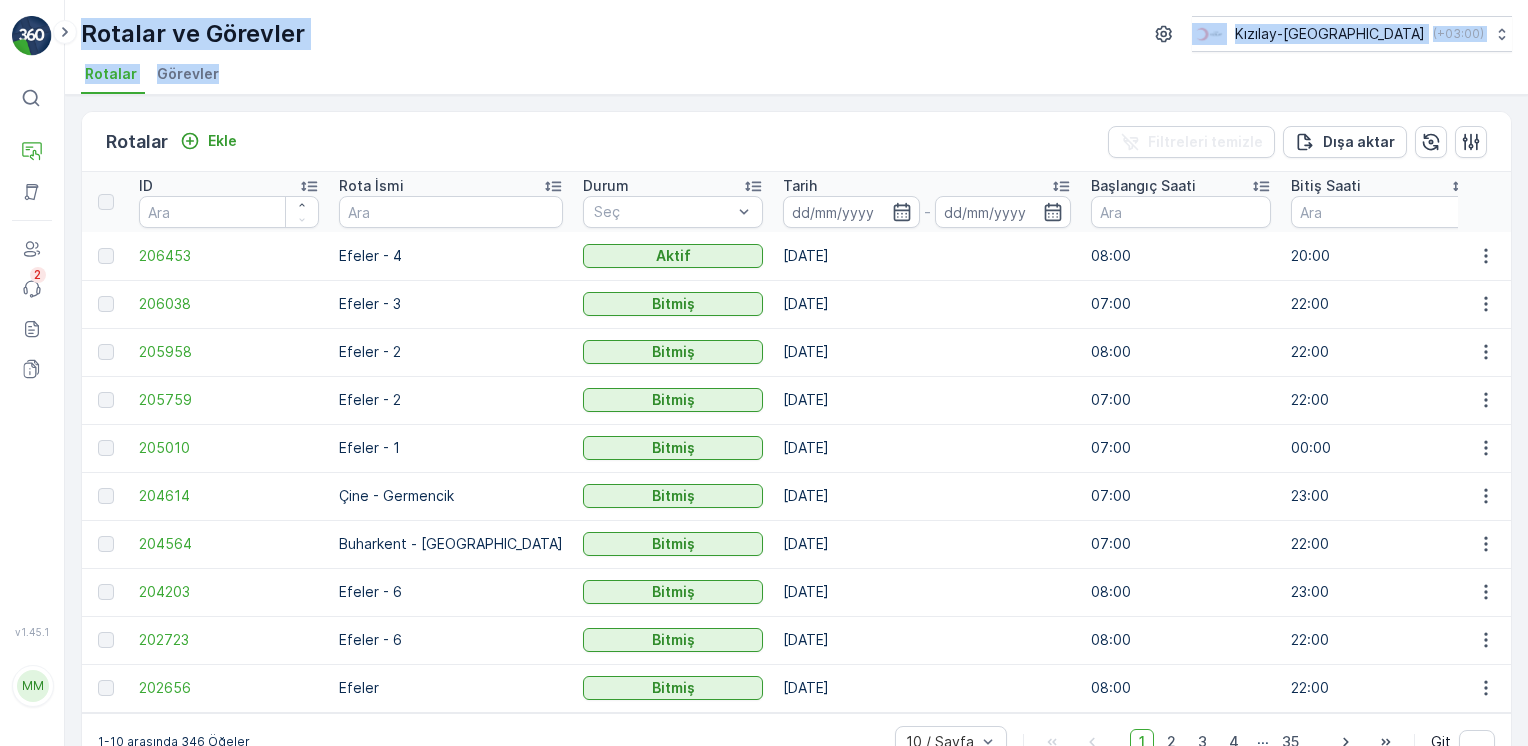 click on "Rotalar ve Görevler Kızılay-[GEOGRAPHIC_DATA] ( +03:00 ) Rotalar Görevler" at bounding box center [796, 47] 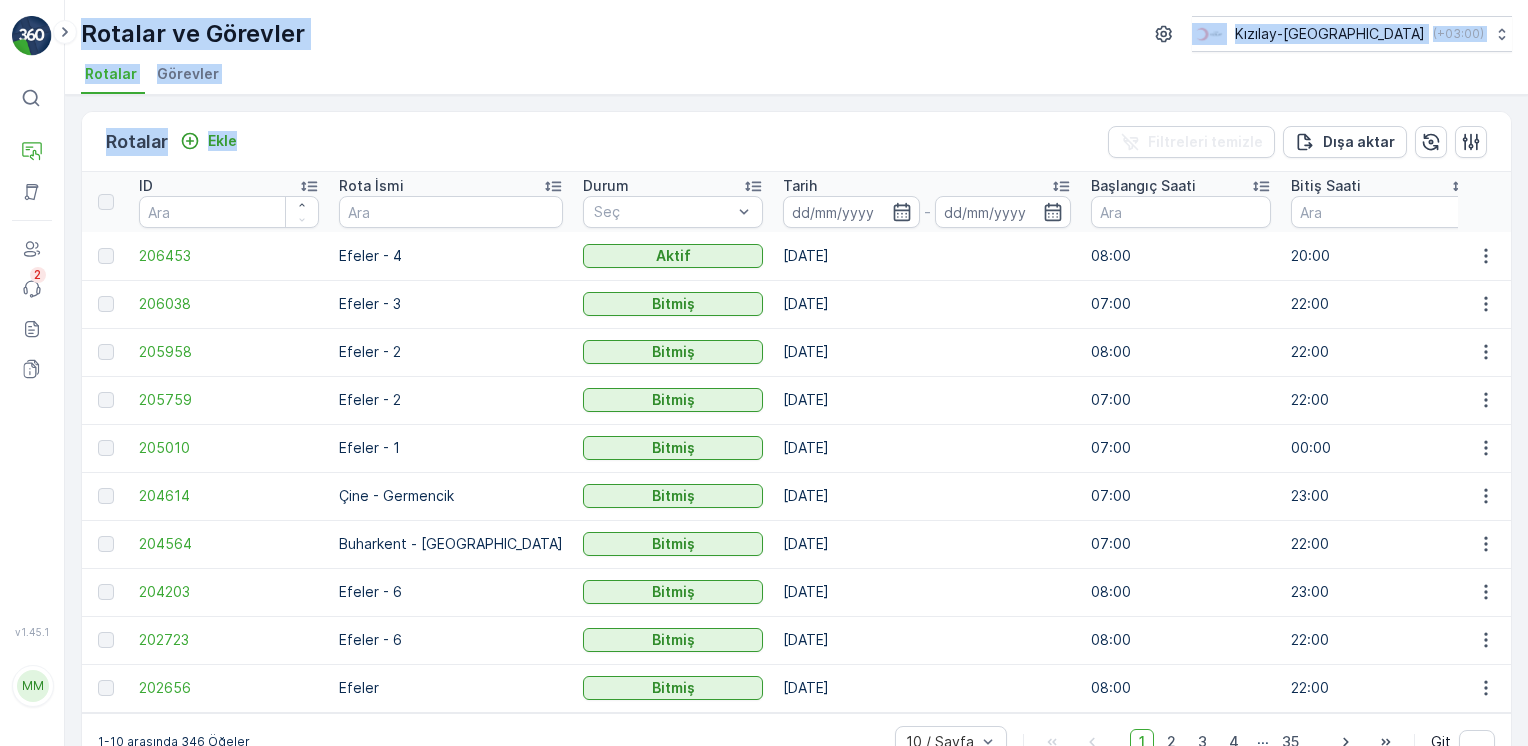 drag, startPoint x: 298, startPoint y: 152, endPoint x: 18, endPoint y: -7, distance: 321.99533 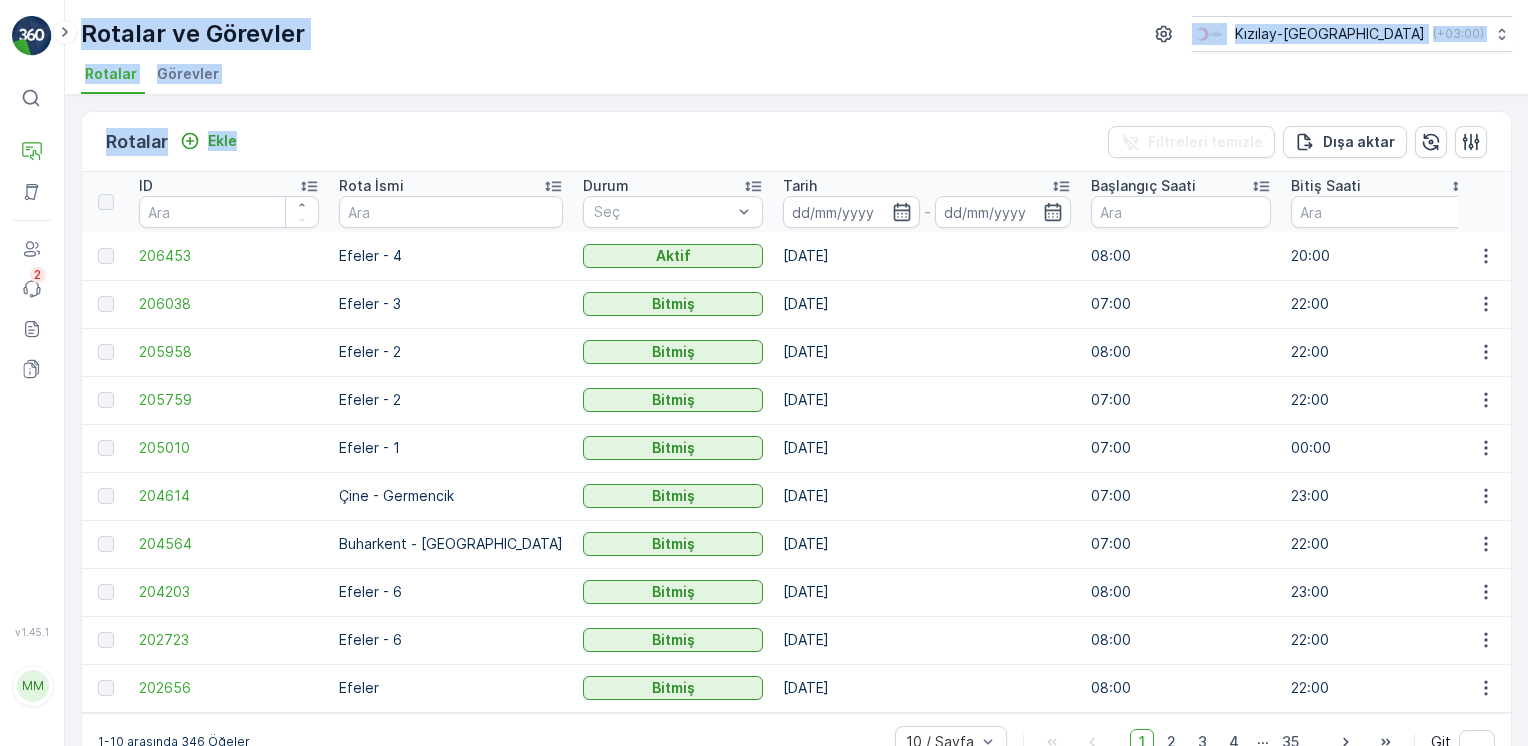 click on "⌘B Operasyonlar Varlıklar Kullanıcılar Olaylar 2 Raporlar Evraklar v 1.45.1 MM mert.kabay mert.kabay@kizilay.com.tr Rotalar ve Görevler Kızılay-Aydın ( +03:00 ) Rotalar Görevler Rotalar Ekle Filtreleri temizle Dışa aktar ID Rota İsmi Durum Seç Tarih - Başlangıç Saati Bitiş Saati Operasyon Seç Performans Vardiya Seç Atanan Seç Rota Planı Bölgeler Seç Geomaps Seç Yardımcı(lar) Seç Başlangıç Noktası Seç Bitiş Noktası Seç Boşaltım Noktası Seç Yakıt Noktası Seç 206453 Efeler - 4 Aktif  10.07.2025 08:00 20:00 Kıyafet Toplama 0/33 00:00-23:59 06 DCG 652 - - Depo Depo 206038 Efeler - 3 Bitmiş 09.07.2025 07:00 22:00 Kıyafet Toplama 33/33 00:00-23:59 06 DCG 652 - - Depo Depo 205958 Efeler - 2 Bitmiş 08.07.2025 08:00 22:00 Kıyafet Toplama 33/33 00:00-23:59 06 DCG 652 - - Depo Depo 205759 Efeler - 2 Bitmiş 08.07.2025 07:00 22:00 Kıyafet Toplama 0/0 00:00-23:59 06 DCG 652 - - Depo Depo 205010 Efeler - 1 Bitmiş 07.07.2025 07:00 00:00 Kıyafet Toplama 33/33" at bounding box center (764, 373) 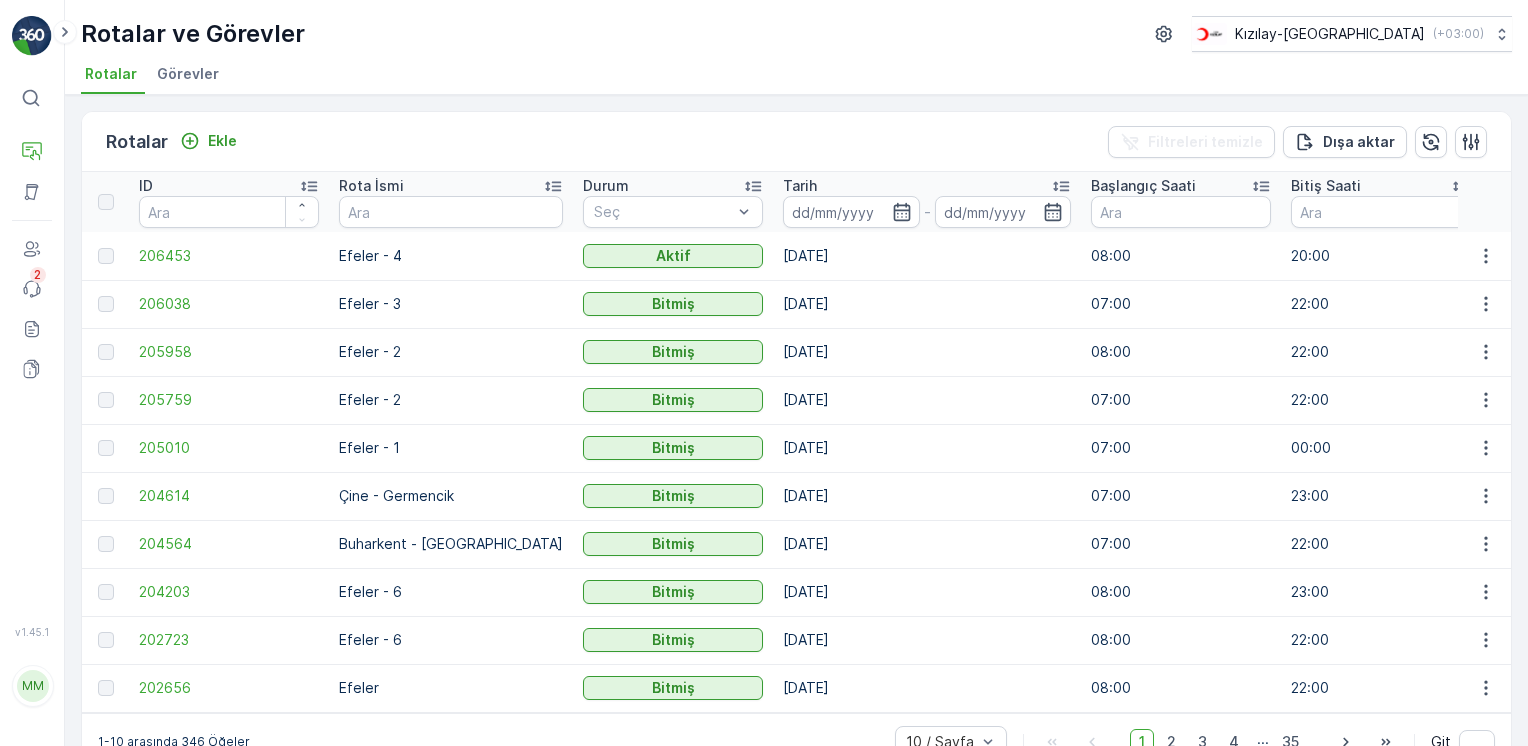 click on "Rotalar Ekle Filtreleri temizle Dışa aktar ID Rota İsmi Durum Seç Tarih - Başlangıç Saati Bitiş Saati Operasyon Seç Performans Vardiya Seç Atanan Seç Rota Planı Bölgeler Seç Geomaps Seç Yardımcı(lar) Seç Başlangıç Noktası Seç Bitiş Noktası Seç Boşaltım Noktası Seç Yakıt Noktası Seç 206453 Efeler - 4 Aktif  [DATE] 08:00 20:00 Kıyafet Toplama 0/33 00:00-23:59 06 DCG 652 - - Depo Depo 206038 Efeler - 3 Bitmiş [DATE] 07:00 22:00 Kıyafet Toplama 33/33 00:00-23:59 06 DCG 652 - - Depo Depo 205958 Efeler - 2 Bitmiş [DATE] 08:00 22:00 Kıyafet Toplama 33/33 00:00-23:59 06 DCG 652 - - Depo Depo 205759 Efeler - 2 Bitmiş [DATE] 07:00 22:00 Kıyafet Toplama 0/0 00:00-23:59 06 DCG 652 - - Depo Depo 205010 Efeler - 1 Bitmiş [DATE] 07:00 00:00 Kıyafet Toplama 33/33 00:00-23:59 06 DCG 652 - - Depo Depo 204614 [GEOGRAPHIC_DATA] - Germencik Bitmiş [DATE] 07:00 23:00 Kıyafet Toplama 40/40 00:00-23:59 06 DCG 652 - - Depo Depo 204564 [GEOGRAPHIC_DATA] - [GEOGRAPHIC_DATA]an Bitmiş [DATE] - -" at bounding box center (796, 420) 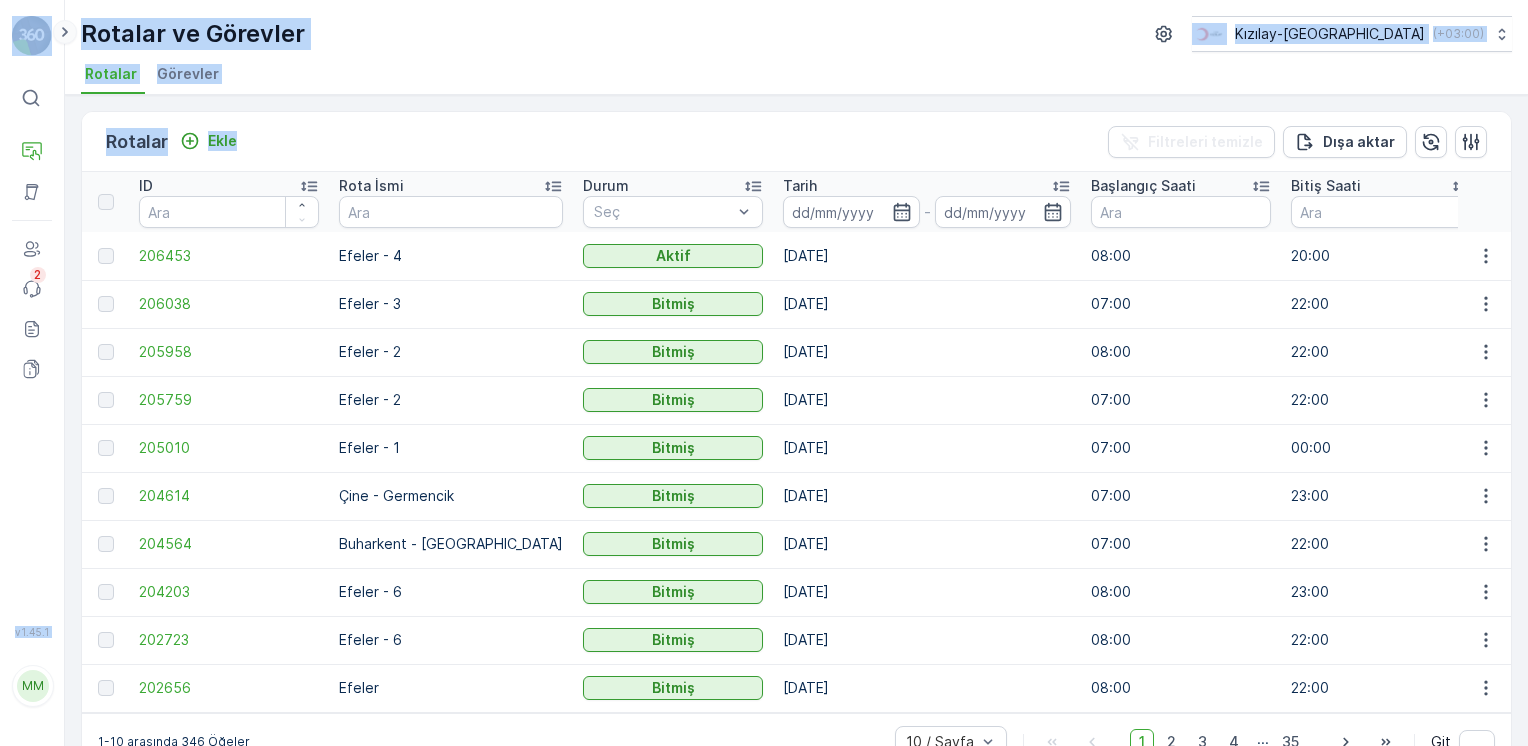 drag, startPoint x: 269, startPoint y: 146, endPoint x: 67, endPoint y: 28, distance: 233.94017 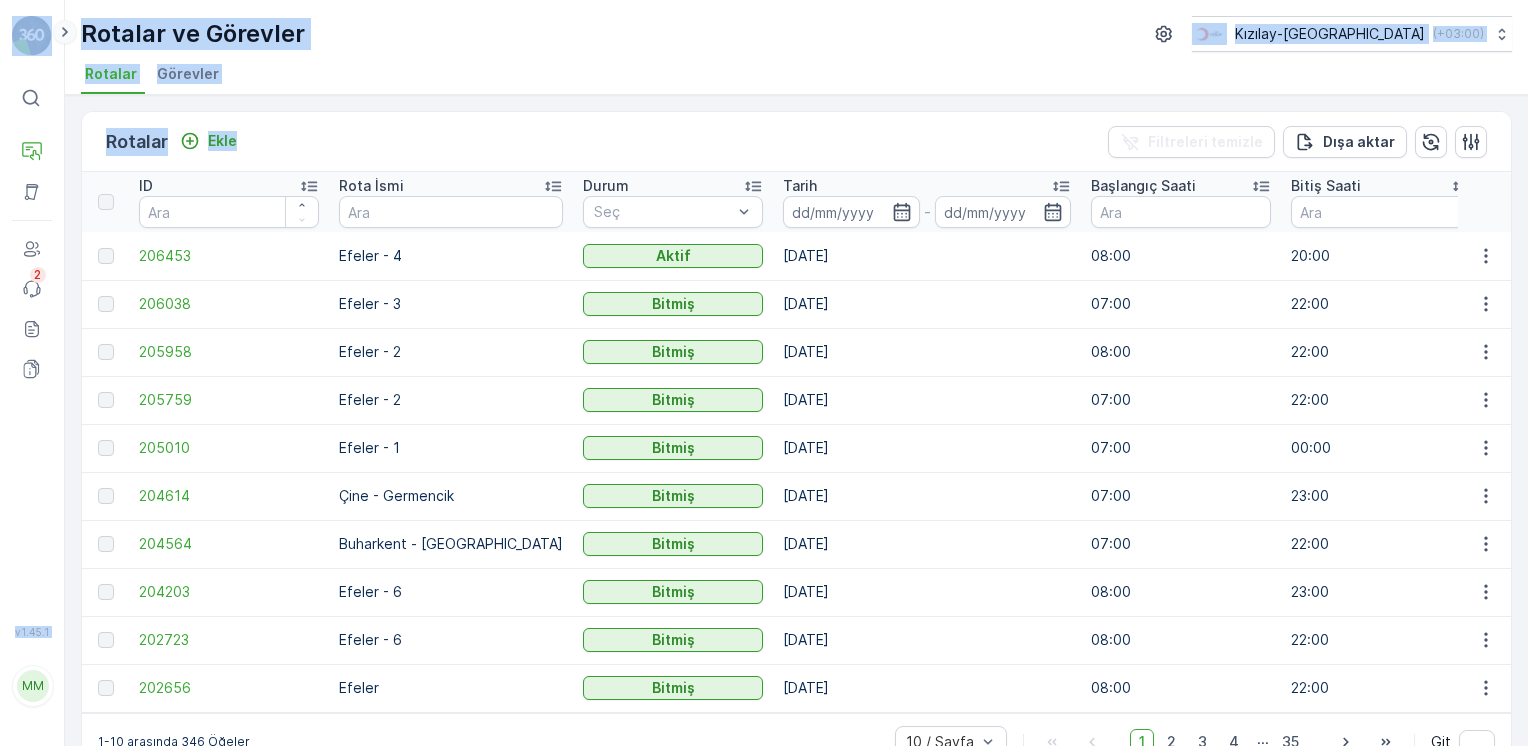 click on "⌘B Operasyonlar Varlıklar Kullanıcılar Olaylar 2 Raporlar Evraklar v 1.45.1 MM mert.kabay [EMAIL_ADDRESS][DOMAIN_NAME] Rotalar ve Görevler Kızılay-[GEOGRAPHIC_DATA] ( +03:00 ) Rotalar Görevler Rotalar Ekle Filtreleri temizle Dışa aktar ID Rota İsmi Durum Seç Tarih - Başlangıç Saati Bitiş Saati Operasyon Seç Performans Vardiya Seç Atanan Seç Rota Planı Bölgeler Seç Geomaps Seç Yardımcı(lar) Seç Başlangıç Noktası Seç Bitiş Noktası Seç Boşaltım Noktası Seç Yakıt Noktası Seç 206453 Efeler - 4 Aktif  [DATE] 08:00 20:00 Kıyafet Toplama 0/33 00:00-23:59 06 DCG 652 - - Depo Depo 206038 Efeler - 3 Bitmiş [DATE] 07:00 22:00 Kıyafet Toplama 33/33 00:00-23:59 06 DCG 652 - - Depo Depo 205958 Efeler - 2 Bitmiş [DATE] 08:00 22:00 Kıyafet Toplama 33/33 00:00-23:59 06 DCG 652 - - Depo Depo 205759 Efeler - 2 Bitmiş [DATE] 07:00 22:00 Kıyafet Toplama 0/0 00:00-23:59 06 DCG 652 - - Depo Depo 205010 Efeler - 1 Bitmiş [DATE] 07:00 00:00 Kıyafet Toplama 33/33 00:00-23:59 - -" at bounding box center [764, 373] 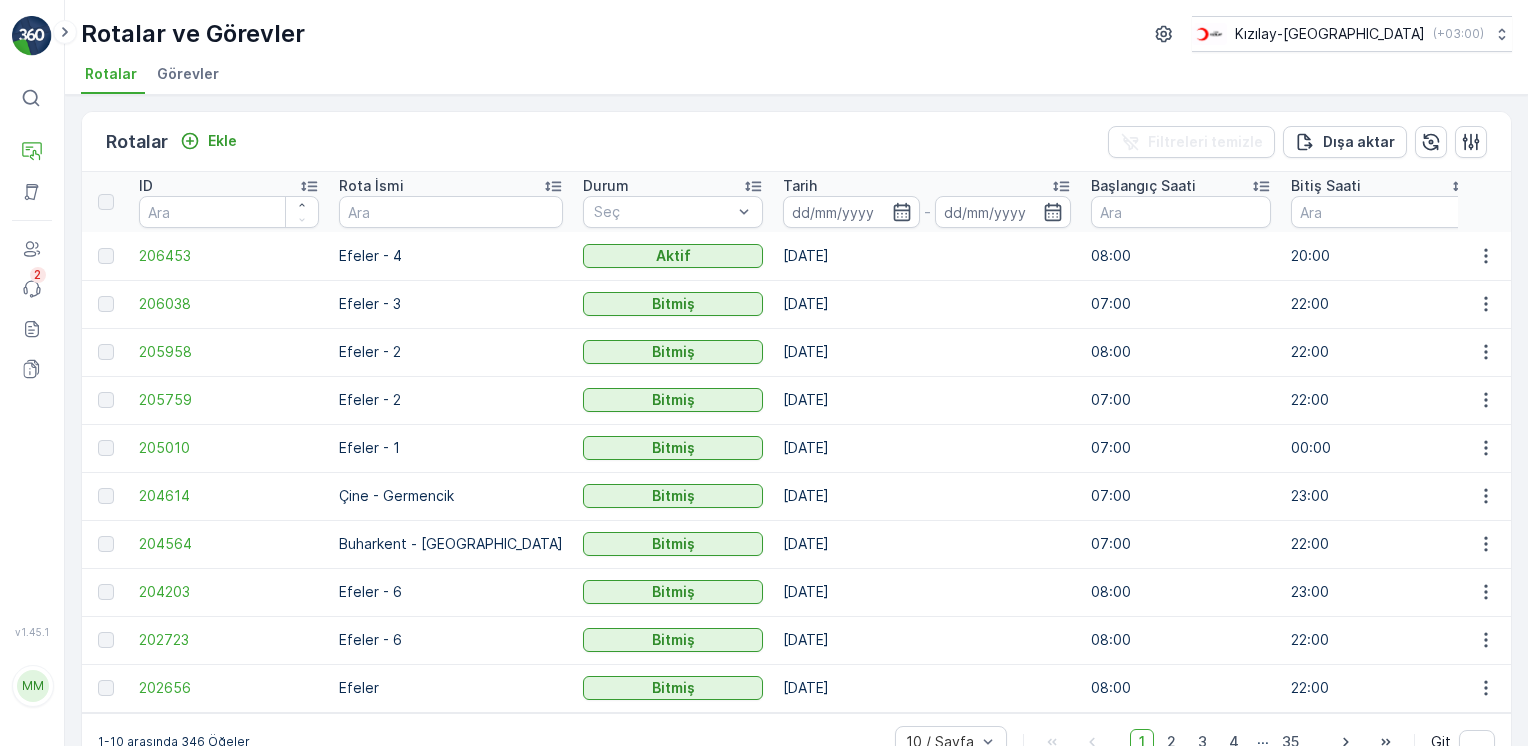 click on "Rotalar Ekle Filtreleri temizle Dışa aktar" at bounding box center (796, 142) 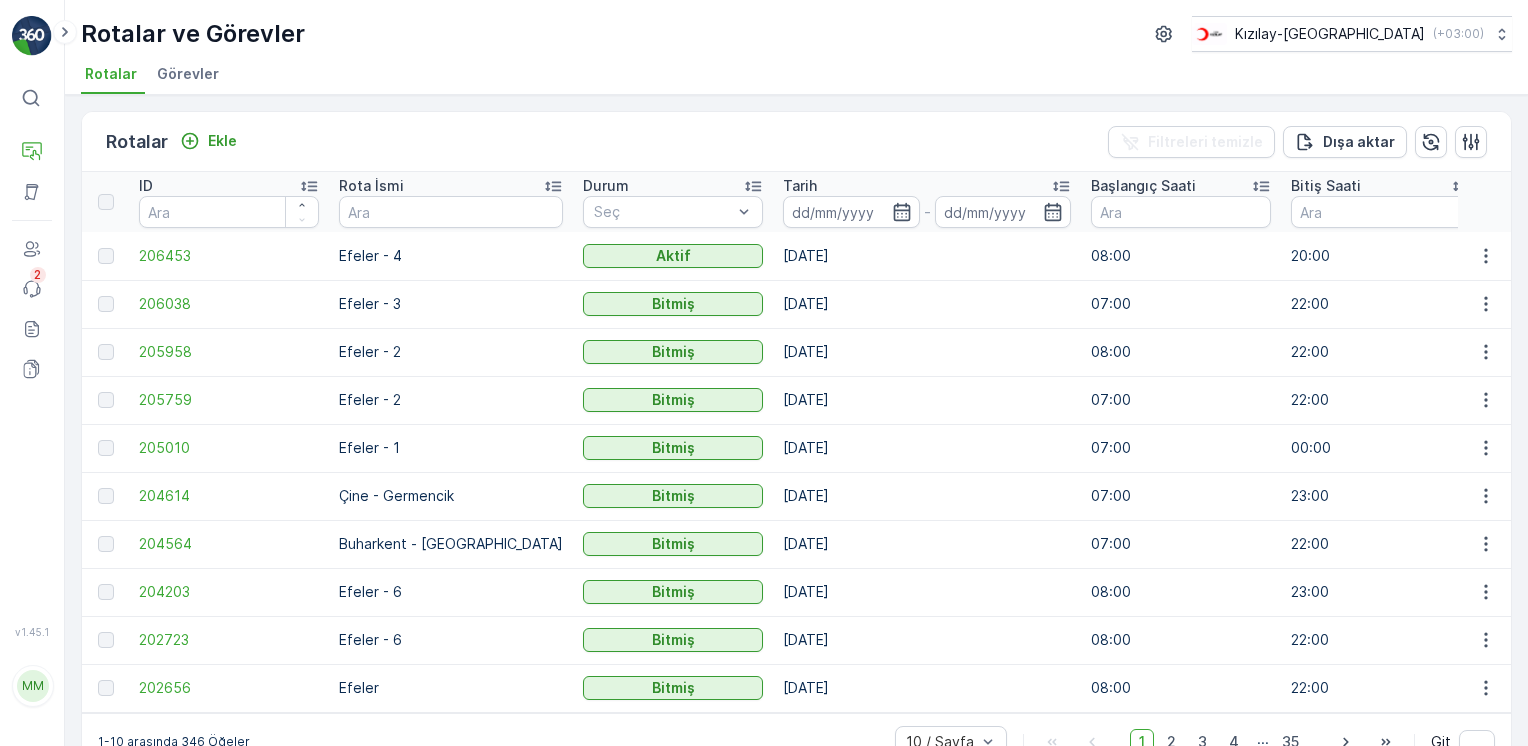 drag, startPoint x: 271, startPoint y: 143, endPoint x: 540, endPoint y: 117, distance: 270.25357 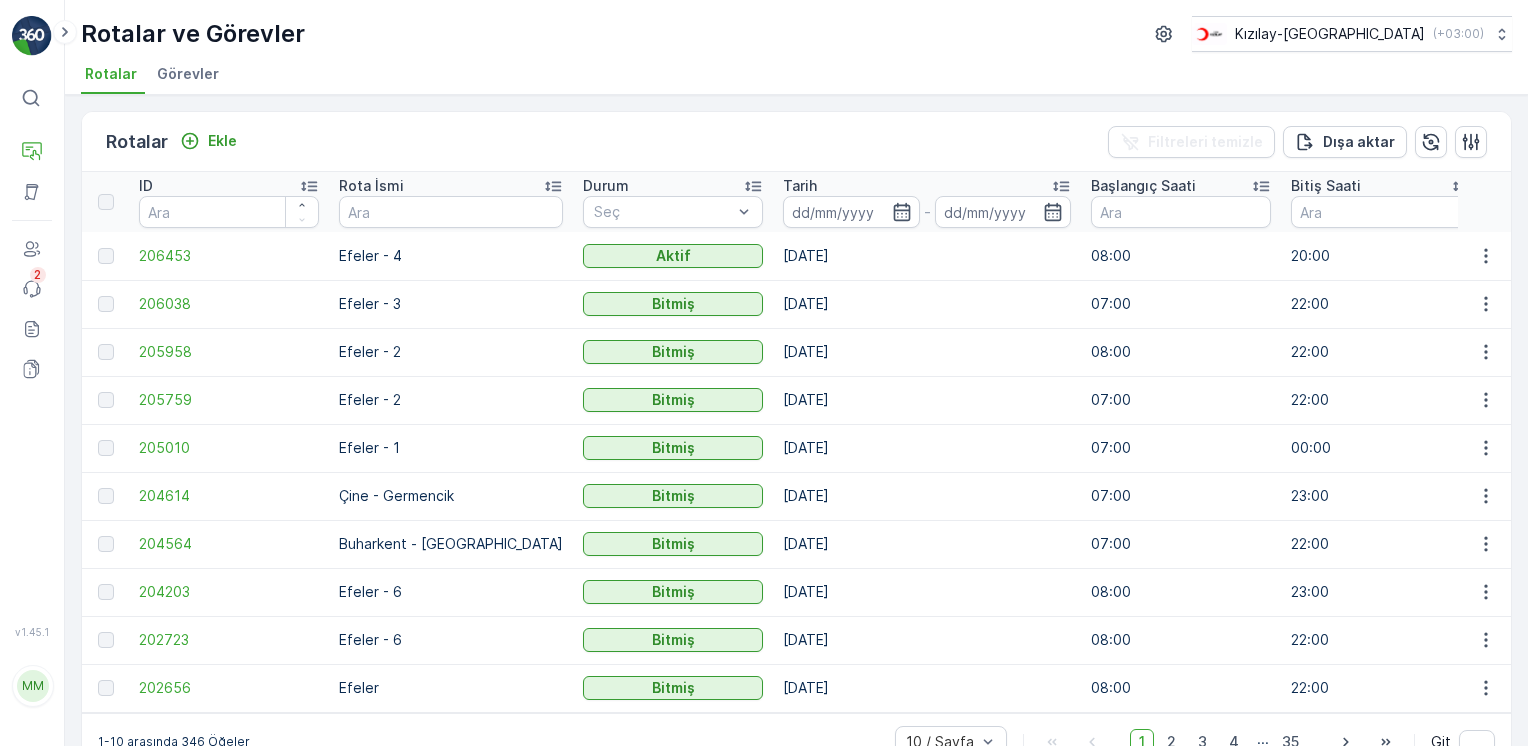 click on "Rotalar Ekle Filtreleri temizle Dışa aktar" at bounding box center [796, 142] 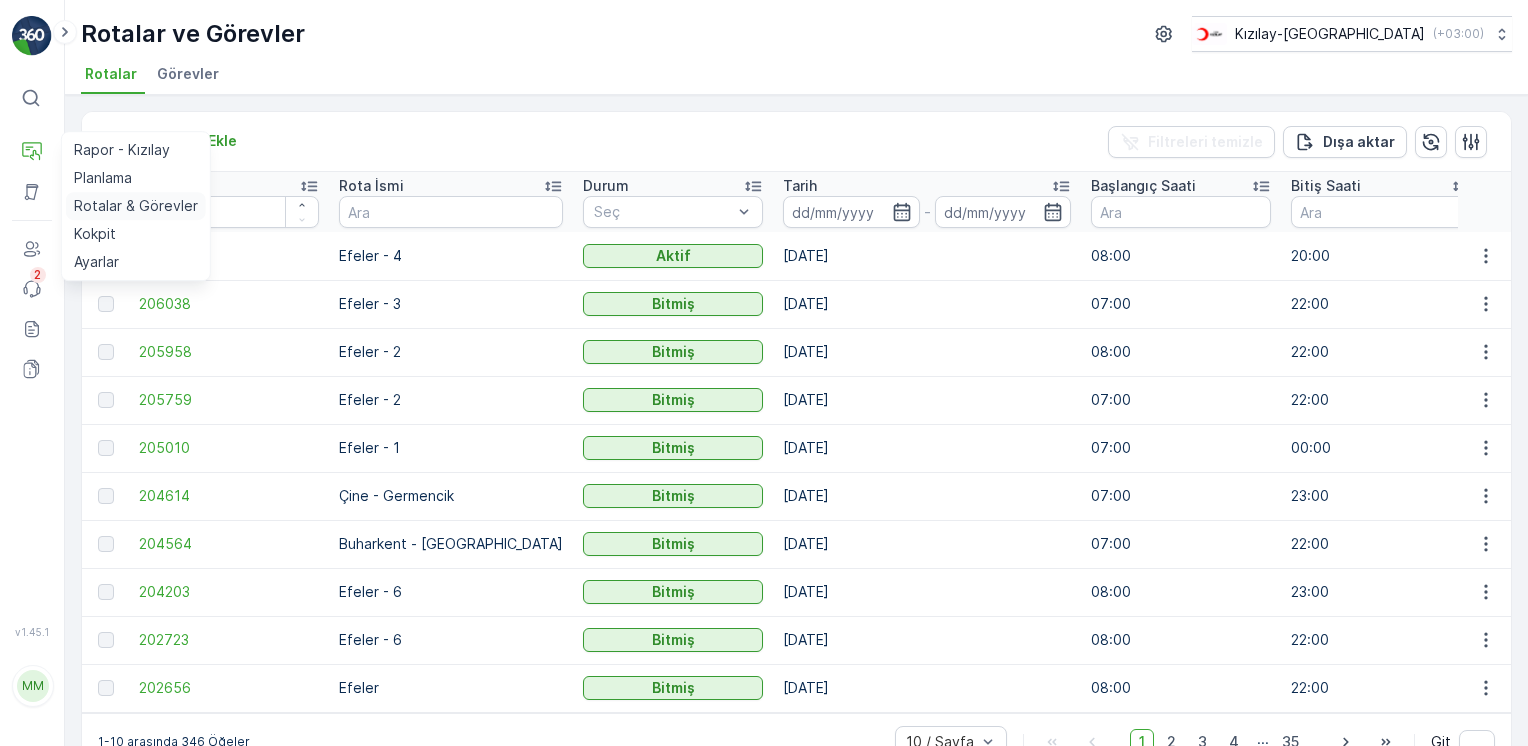 click on "Rotalar & Görevler" at bounding box center [136, 206] 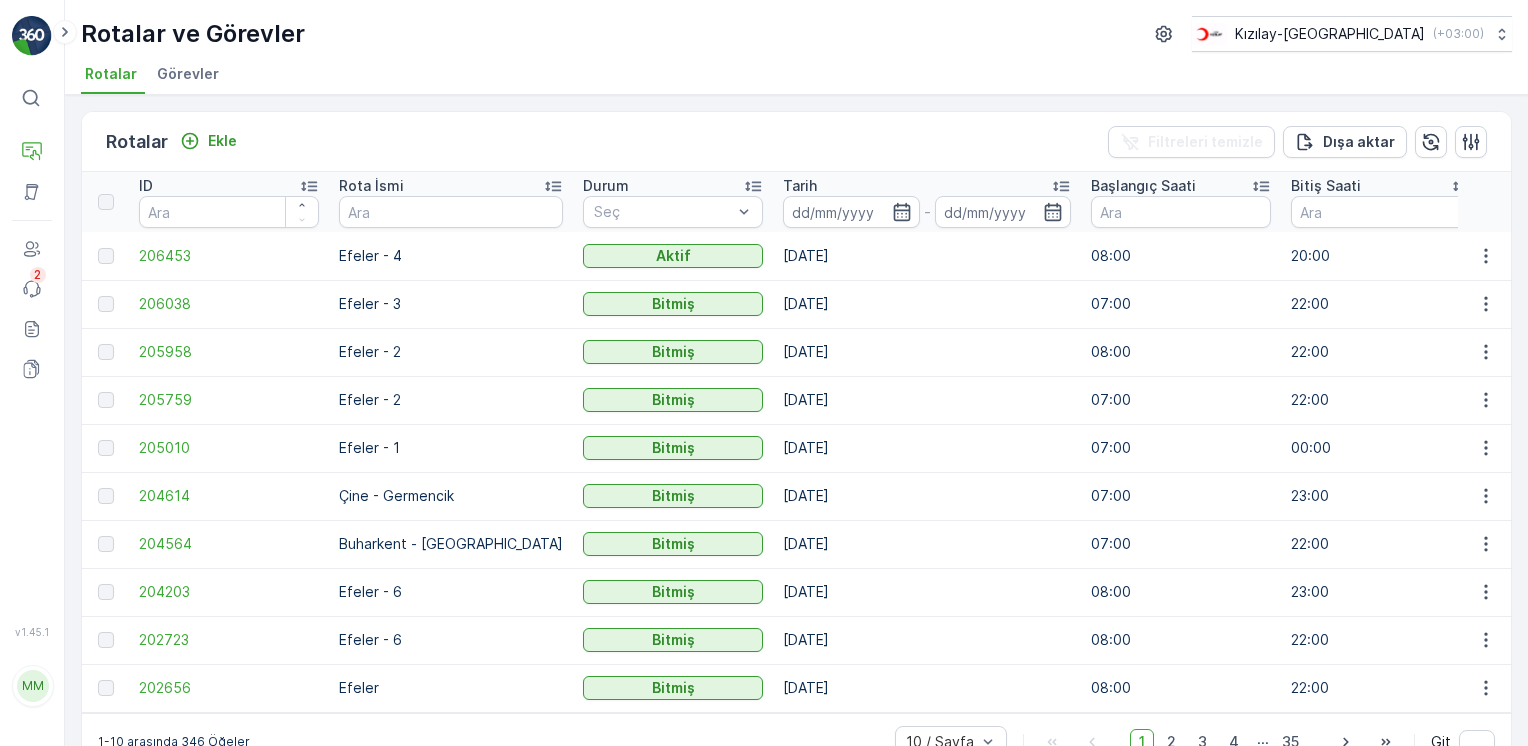 click on "Görevler" at bounding box center [188, 74] 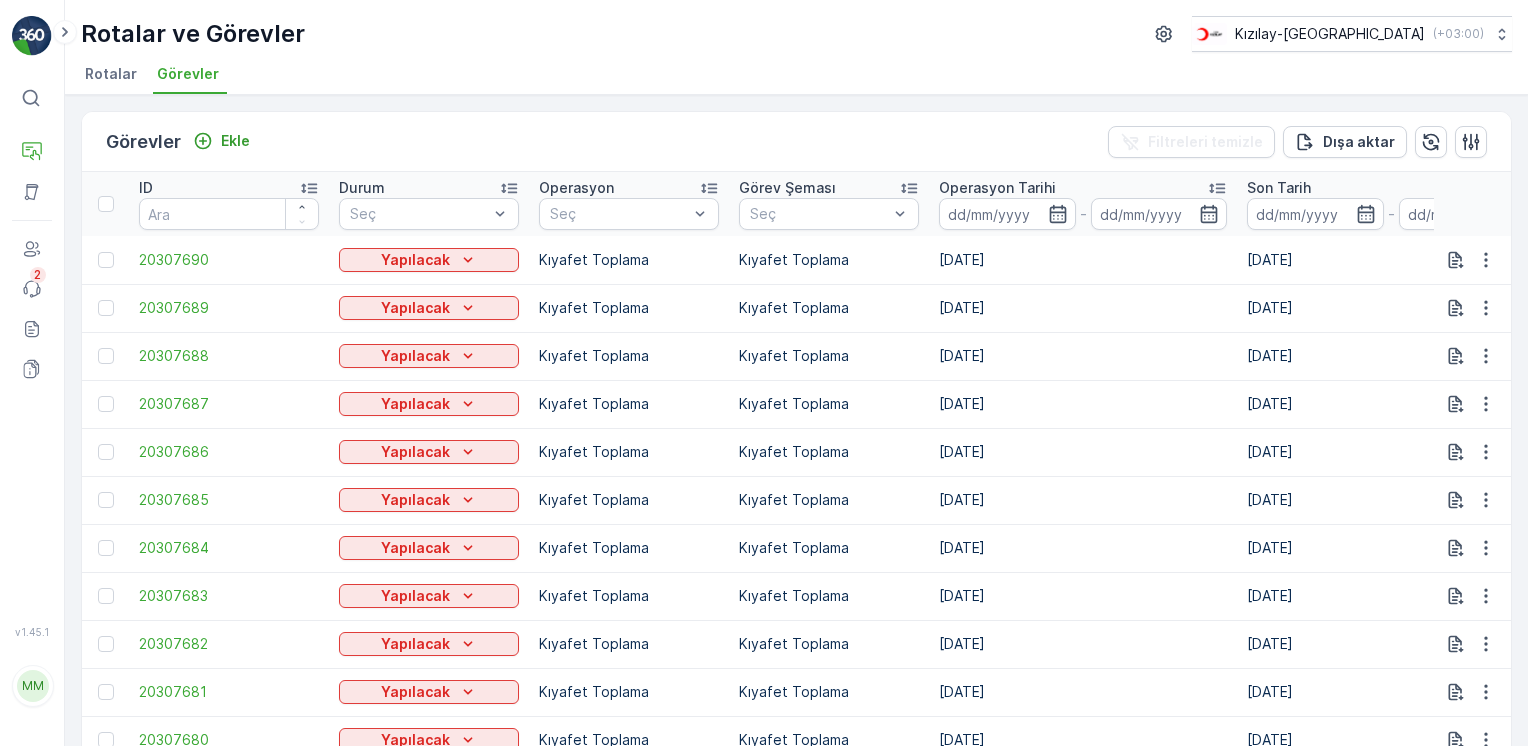 click on "Rotalar" at bounding box center (111, 74) 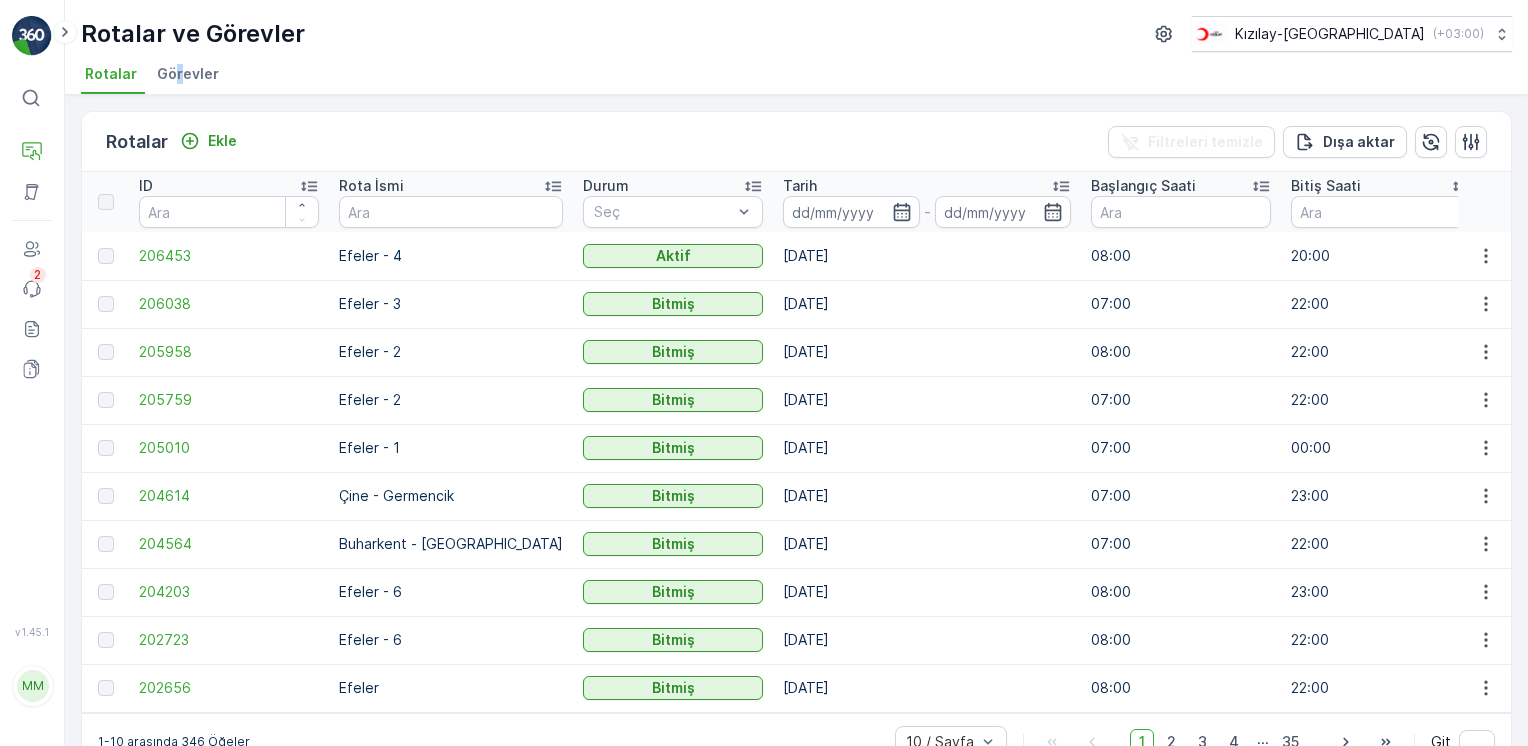 drag, startPoint x: 172, startPoint y: 66, endPoint x: 144, endPoint y: 74, distance: 29.12044 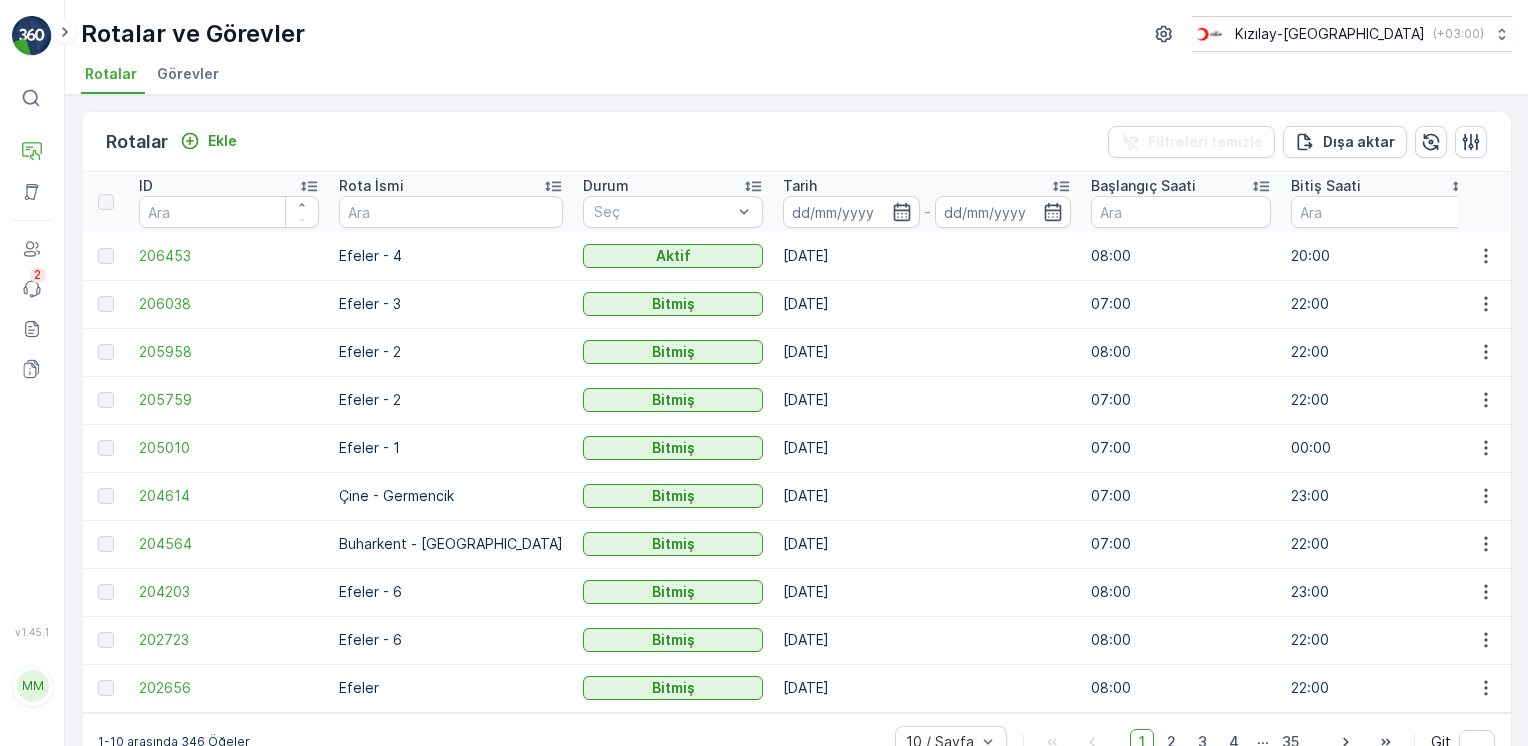 click on "Görevler" at bounding box center [188, 74] 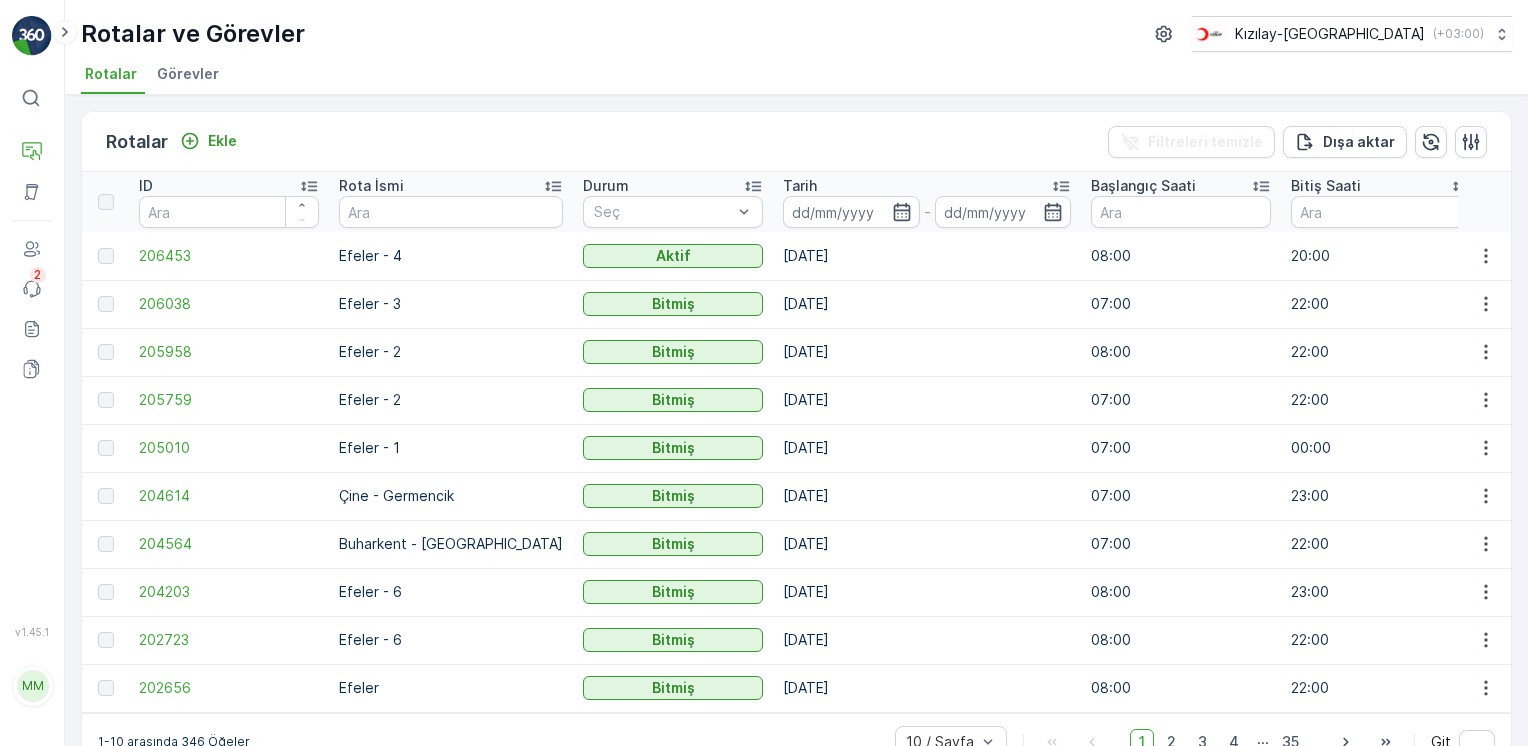 click on "Görevler" at bounding box center (188, 74) 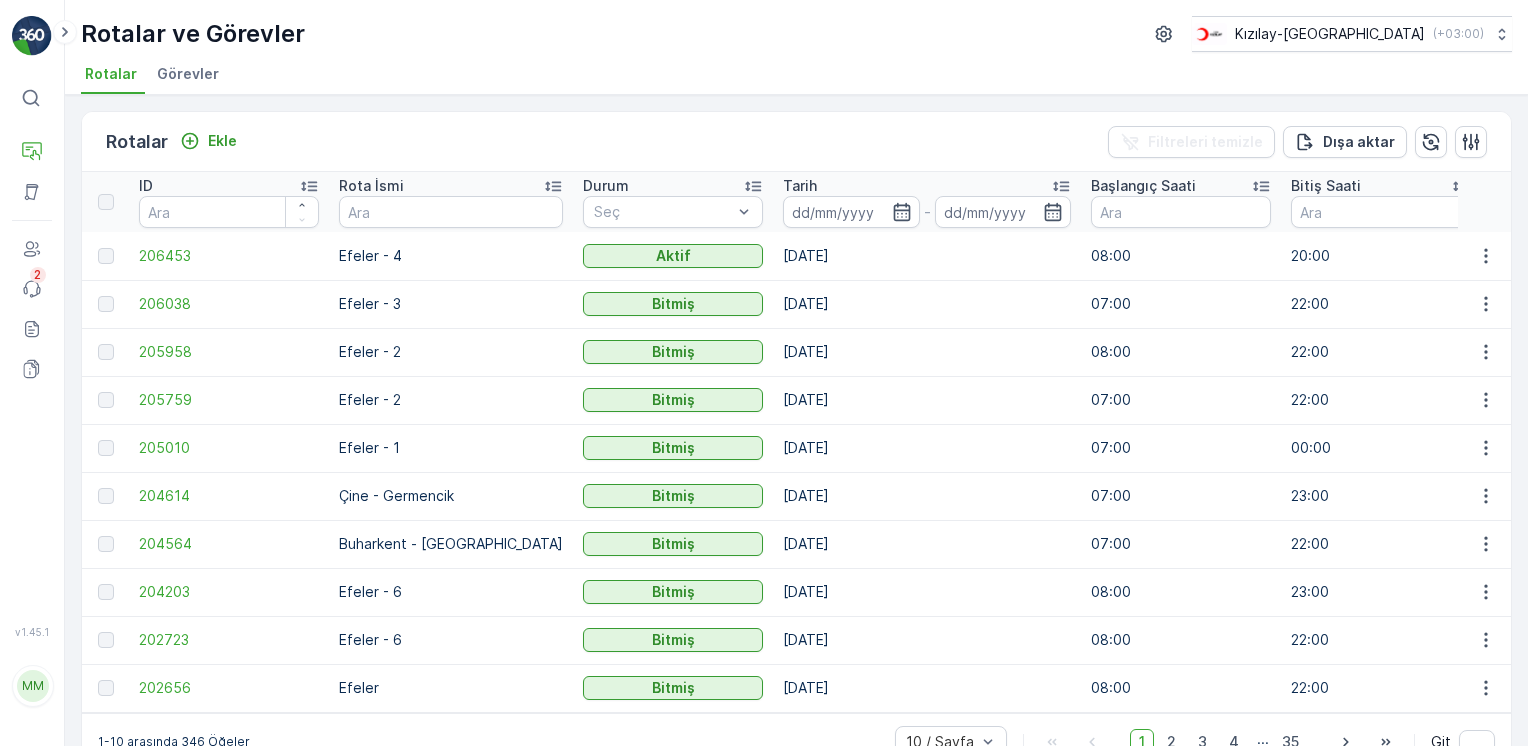 click on "Rotalar" at bounding box center (111, 74) 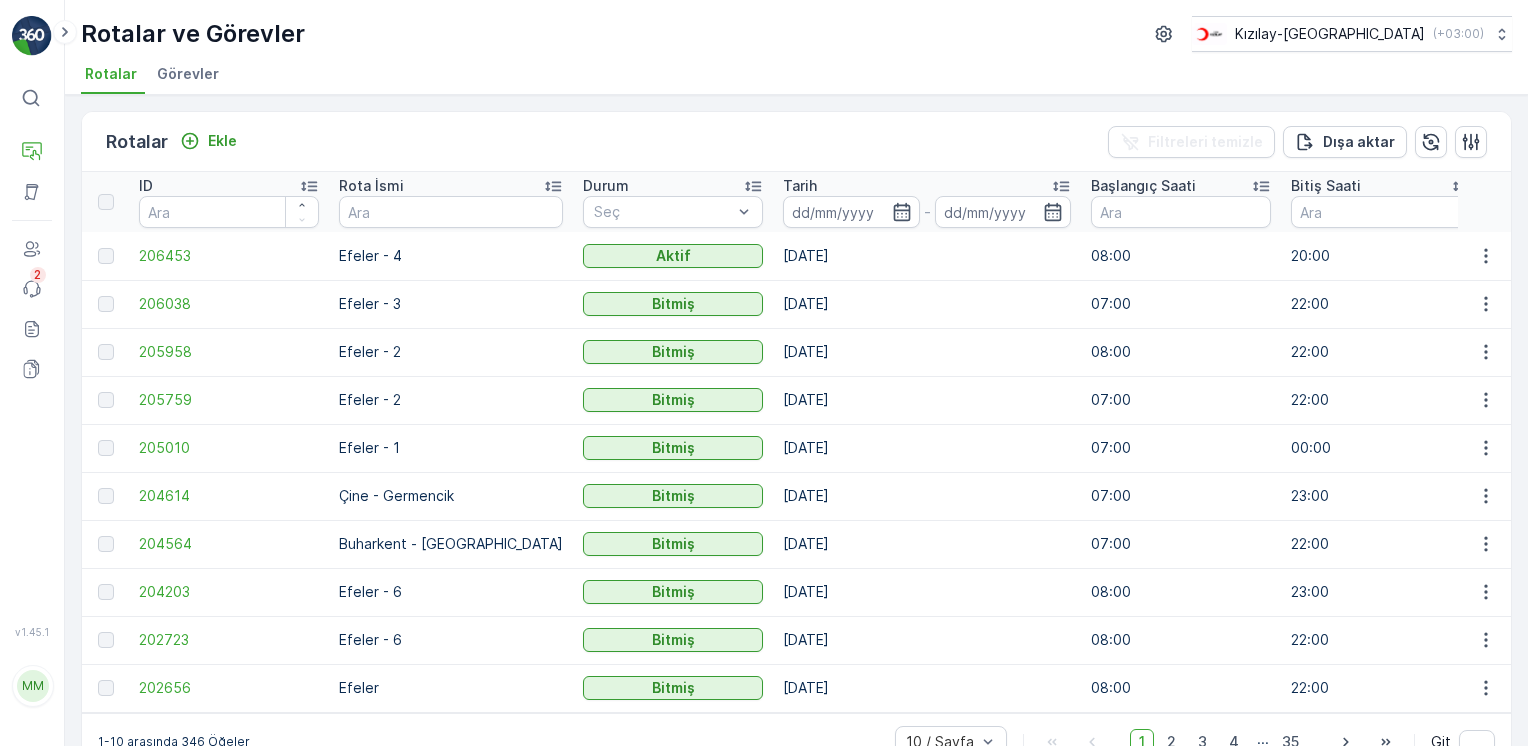 click on "Görevler" at bounding box center [188, 74] 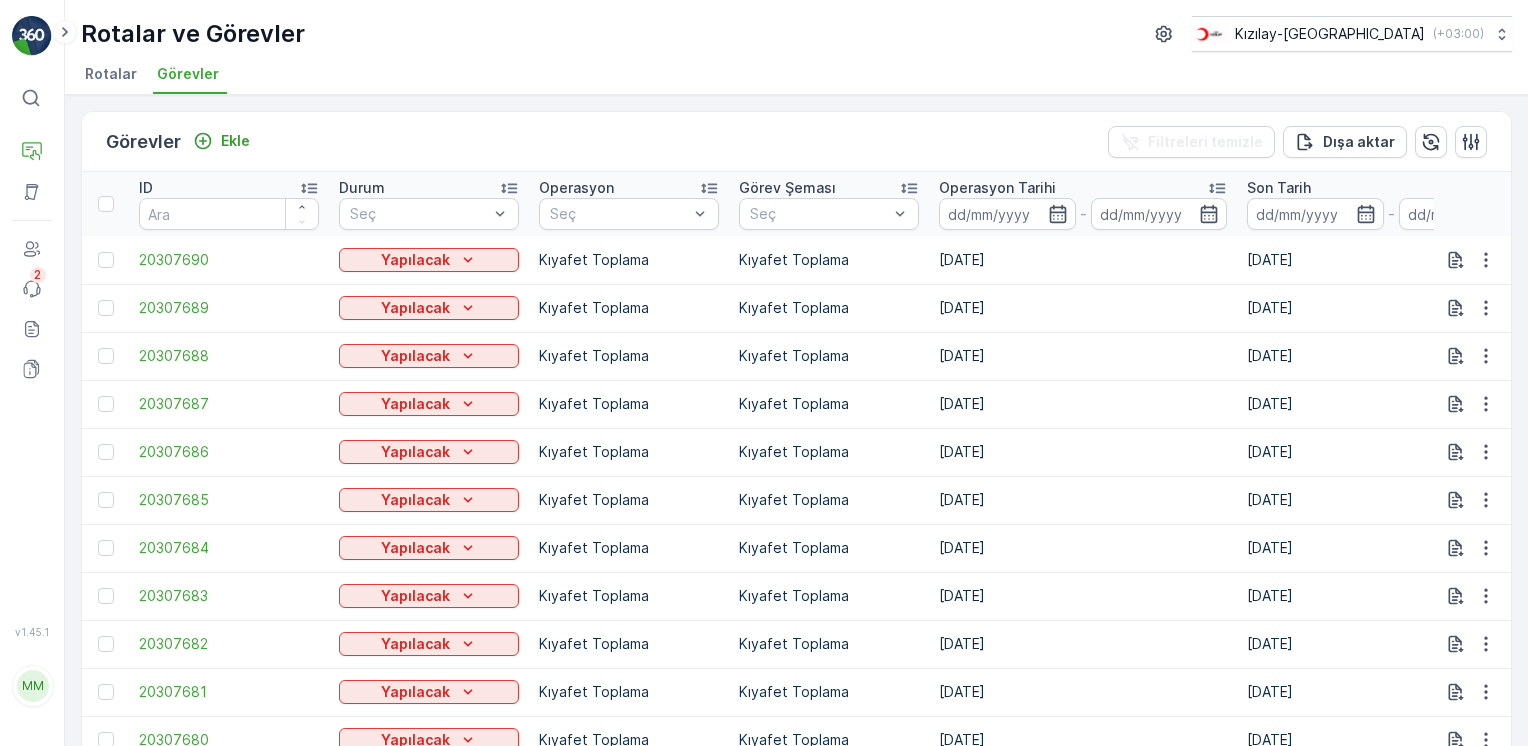 click on "Rotalar" at bounding box center [111, 74] 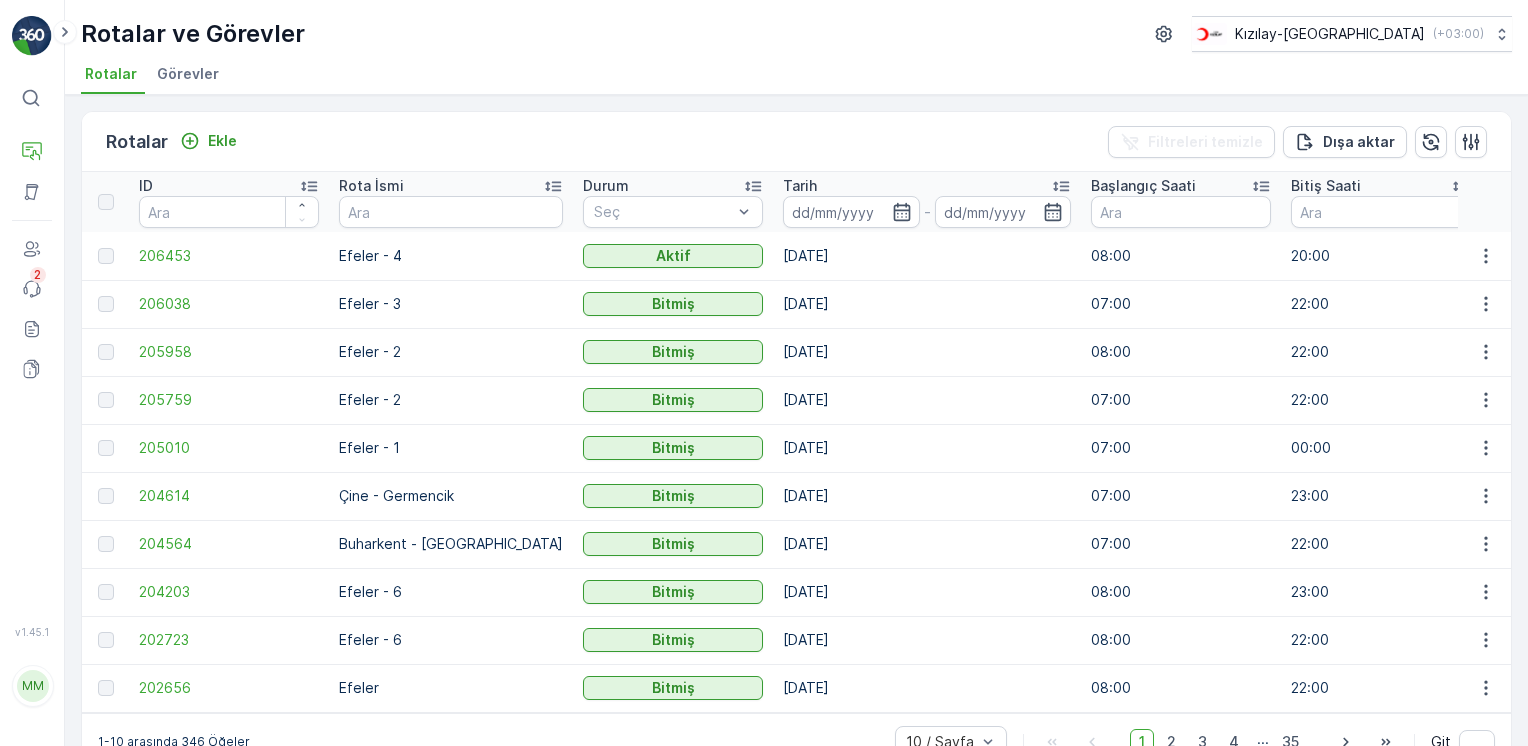 click on "Görevler" at bounding box center (188, 74) 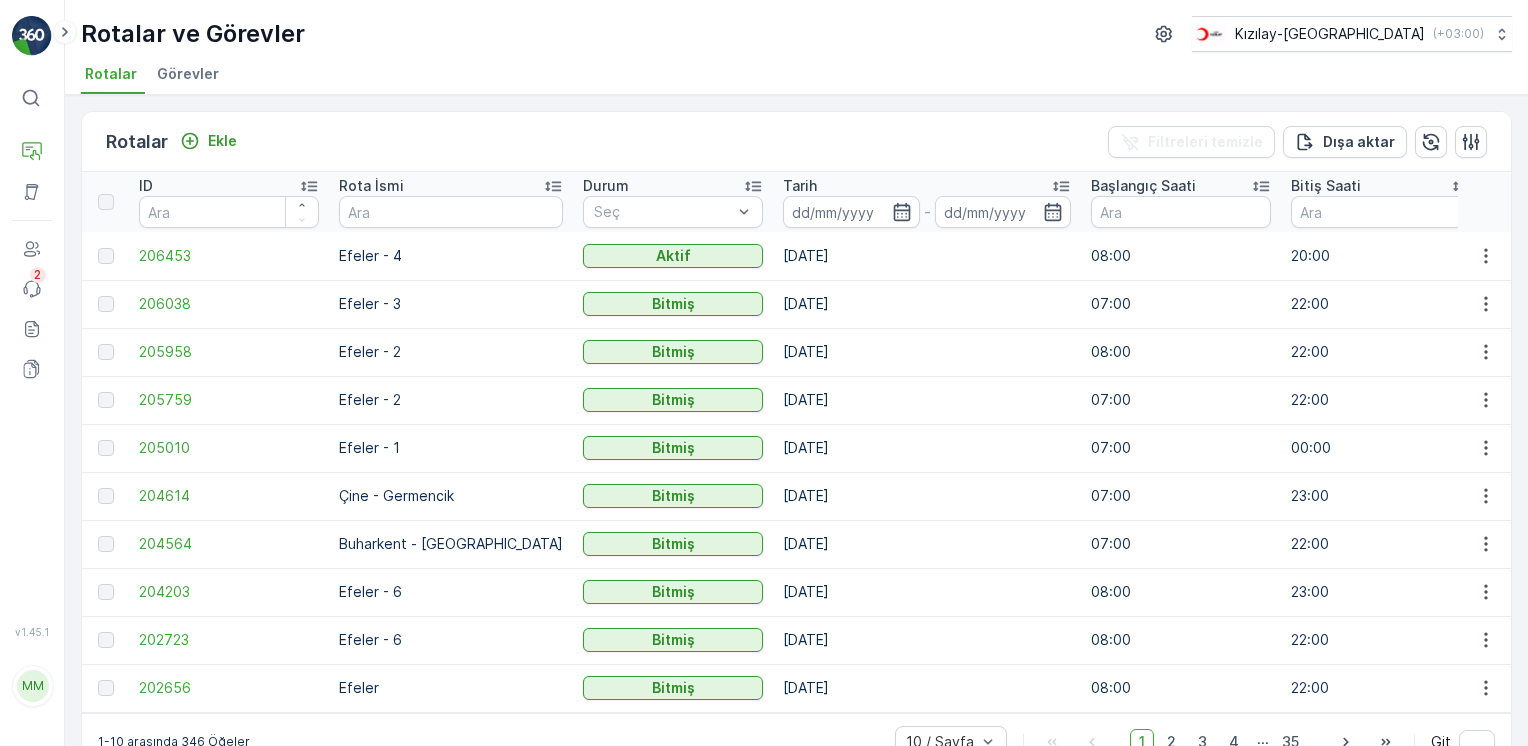 click on "Rotalar" at bounding box center (111, 74) 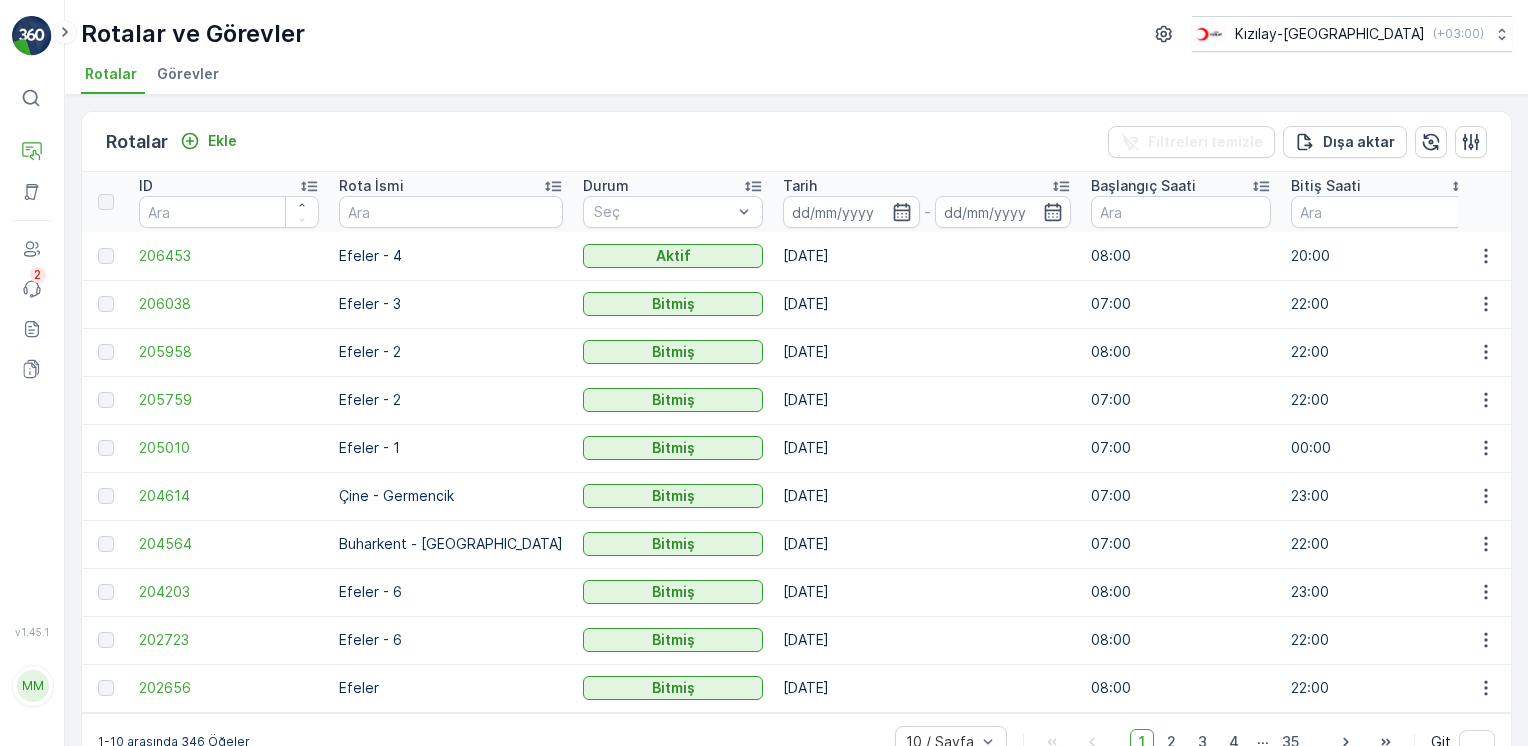 click on "Görevler" at bounding box center (188, 74) 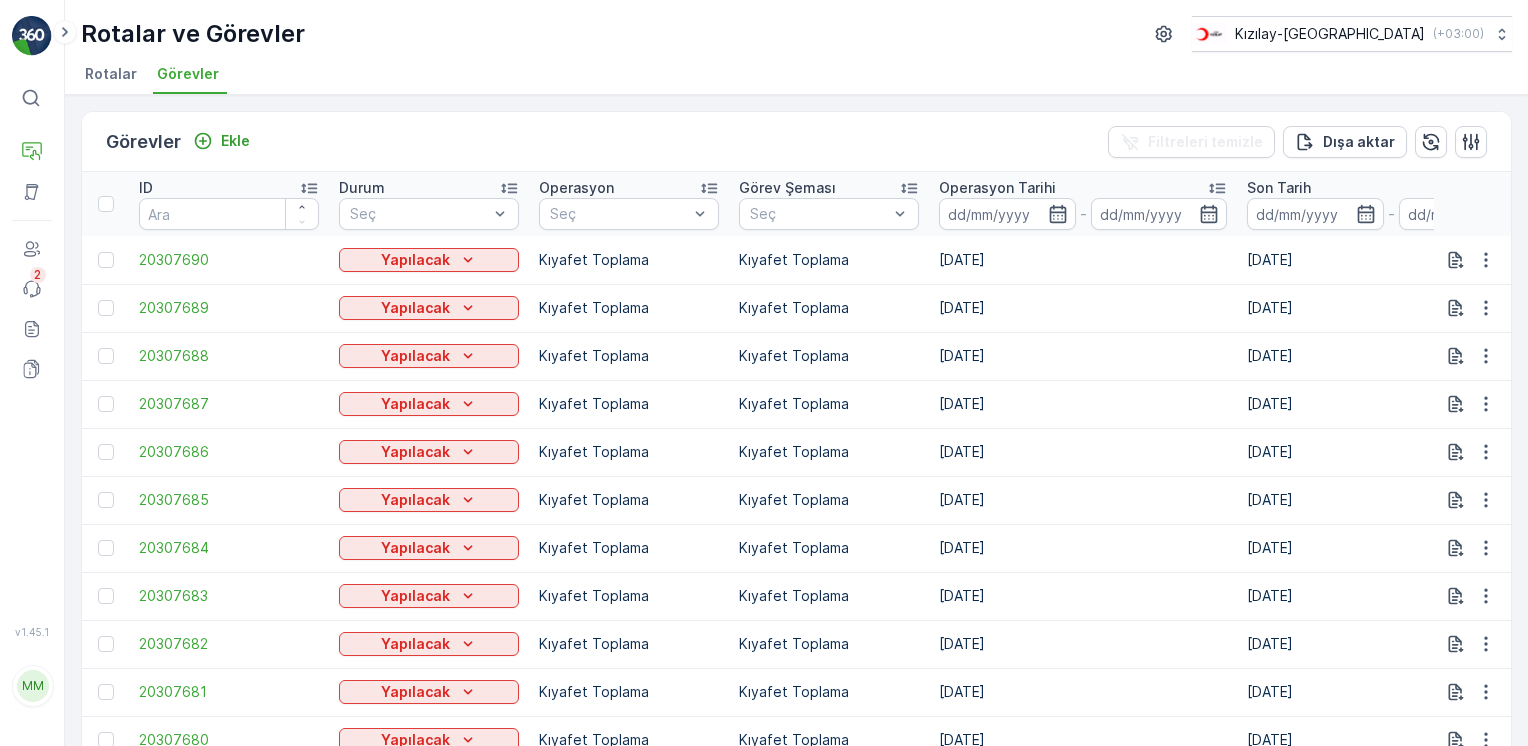 click on "Rotalar" at bounding box center [111, 74] 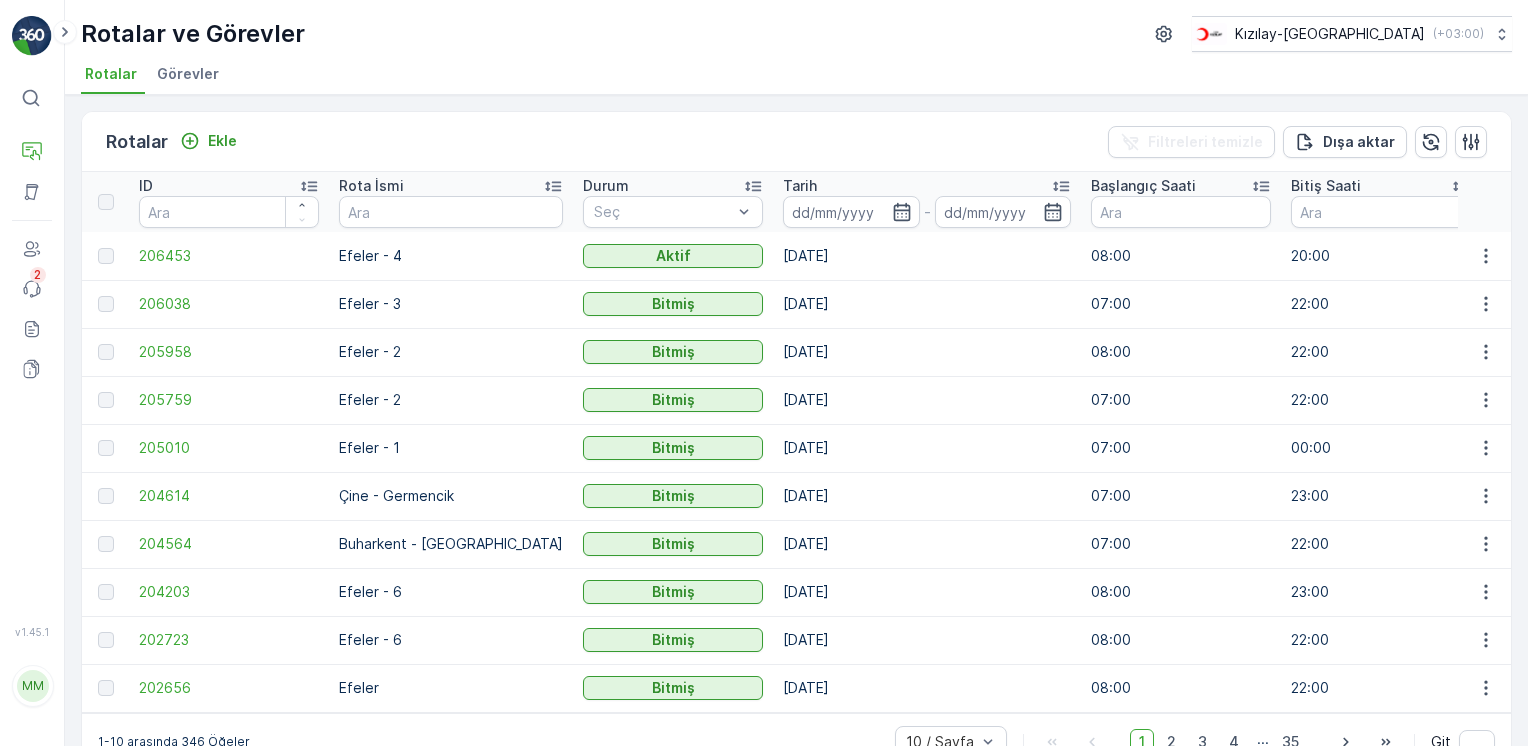click on "Görevler" at bounding box center (188, 74) 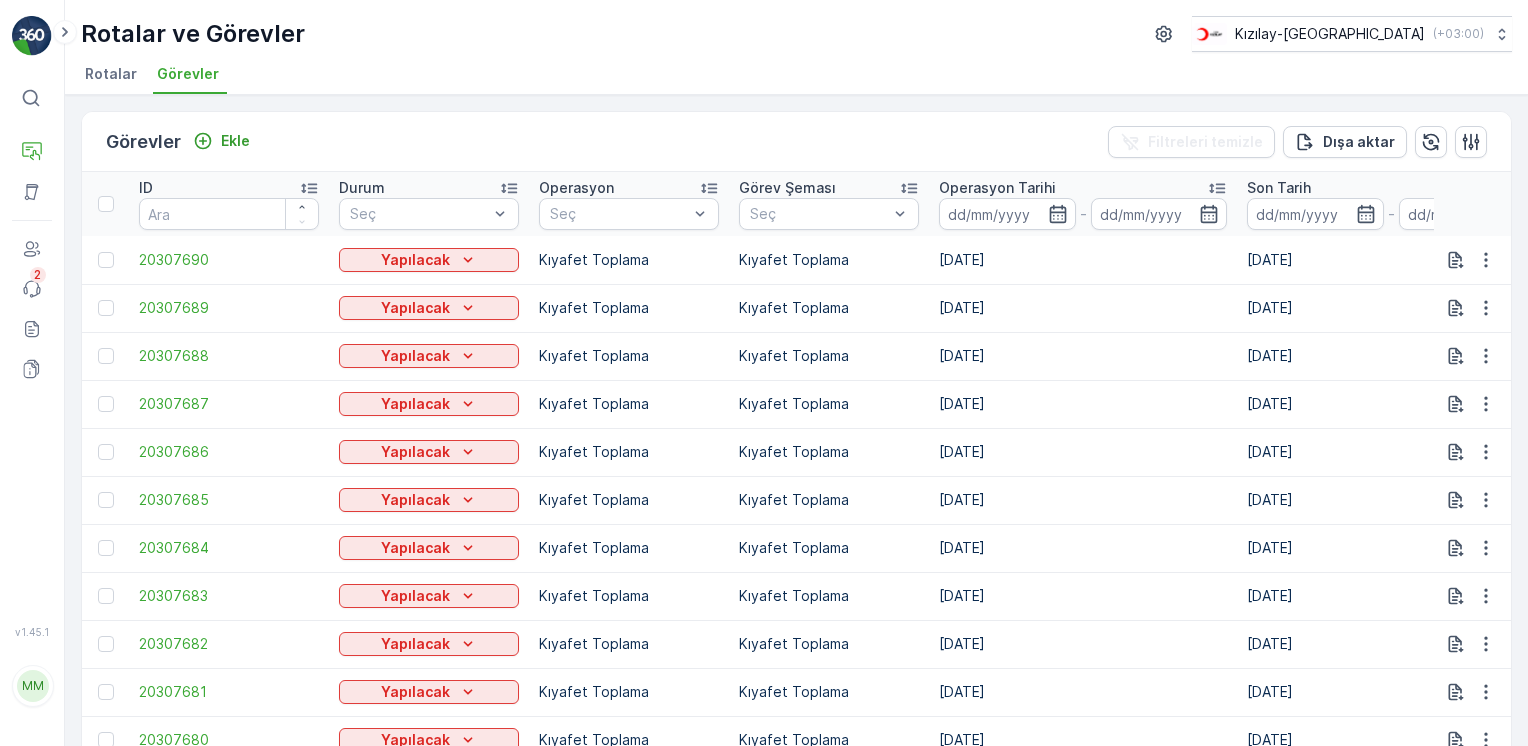 click on "Rotalar" at bounding box center (111, 74) 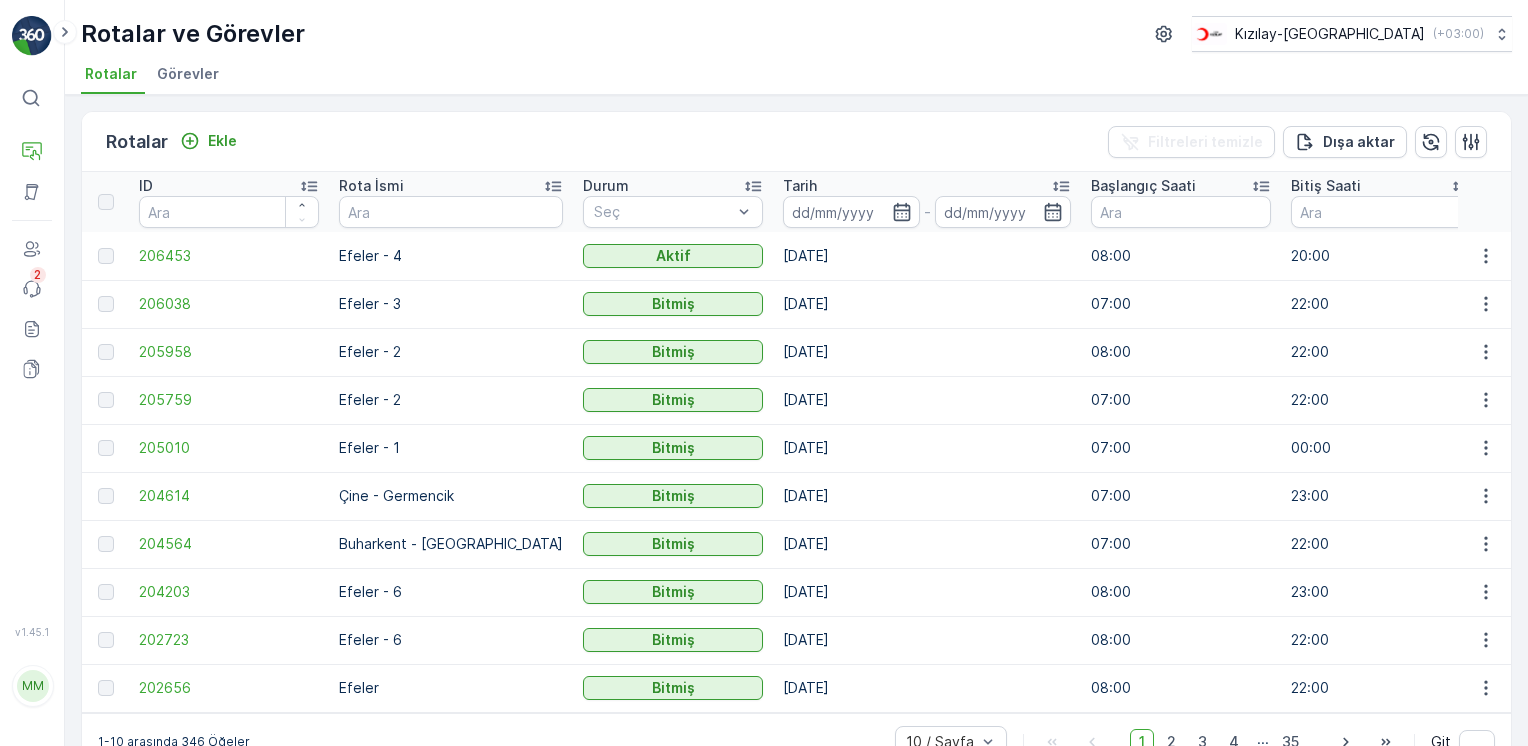 click at bounding box center (32, 36) 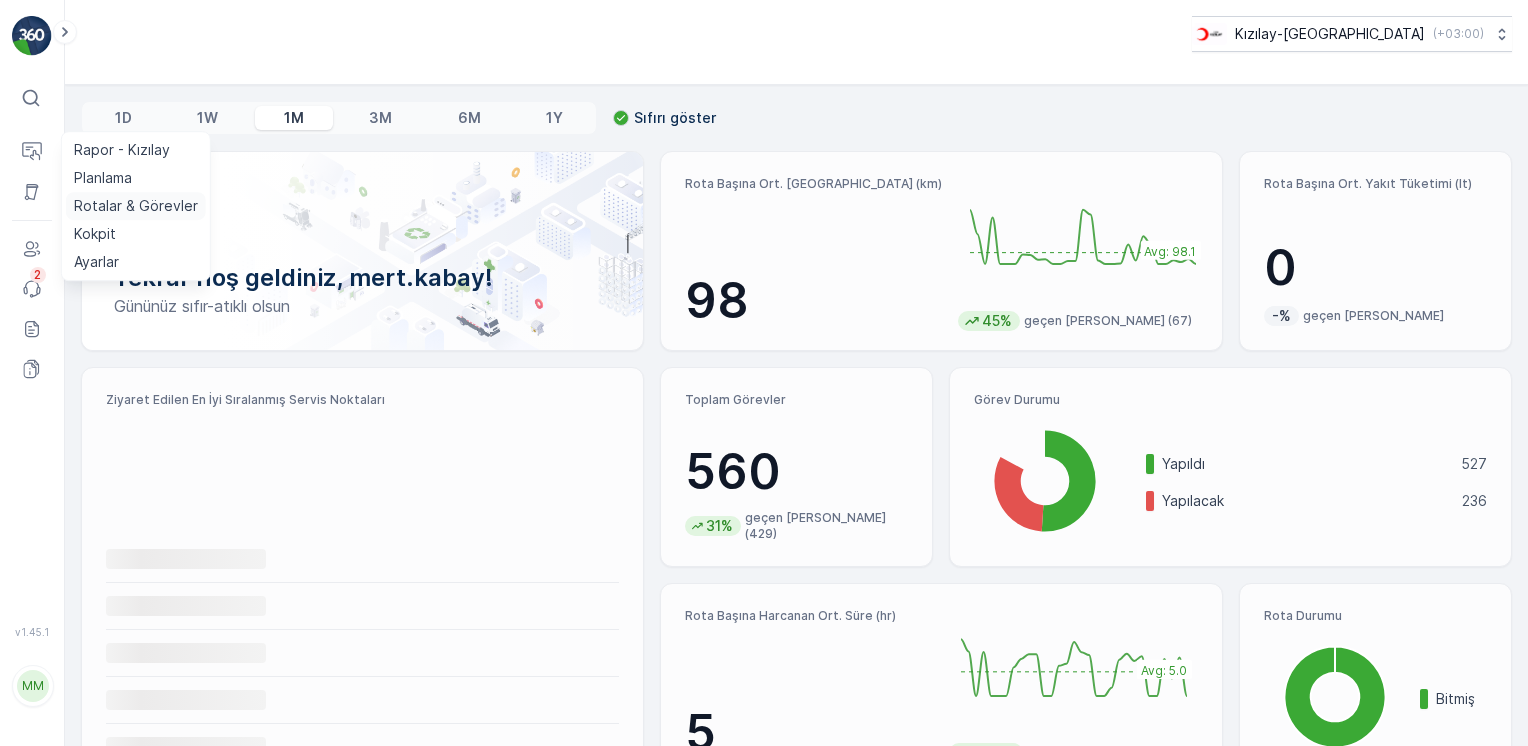 click on "Rotalar & Görevler" at bounding box center [136, 206] 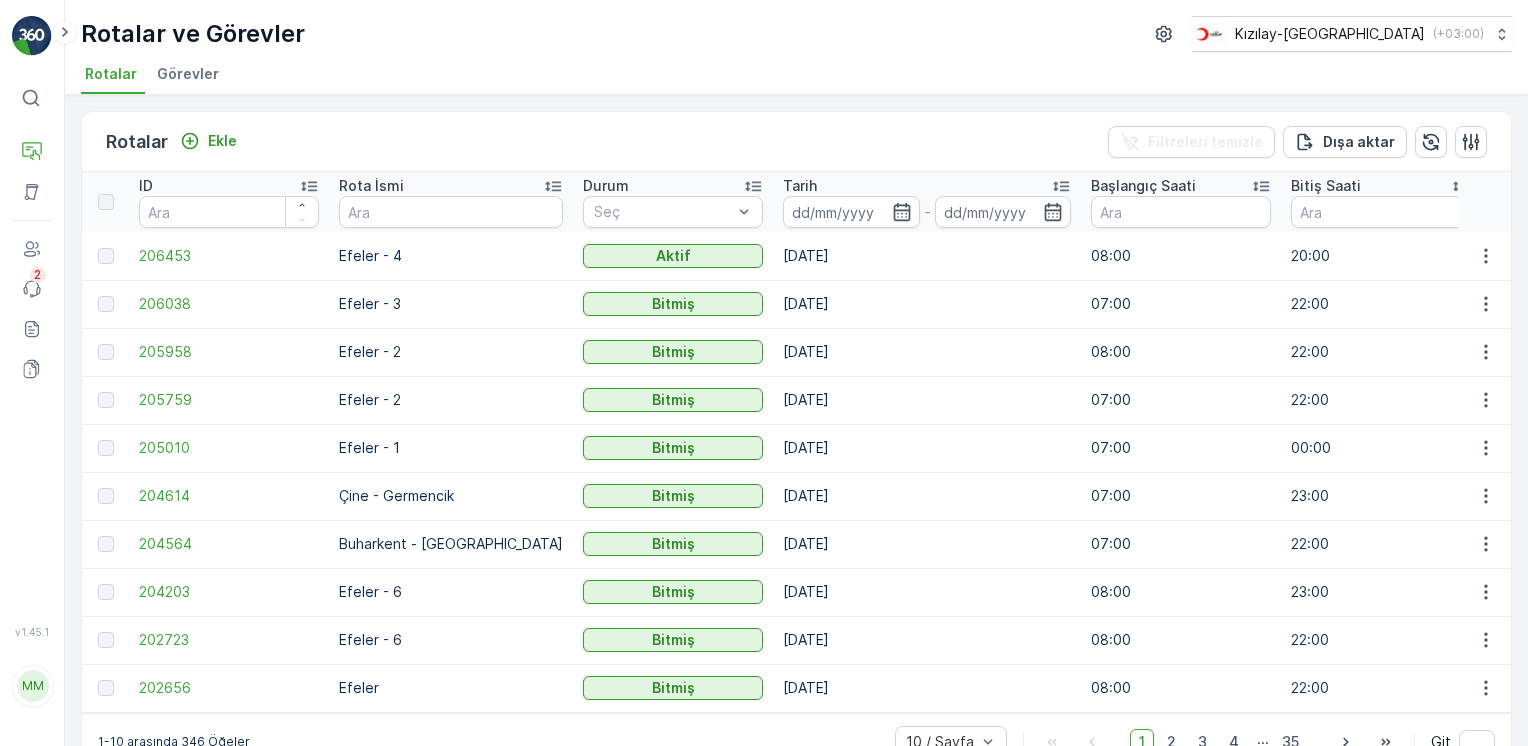 click at bounding box center (32, 36) 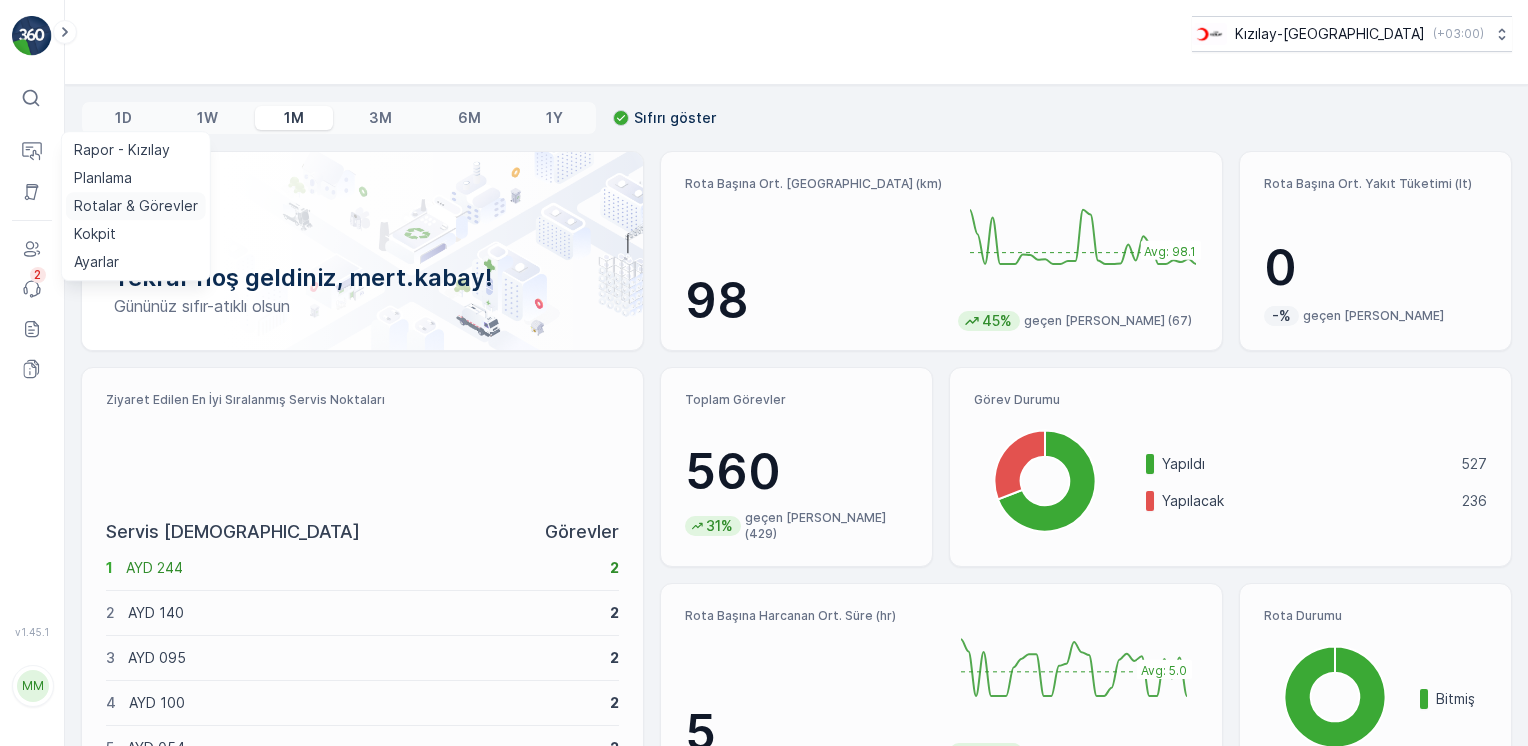 click on "Rotalar & Görevler" at bounding box center [136, 206] 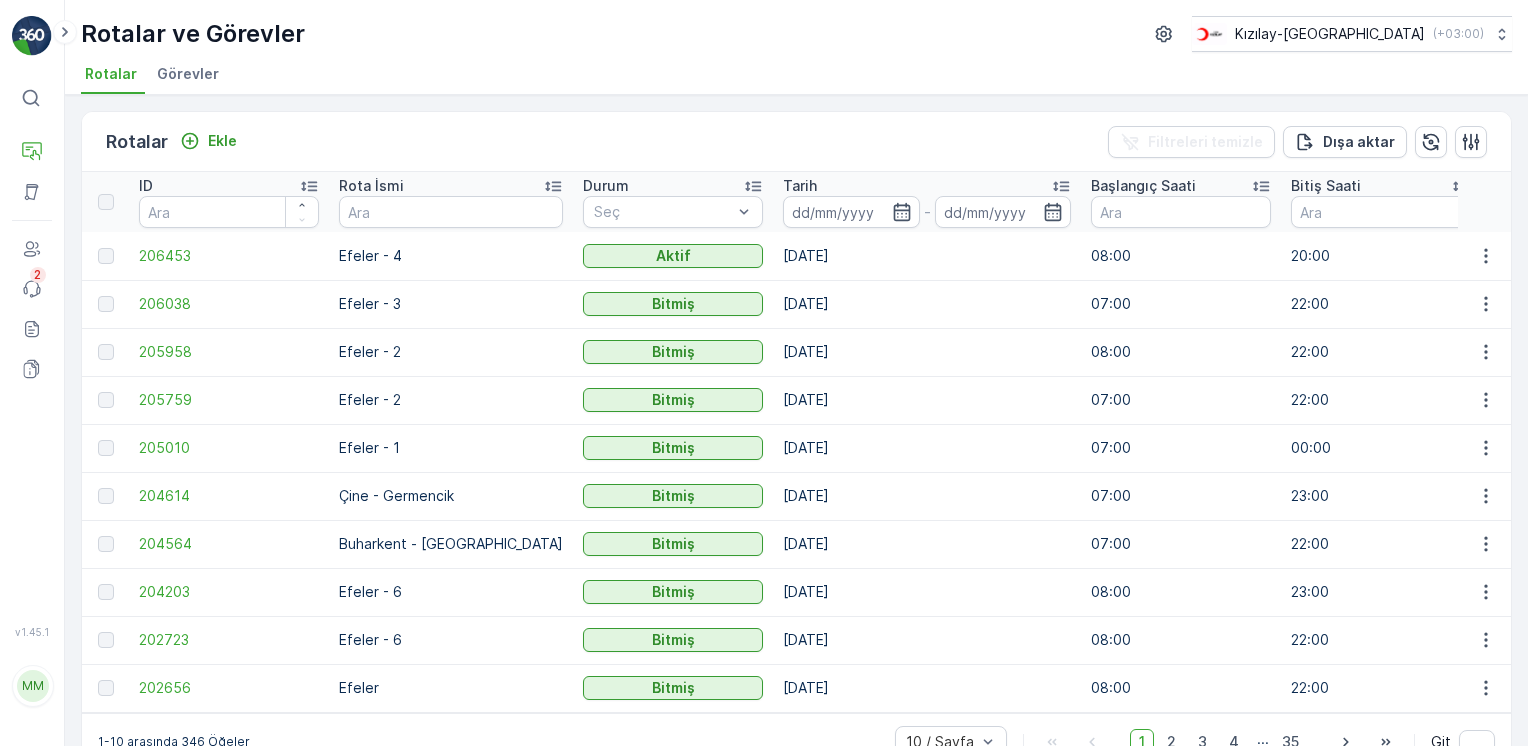 click on "Görevler" at bounding box center (188, 74) 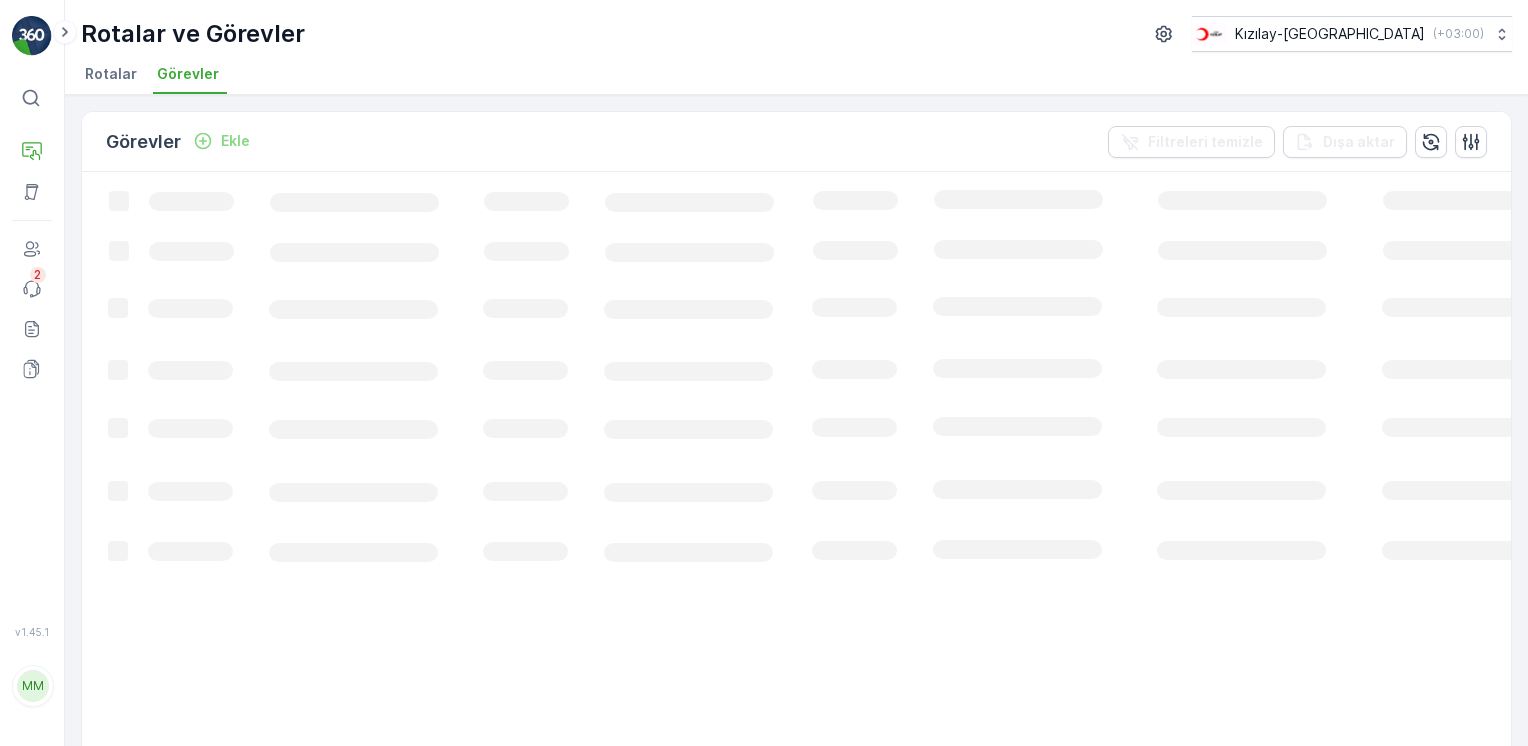 click on "Rotalar" at bounding box center [111, 74] 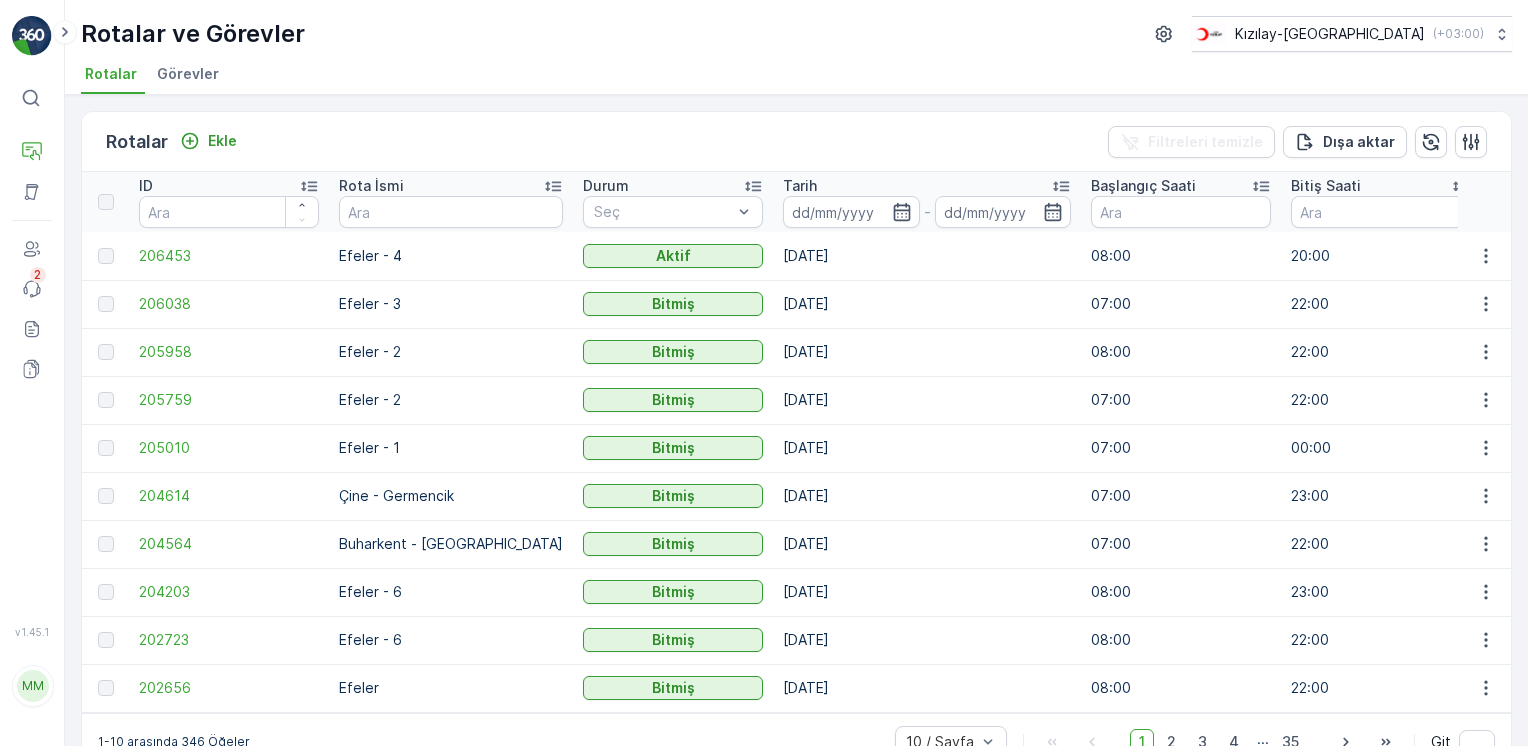 click on "Görevler" at bounding box center [188, 74] 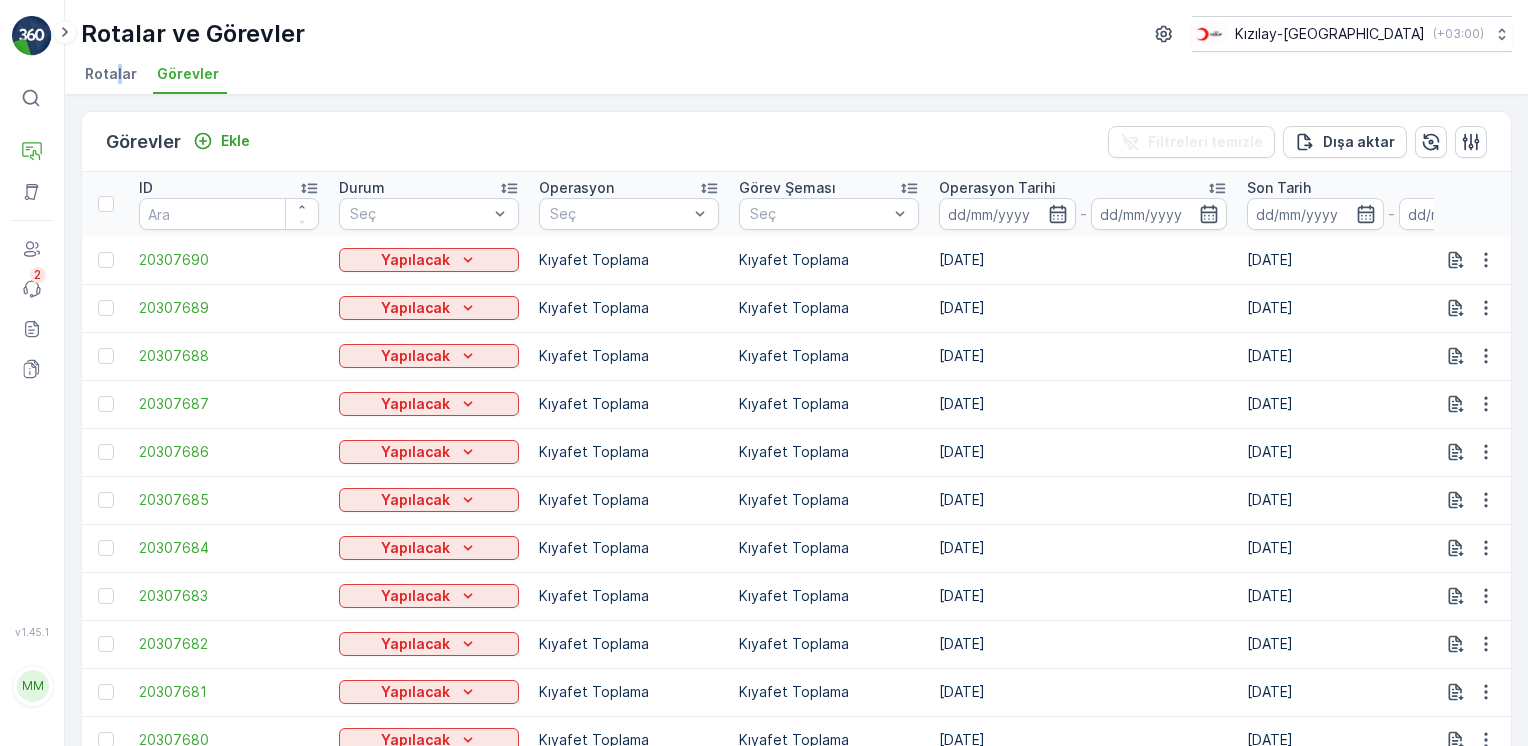 click on "Rotalar" at bounding box center [111, 74] 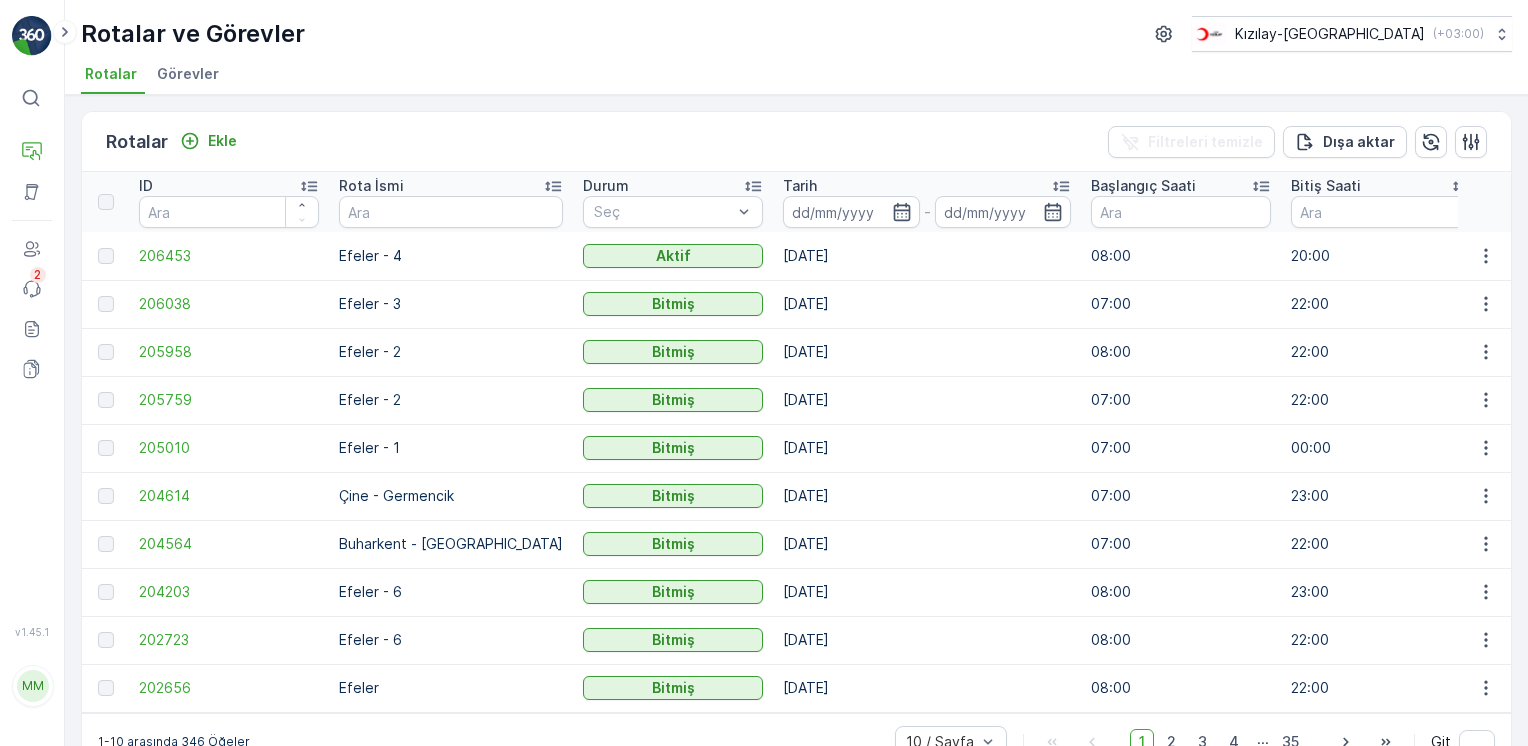 drag, startPoint x: 118, startPoint y: 80, endPoint x: 104, endPoint y: 28, distance: 53.851646 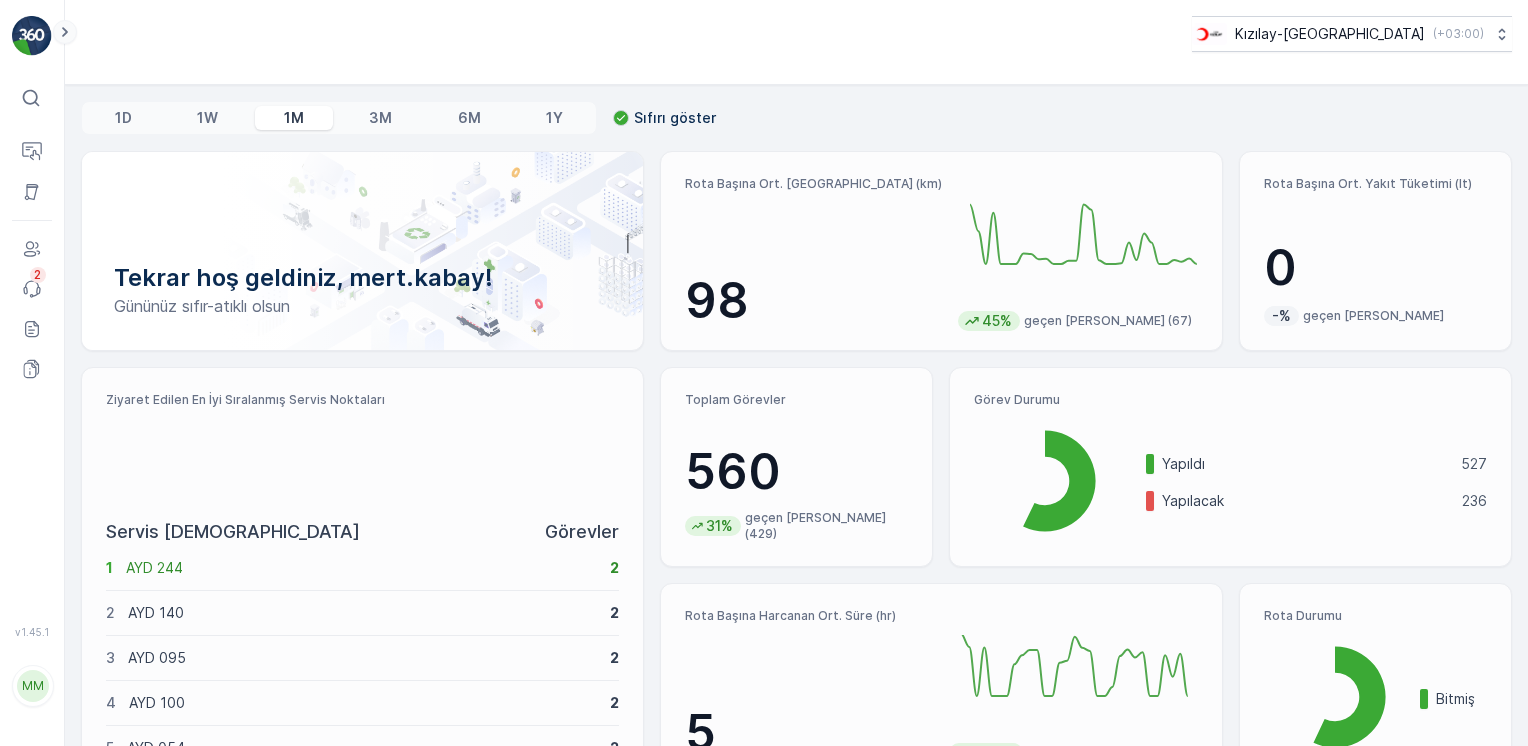 click 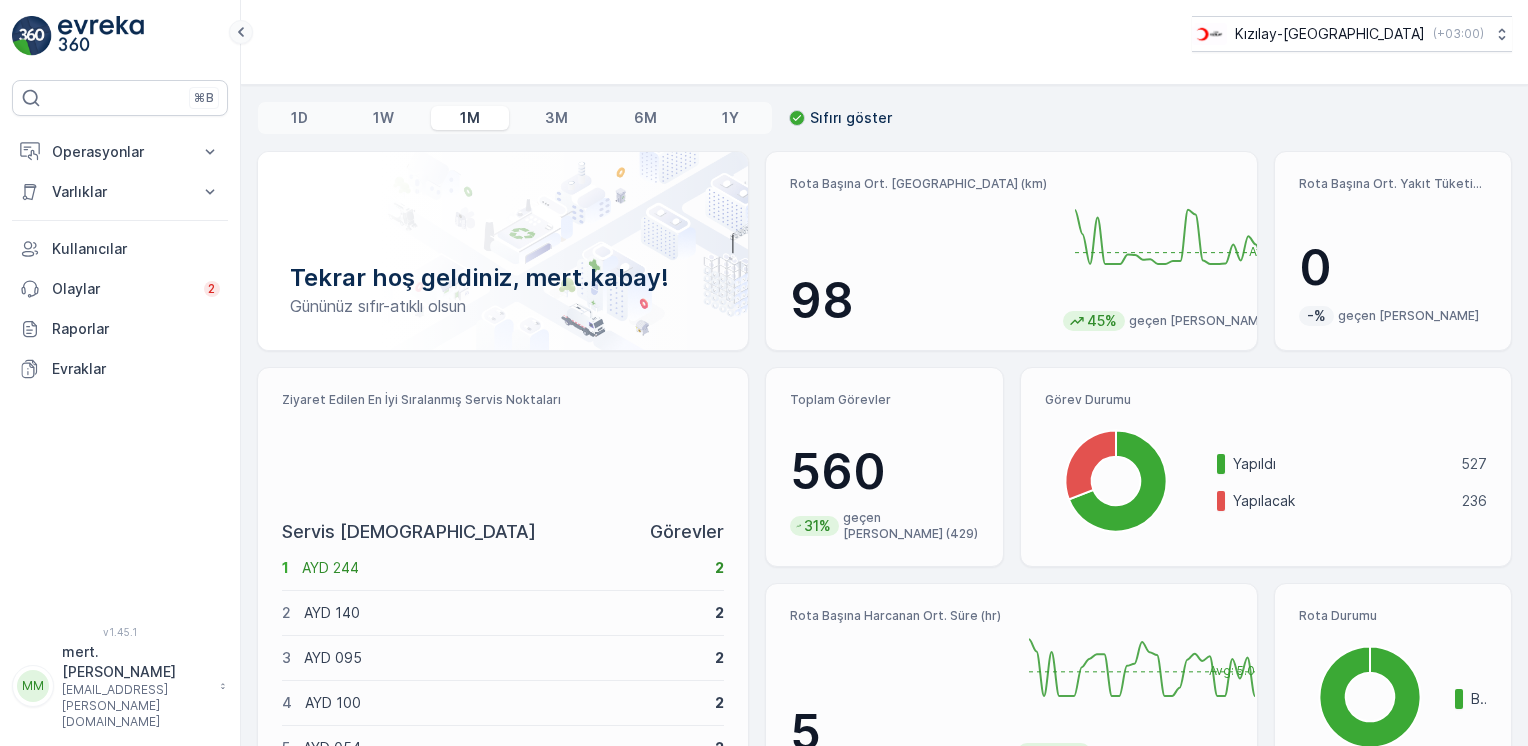 click 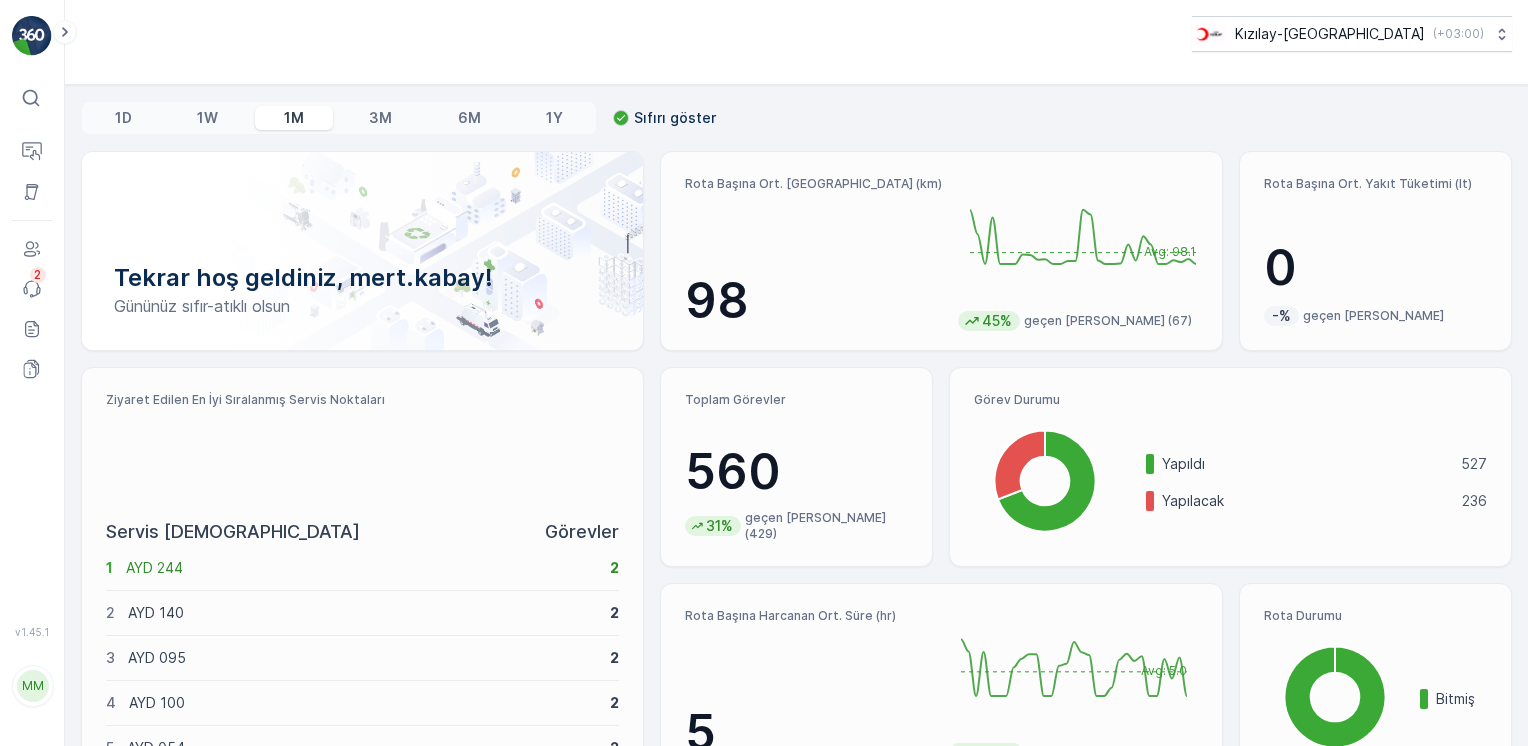 click at bounding box center (32, 36) 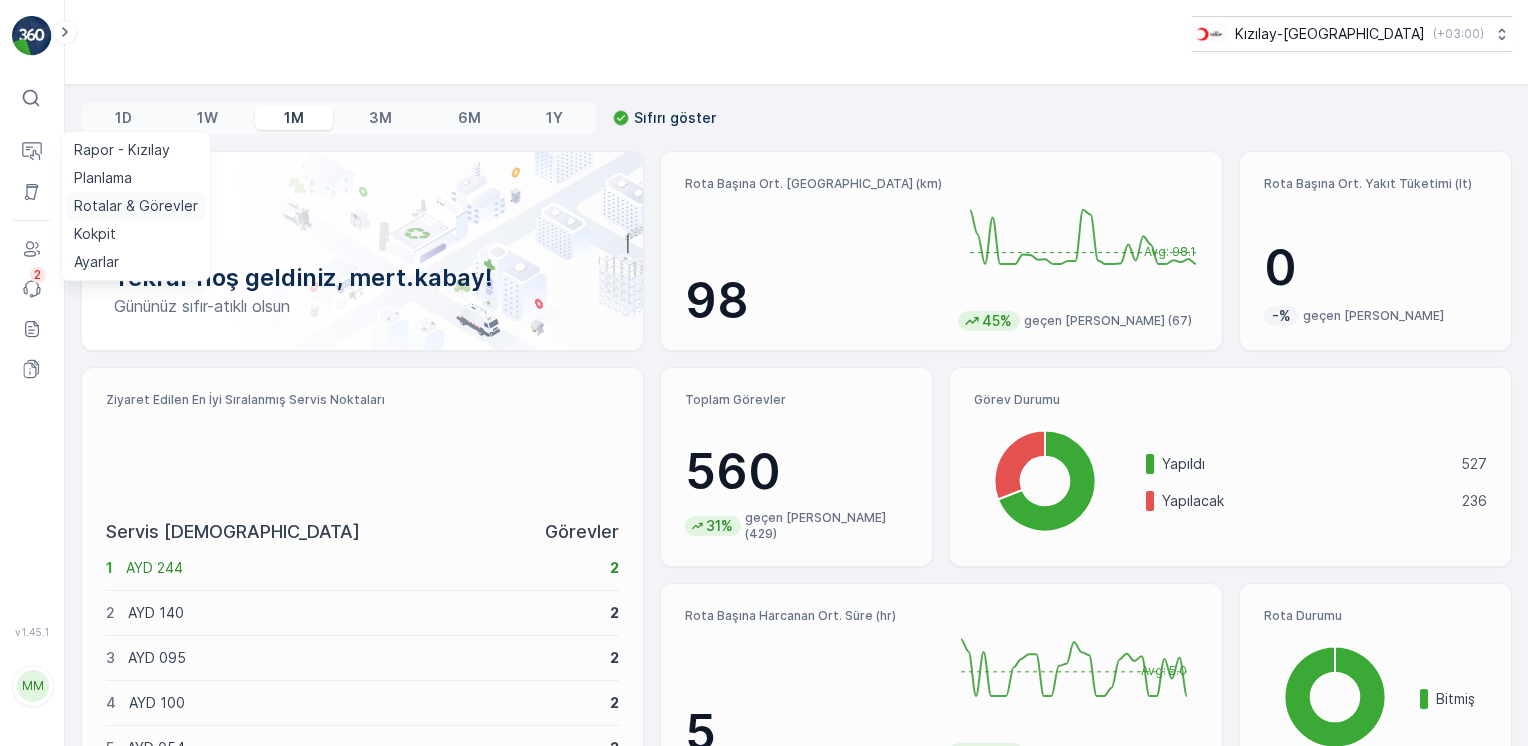 click on "Rotalar & Görevler" at bounding box center [136, 206] 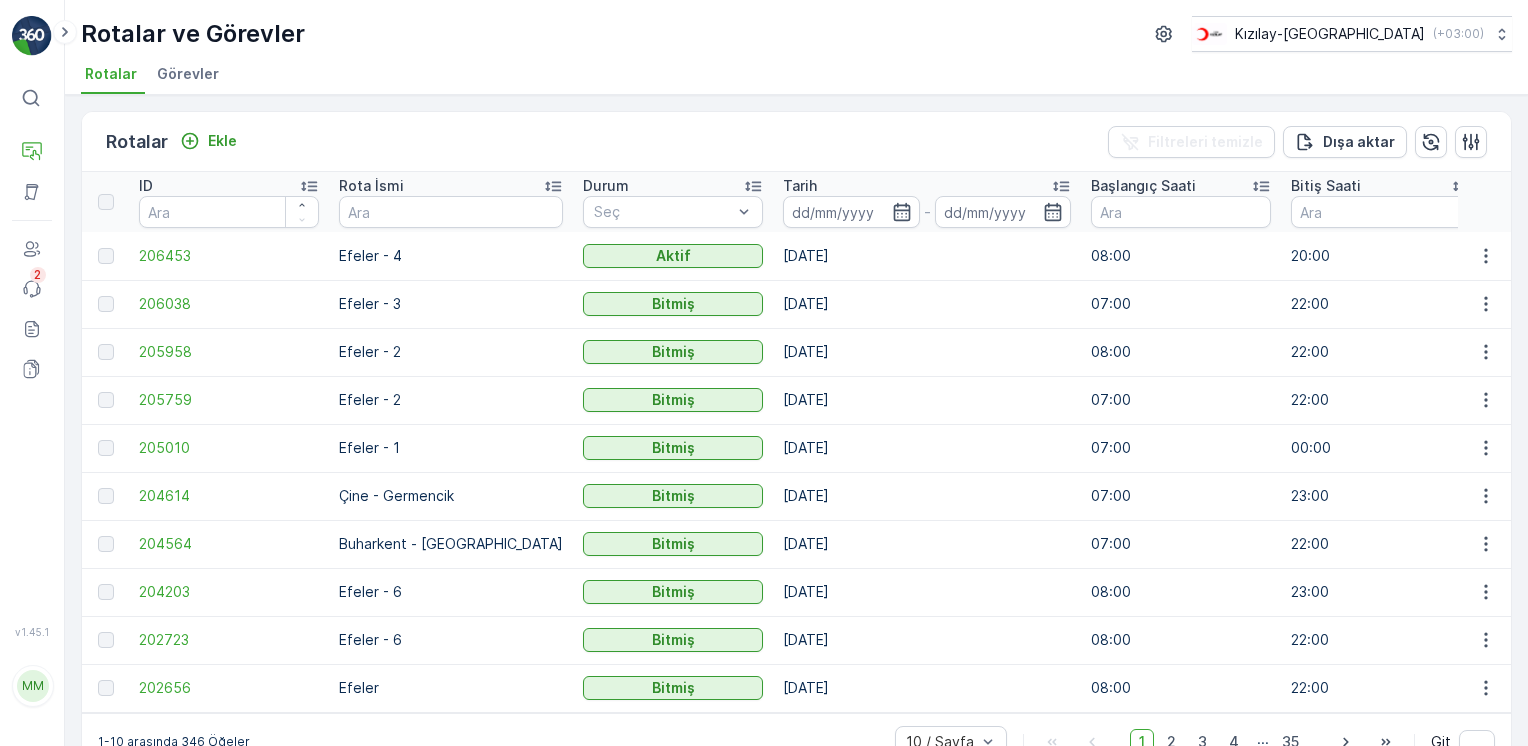 drag, startPoint x: 272, startPoint y: 128, endPoint x: 200, endPoint y: 164, distance: 80.49844 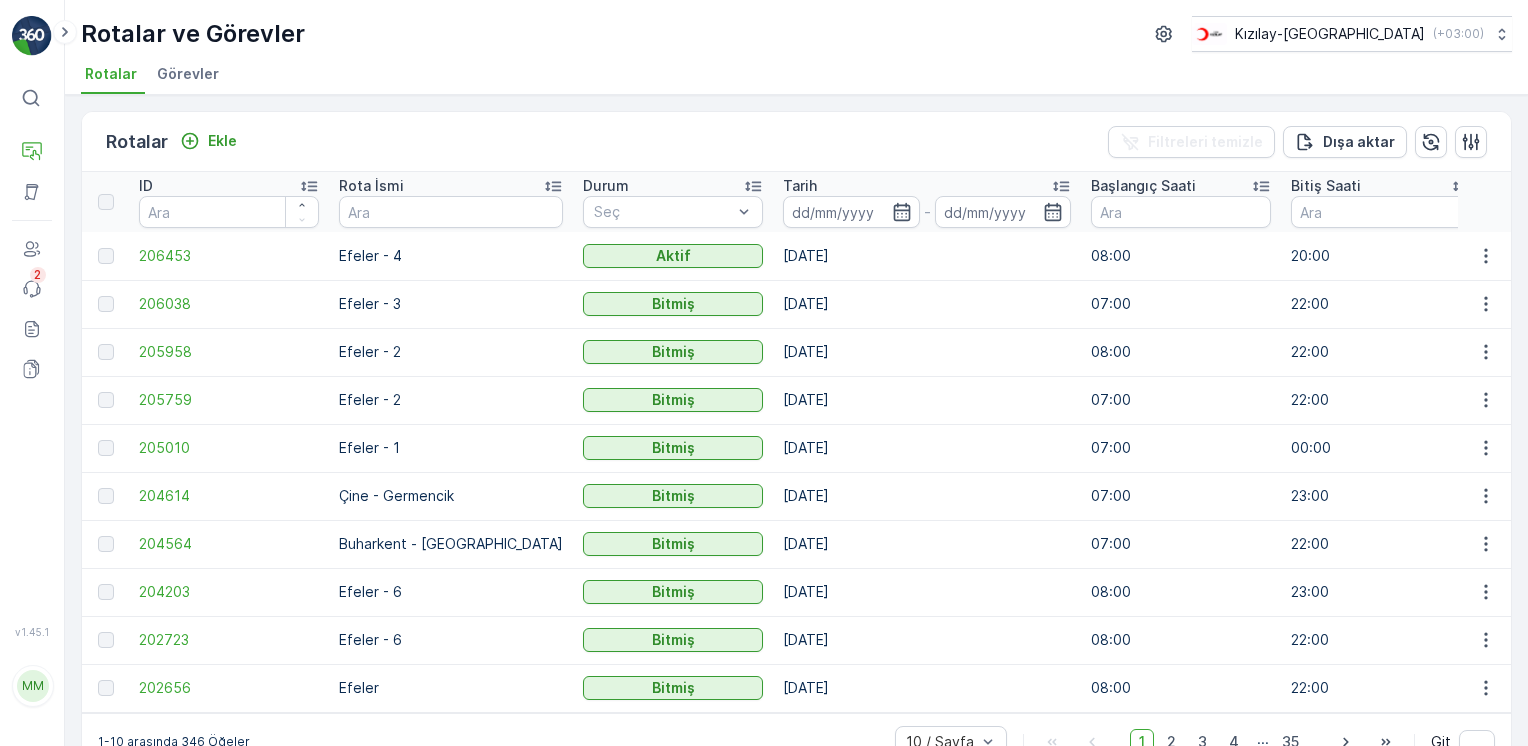 click on "Rotalar Ekle Filtreleri temizle Dışa aktar" at bounding box center (796, 142) 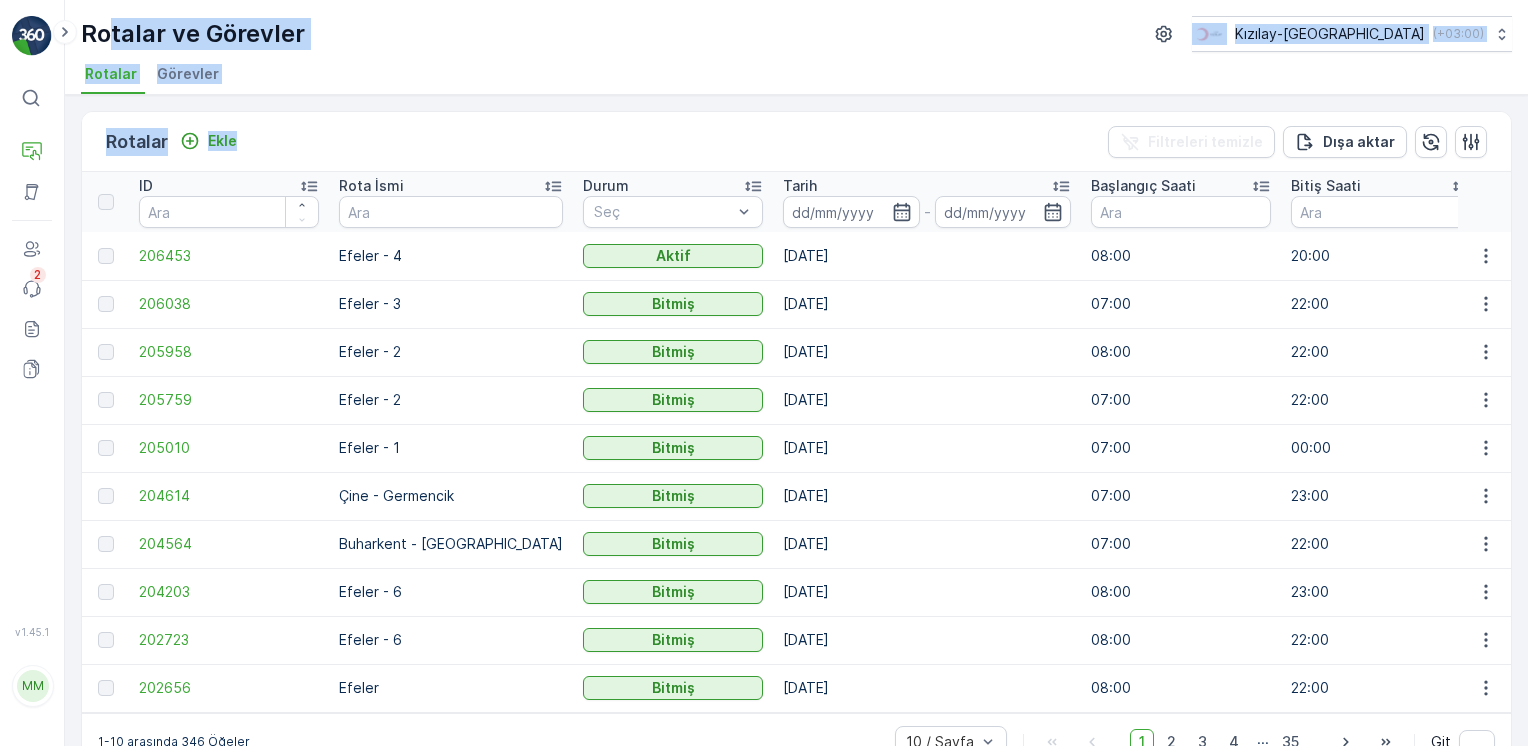 drag, startPoint x: 252, startPoint y: 150, endPoint x: 109, endPoint y: 54, distance: 172.2353 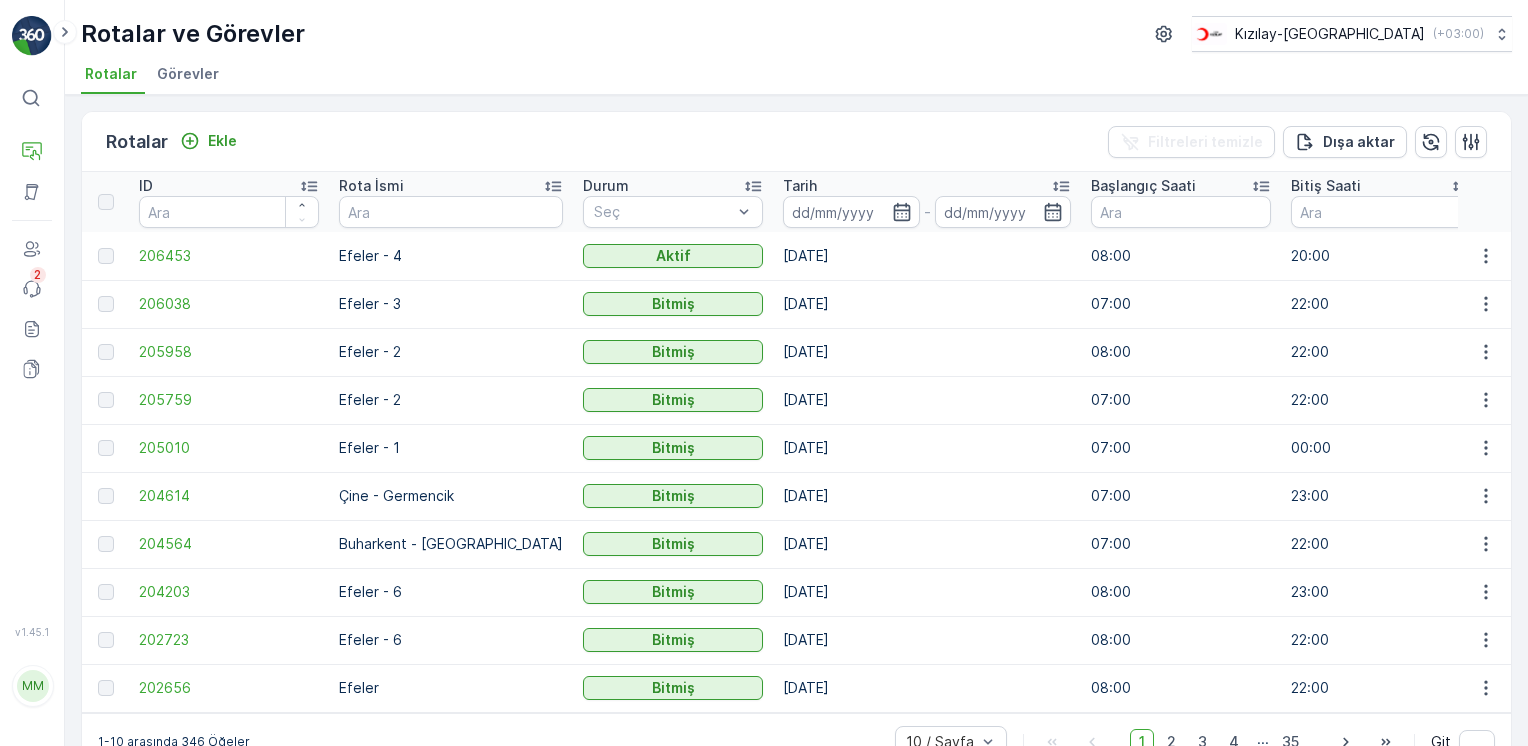 click on "Rotalar Ekle Filtreleri temizle Dışa aktar" at bounding box center (796, 142) 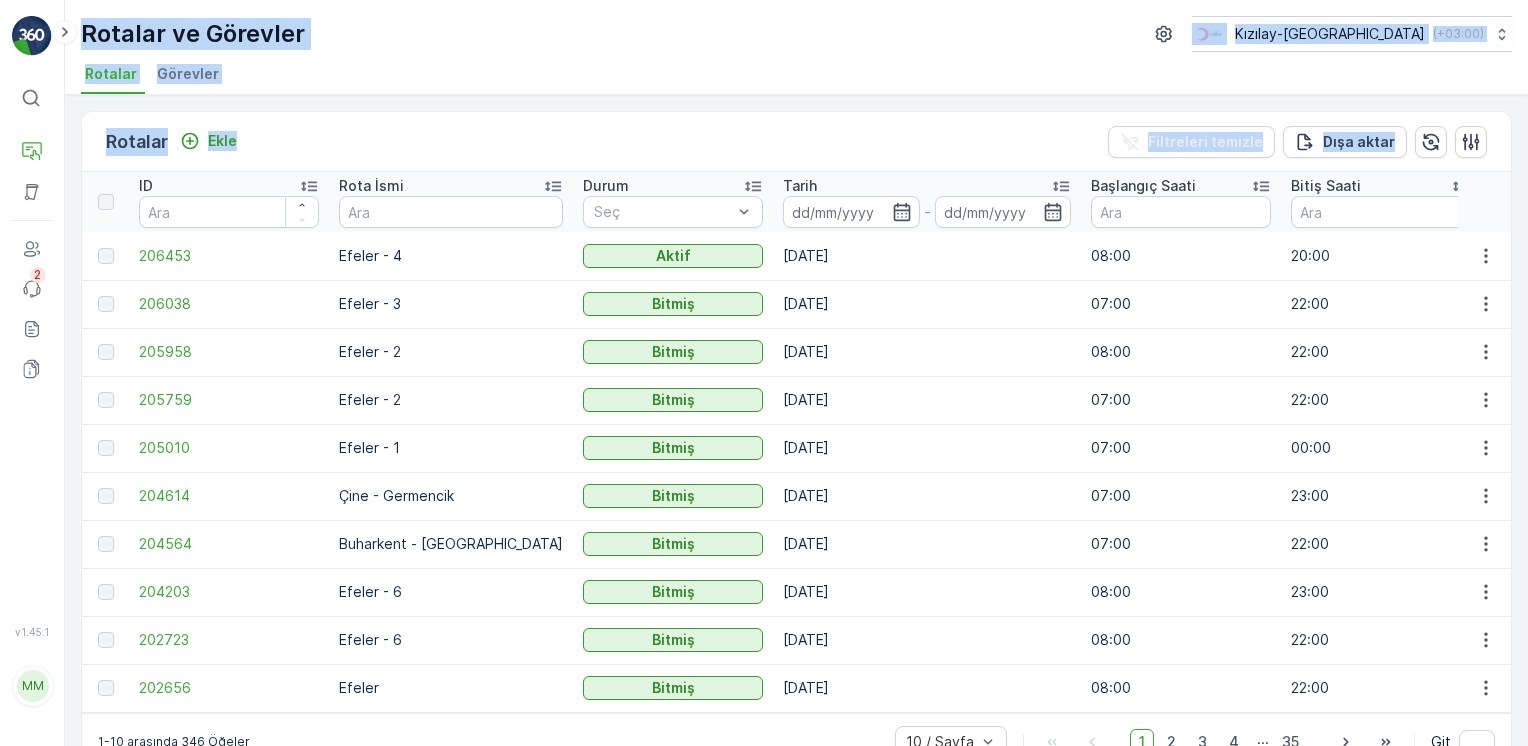 drag, startPoint x: 1516, startPoint y: 118, endPoint x: -4, endPoint y: 16, distance: 1523.4186 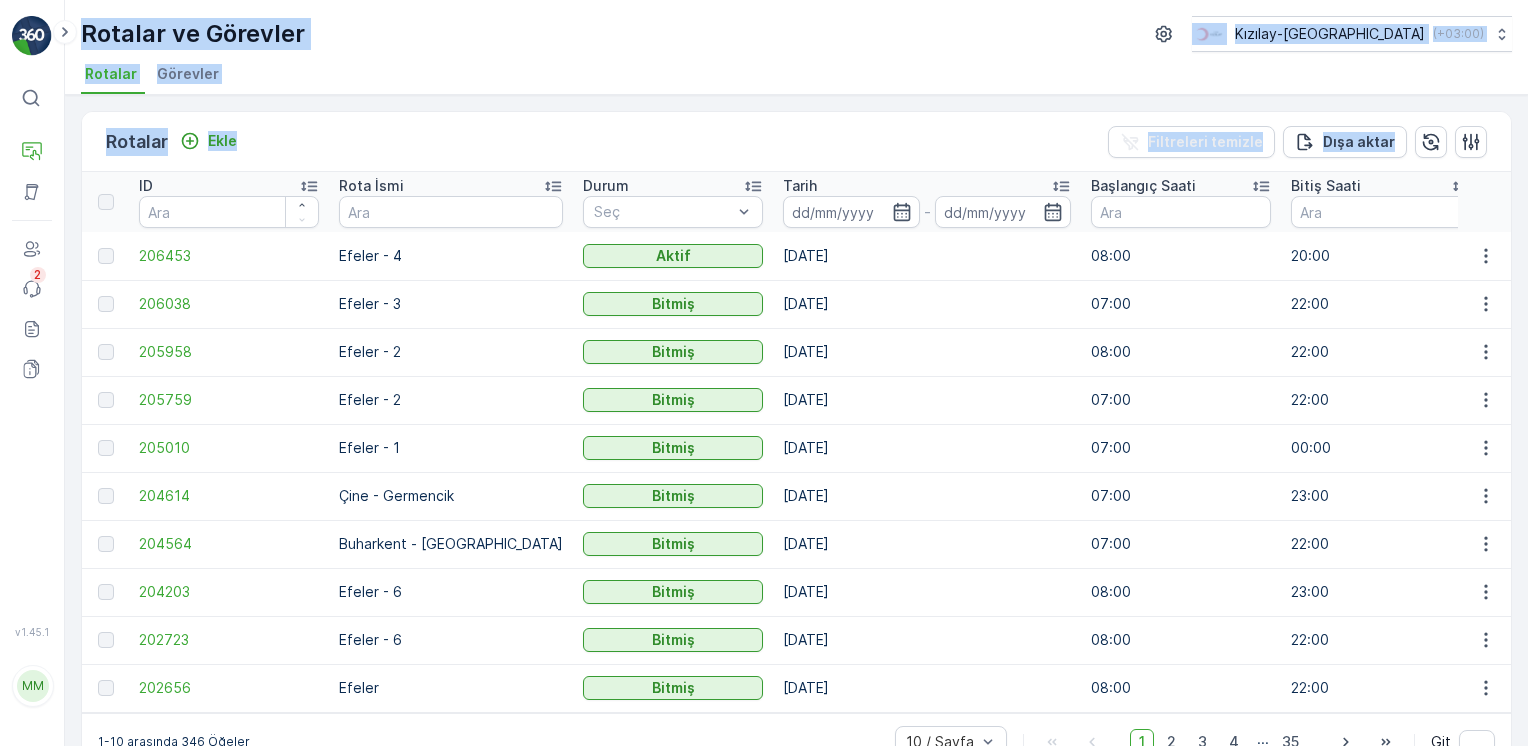 click on "⌘B Operasyonlar Varlıklar Kullanıcılar Olaylar 2 Raporlar Evraklar v 1.45.1 MM mert.kabay mert.kabay@kizilay.com.tr Rotalar ve Görevler Kızılay-Aydın ( +03:00 ) Rotalar Görevler Rotalar Ekle Filtreleri temizle Dışa aktar ID Rota İsmi Durum Seç Tarih - Başlangıç Saati Bitiş Saati Operasyon Seç Performans Vardiya Seç Atanan Seç Rota Planı Bölgeler Seç Geomaps Seç Yardımcı(lar) Seç Başlangıç Noktası Seç Bitiş Noktası Seç Boşaltım Noktası Seç Yakıt Noktası Seç 206453 Efeler - 4 Aktif  10.07.2025 08:00 20:00 Kıyafet Toplama 0/33 00:00-23:59 06 DCG 652 - - Depo Depo 206038 Efeler - 3 Bitmiş 09.07.2025 07:00 22:00 Kıyafet Toplama 33/33 00:00-23:59 06 DCG 652 - - Depo Depo 205958 Efeler - 2 Bitmiş 08.07.2025 08:00 22:00 Kıyafet Toplama 33/33 00:00-23:59 06 DCG 652 - - Depo Depo 205759 Efeler - 2 Bitmiş 08.07.2025 07:00 22:00 Kıyafet Toplama 0/0 00:00-23:59 06 DCG 652 - - Depo Depo 205010 Efeler - 1 Bitmiş 07.07.2025 07:00 00:00 Kıyafet Toplama 33/33" at bounding box center (764, 373) 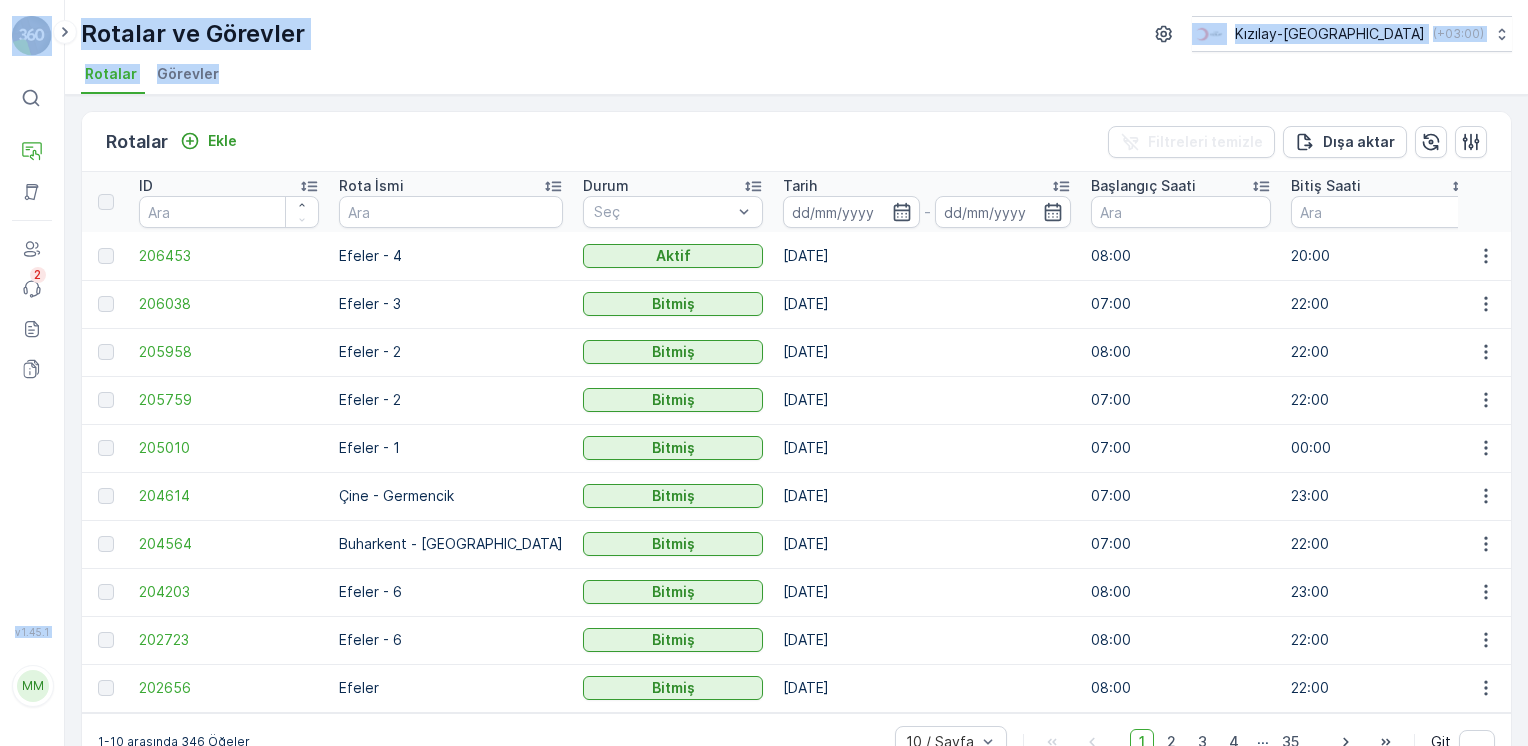 drag, startPoint x: 303, startPoint y: 84, endPoint x: 2, endPoint y: 12, distance: 309.49152 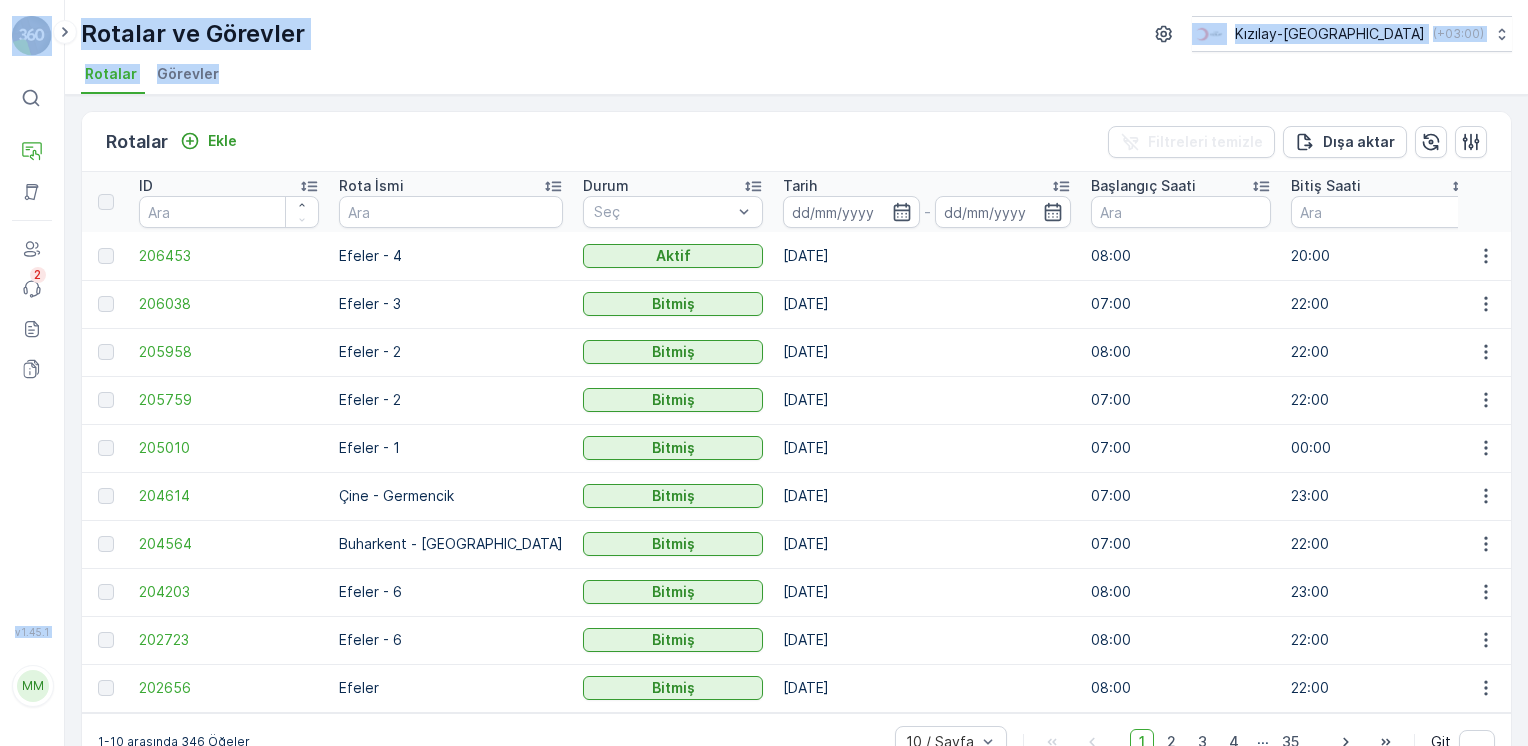 click on "⌘B Operasyonlar Varlıklar Kullanıcılar Olaylar 2 Raporlar Evraklar v 1.45.1 MM mert.kabay [EMAIL_ADDRESS][DOMAIN_NAME] Rotalar ve Görevler Kızılay-[GEOGRAPHIC_DATA] ( +03:00 ) Rotalar Görevler Rotalar Ekle Filtreleri temizle Dışa aktar ID Rota İsmi Durum Seç Tarih - Başlangıç Saati Bitiş Saati Operasyon Seç Performans Vardiya Seç Atanan Seç Rota Planı Bölgeler Seç Geomaps Seç Yardımcı(lar) Seç Başlangıç Noktası Seç Bitiş Noktası Seç Boşaltım Noktası Seç Yakıt Noktası Seç 206453 Efeler - 4 Aktif  [DATE] 08:00 20:00 Kıyafet Toplama 0/33 00:00-23:59 06 DCG 652 - - Depo Depo 206038 Efeler - 3 Bitmiş [DATE] 07:00 22:00 Kıyafet Toplama 33/33 00:00-23:59 06 DCG 652 - - Depo Depo 205958 Efeler - 2 Bitmiş [DATE] 08:00 22:00 Kıyafet Toplama 33/33 00:00-23:59 06 DCG 652 - - Depo Depo 205759 Efeler - 2 Bitmiş [DATE] 07:00 22:00 Kıyafet Toplama 0/0 00:00-23:59 06 DCG 652 - - Depo Depo 205010 Efeler - 1 Bitmiş [DATE] 07:00 00:00 Kıyafet Toplama 33/33 00:00-23:59 - -" at bounding box center (764, 373) 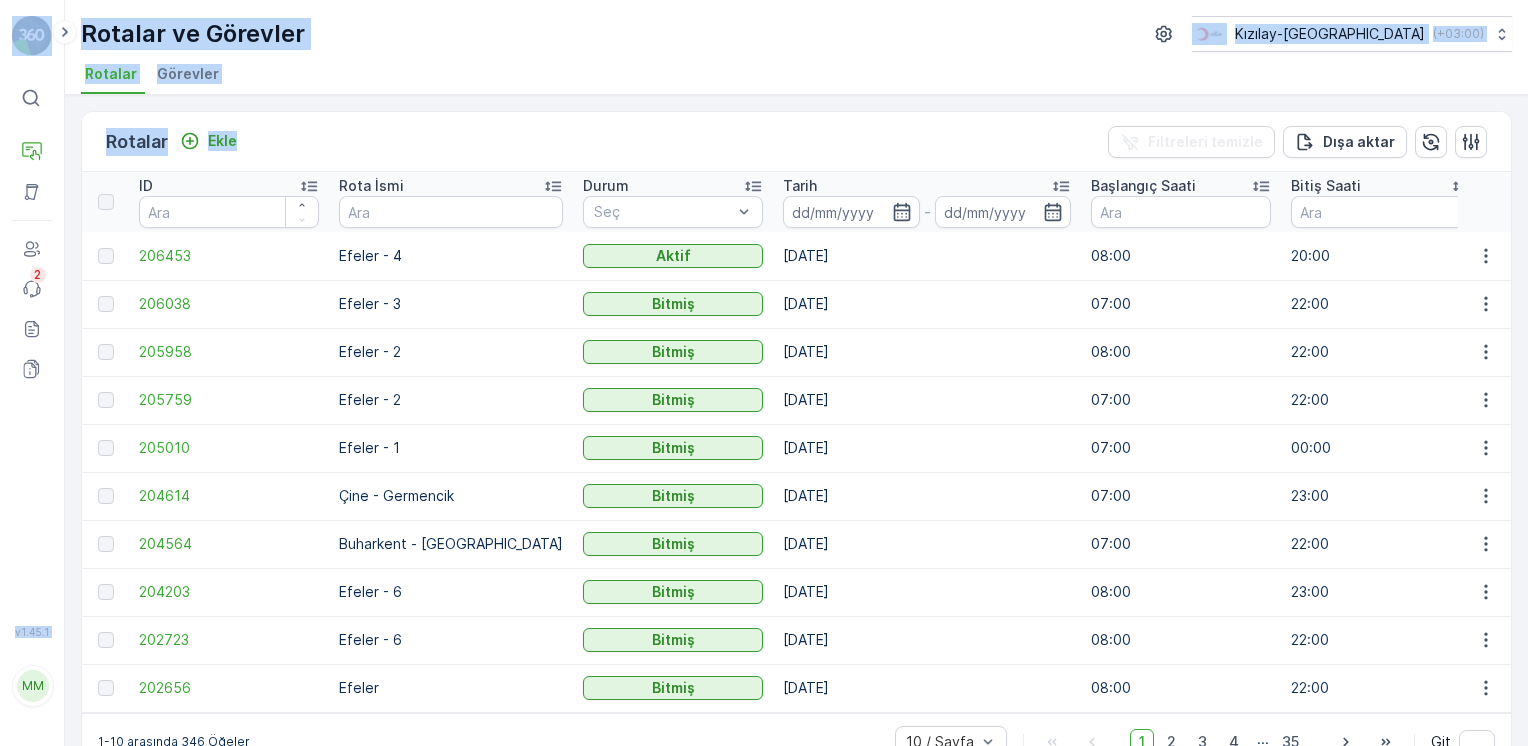 drag, startPoint x: 318, startPoint y: 111, endPoint x: 58, endPoint y: 46, distance: 268.00186 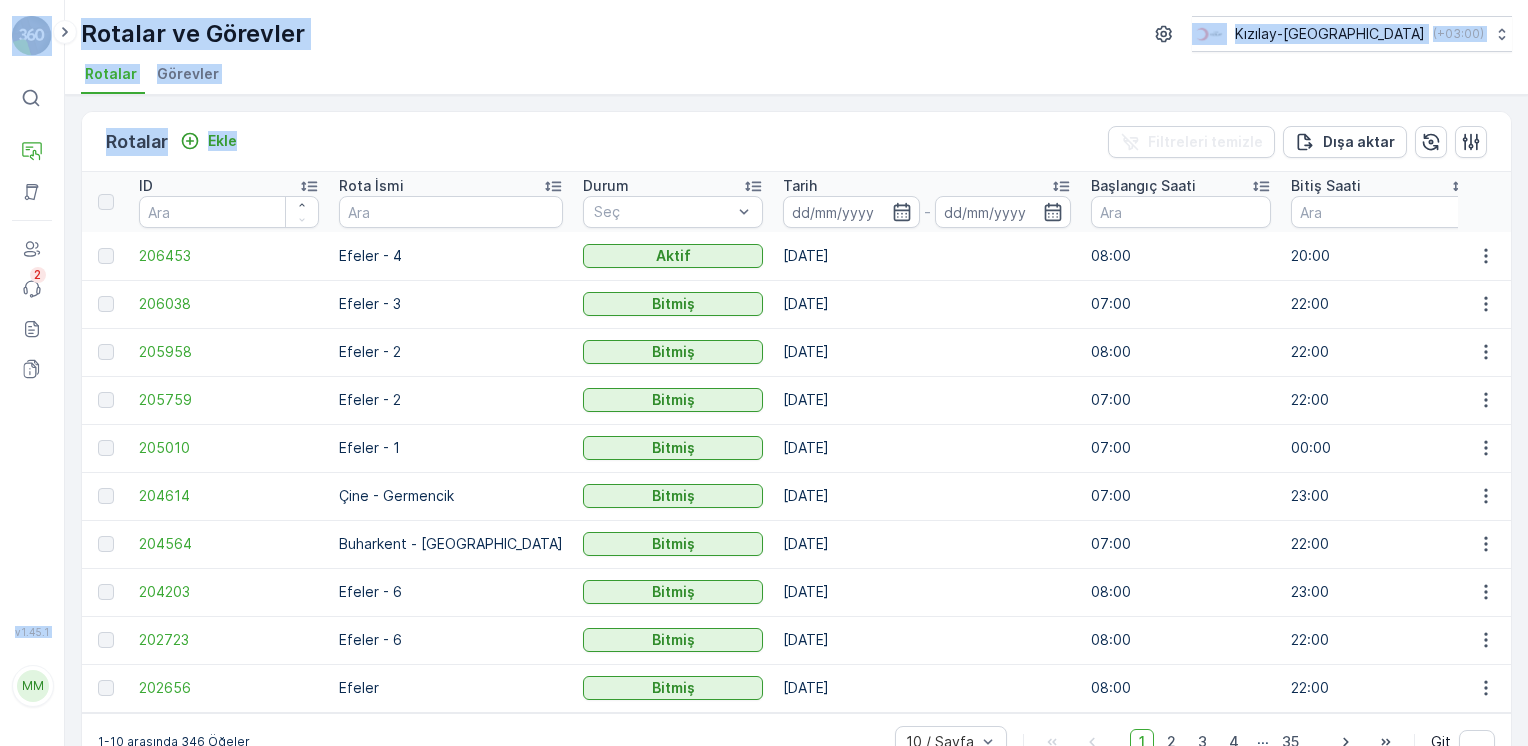 click on "⌘B Operasyonlar Varlıklar Kullanıcılar Olaylar 2 Raporlar Evraklar v 1.45.1 MM mert.kabay [EMAIL_ADDRESS][DOMAIN_NAME] Rotalar ve Görevler Kızılay-[GEOGRAPHIC_DATA] ( +03:00 ) Rotalar Görevler Rotalar Ekle Filtreleri temizle Dışa aktar ID Rota İsmi Durum Seç Tarih - Başlangıç Saati Bitiş Saati Operasyon Seç Performans Vardiya Seç Atanan Seç Rota Planı Bölgeler Seç Geomaps Seç Yardımcı(lar) Seç Başlangıç Noktası Seç Bitiş Noktası Seç Boşaltım Noktası Seç Yakıt Noktası Seç 206453 Efeler - 4 Aktif  [DATE] 08:00 20:00 Kıyafet Toplama 0/33 00:00-23:59 06 DCG 652 - - Depo Depo 206038 Efeler - 3 Bitmiş [DATE] 07:00 22:00 Kıyafet Toplama 33/33 00:00-23:59 06 DCG 652 - - Depo Depo 205958 Efeler - 2 Bitmiş [DATE] 08:00 22:00 Kıyafet Toplama 33/33 00:00-23:59 06 DCG 652 - - Depo Depo 205759 Efeler - 2 Bitmiş [DATE] 07:00 22:00 Kıyafet Toplama 0/0 00:00-23:59 06 DCG 652 - - Depo Depo 205010 Efeler - 1 Bitmiş [DATE] 07:00 00:00 Kıyafet Toplama 33/33 00:00-23:59 - -" at bounding box center [764, 373] 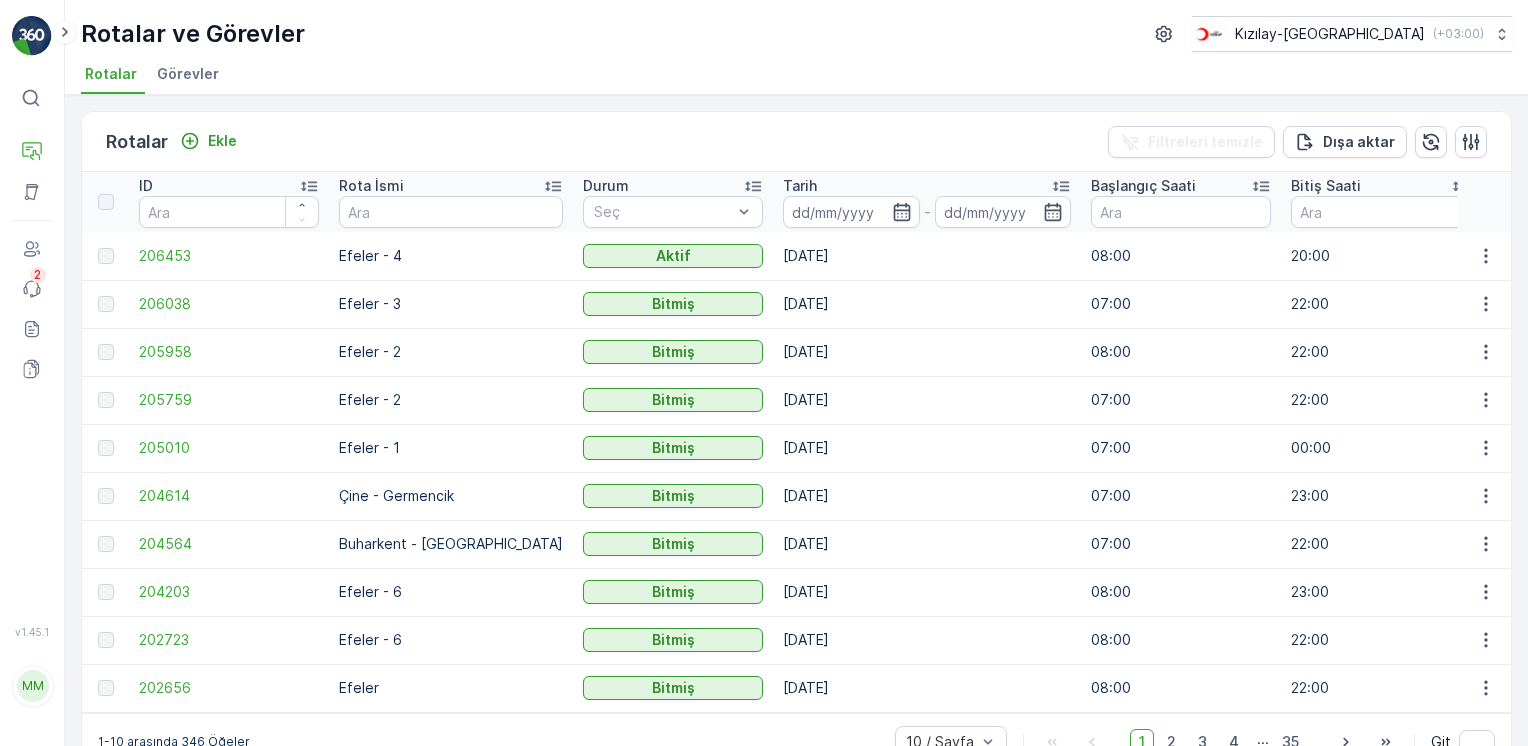 drag, startPoint x: 58, startPoint y: 46, endPoint x: 407, endPoint y: 128, distance: 358.50385 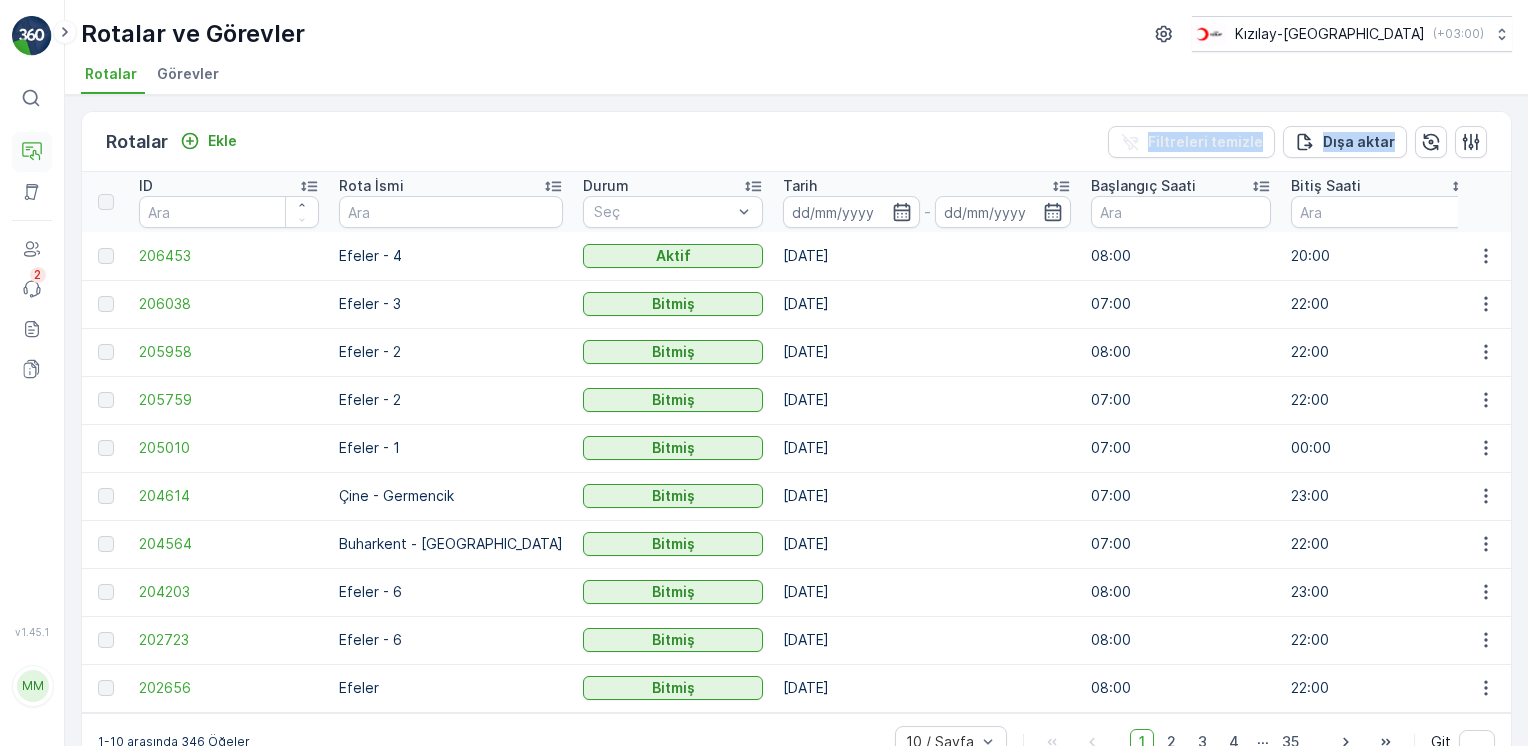 drag, startPoint x: 360, startPoint y: 138, endPoint x: 18, endPoint y: 167, distance: 343.22733 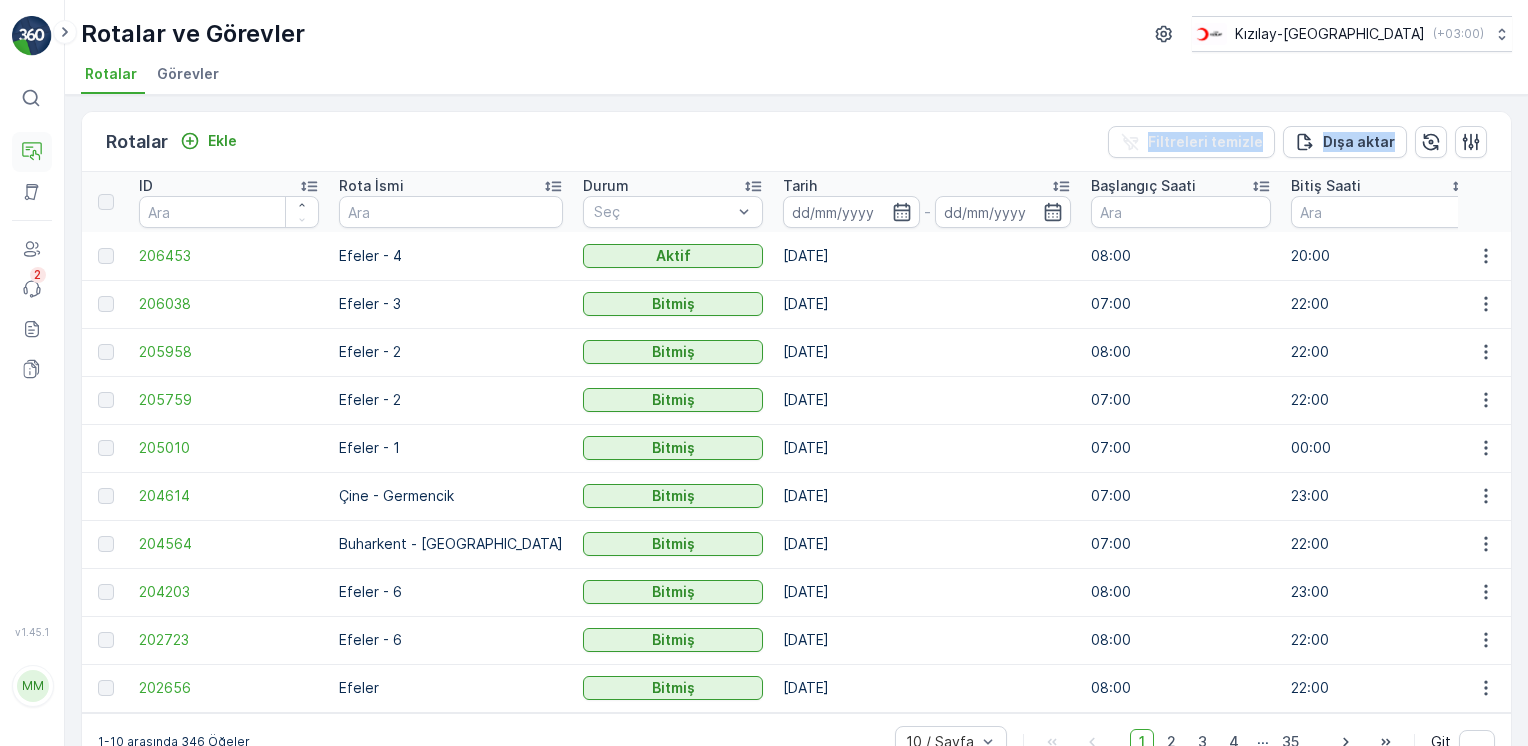 click on "⌘B Operasyonlar Varlıklar Kullanıcılar Olaylar 2 Raporlar Evraklar v 1.45.1 MM mert.kabay [EMAIL_ADDRESS][DOMAIN_NAME] Rotalar ve Görevler Kızılay-[GEOGRAPHIC_DATA] ( +03:00 ) Rotalar Görevler Rotalar Ekle Filtreleri temizle Dışa aktar ID Rota İsmi Durum Seç Tarih - Başlangıç Saati Bitiş Saati Operasyon Seç Performans Vardiya Seç Atanan Seç Rota Planı Bölgeler Seç Geomaps Seç Yardımcı(lar) Seç Başlangıç Noktası Seç Bitiş Noktası Seç Boşaltım Noktası Seç Yakıt Noktası Seç 206453 Efeler - 4 Aktif  [DATE] 08:00 20:00 Kıyafet Toplama 0/33 00:00-23:59 06 DCG 652 - - Depo Depo 206038 Efeler - 3 Bitmiş [DATE] 07:00 22:00 Kıyafet Toplama 33/33 00:00-23:59 06 DCG 652 - - Depo Depo 205958 Efeler - 2 Bitmiş [DATE] 08:00 22:00 Kıyafet Toplama 33/33 00:00-23:59 06 DCG 652 - - Depo Depo 205759 Efeler - 2 Bitmiş [DATE] 07:00 22:00 Kıyafet Toplama 0/0 00:00-23:59 06 DCG 652 - - Depo Depo 205010 Efeler - 1 Bitmiş [DATE] 07:00 00:00 Kıyafet Toplama 33/33 00:00-23:59 - -" at bounding box center (764, 373) 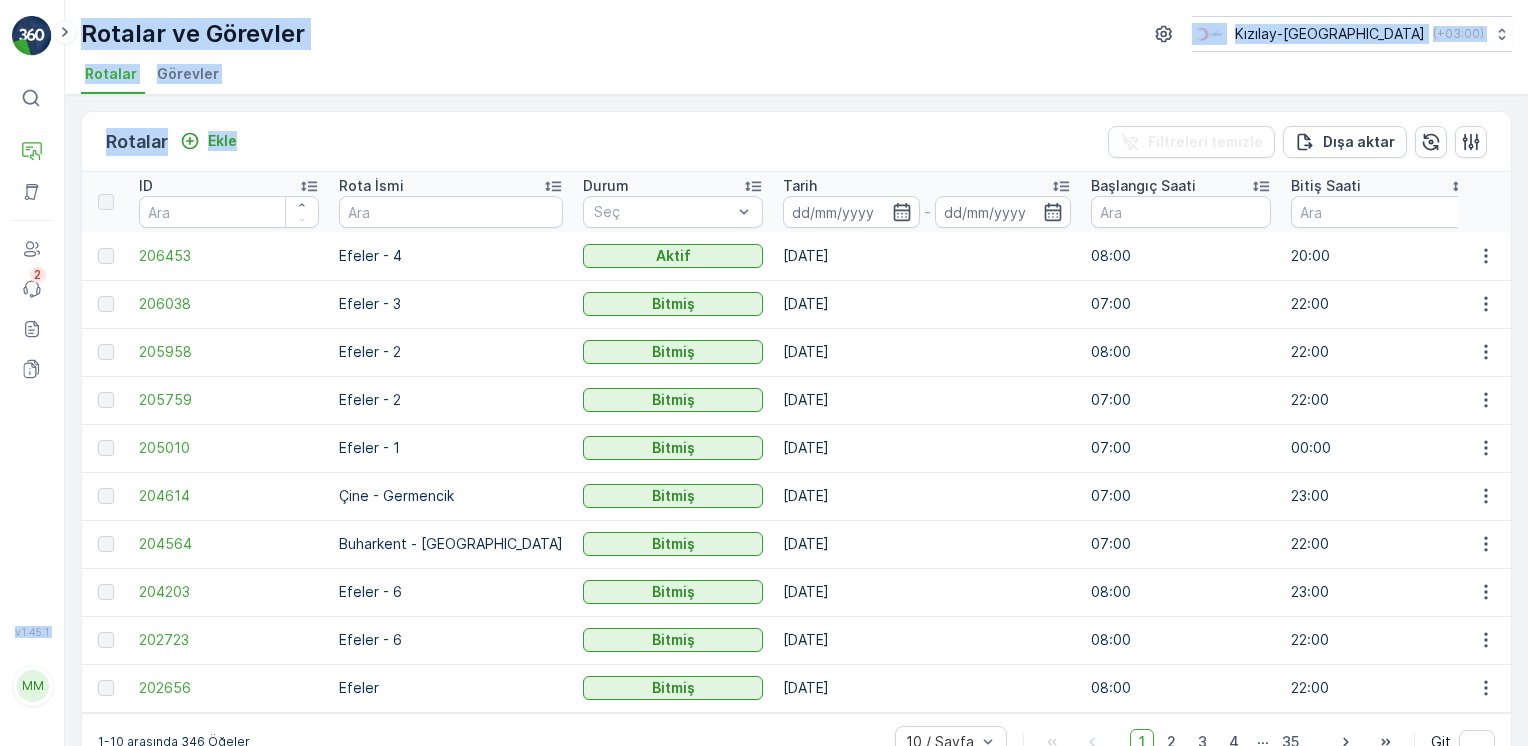 click on "Rotalar Görevler" at bounding box center (788, 77) 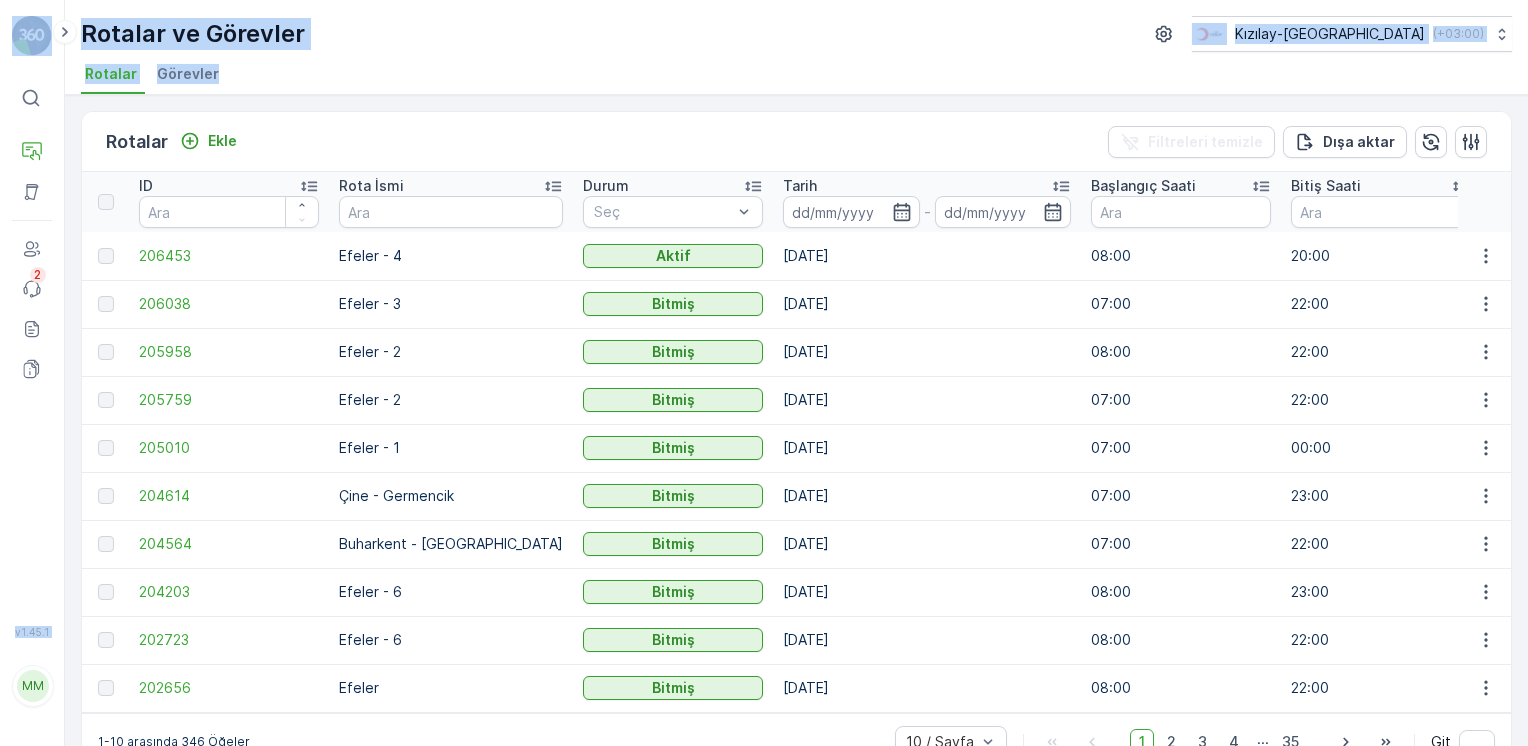 drag, startPoint x: 272, startPoint y: 70, endPoint x: 18, endPoint y: 34, distance: 256.53848 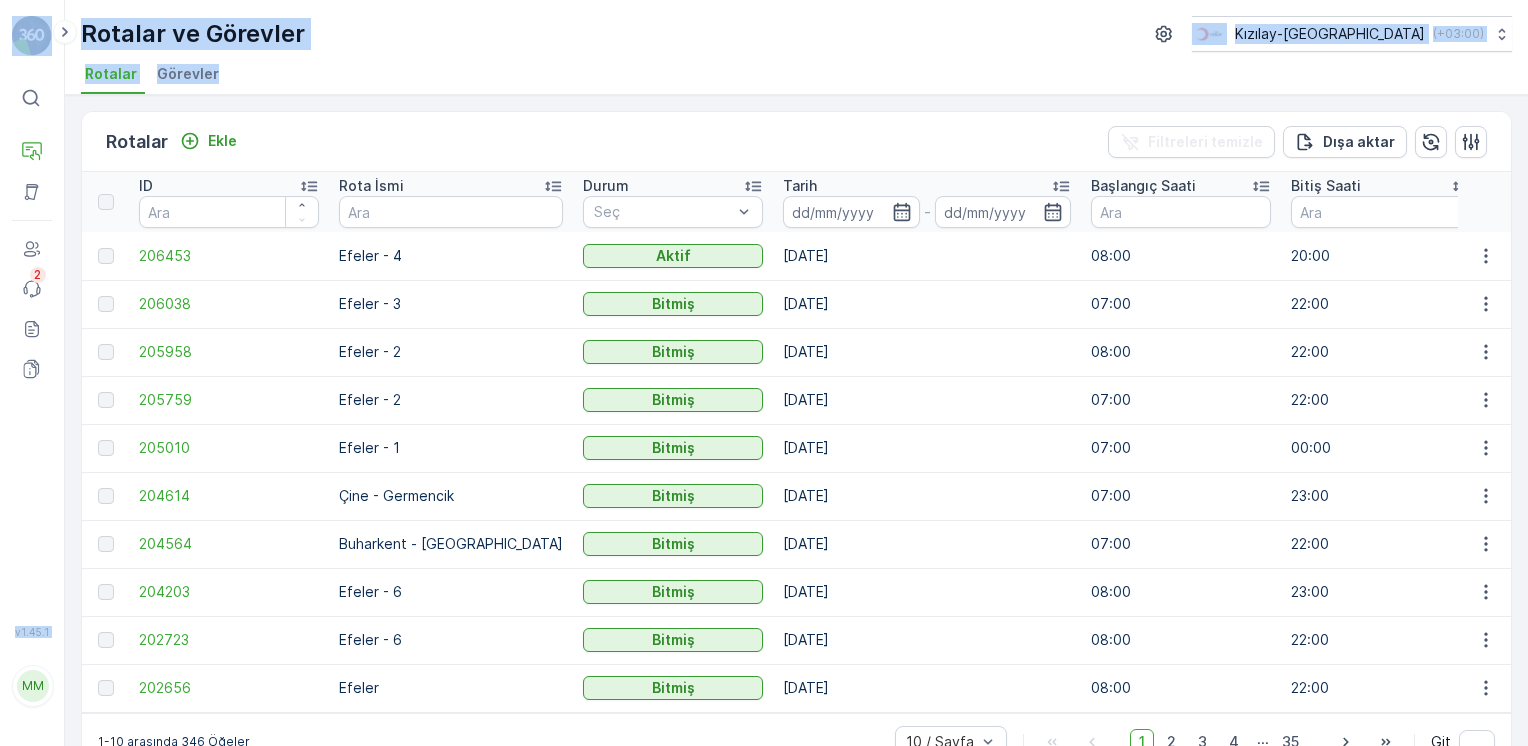 click on "⌘B Operasyonlar Varlıklar Kullanıcılar Olaylar 2 Raporlar Evraklar v 1.45.1 MM mert.kabay [EMAIL_ADDRESS][DOMAIN_NAME] Rotalar ve Görevler Kızılay-[GEOGRAPHIC_DATA] ( +03:00 ) Rotalar Görevler Rotalar Ekle Filtreleri temizle Dışa aktar ID Rota İsmi Durum Seç Tarih - Başlangıç Saati Bitiş Saati Operasyon Seç Performans Vardiya Seç Atanan Seç Rota Planı Bölgeler Seç Geomaps Seç Yardımcı(lar) Seç Başlangıç Noktası Seç Bitiş Noktası Seç Boşaltım Noktası Seç Yakıt Noktası Seç 206453 Efeler - 4 Aktif  [DATE] 08:00 20:00 Kıyafet Toplama 0/33 00:00-23:59 06 DCG 652 - - Depo Depo 206038 Efeler - 3 Bitmiş [DATE] 07:00 22:00 Kıyafet Toplama 33/33 00:00-23:59 06 DCG 652 - - Depo Depo 205958 Efeler - 2 Bitmiş [DATE] 08:00 22:00 Kıyafet Toplama 33/33 00:00-23:59 06 DCG 652 - - Depo Depo 205759 Efeler - 2 Bitmiş [DATE] 07:00 22:00 Kıyafet Toplama 0/0 00:00-23:59 06 DCG 652 - - Depo Depo 205010 Efeler - 1 Bitmiş [DATE] 07:00 00:00 Kıyafet Toplama 33/33 00:00-23:59 - -" at bounding box center [764, 373] 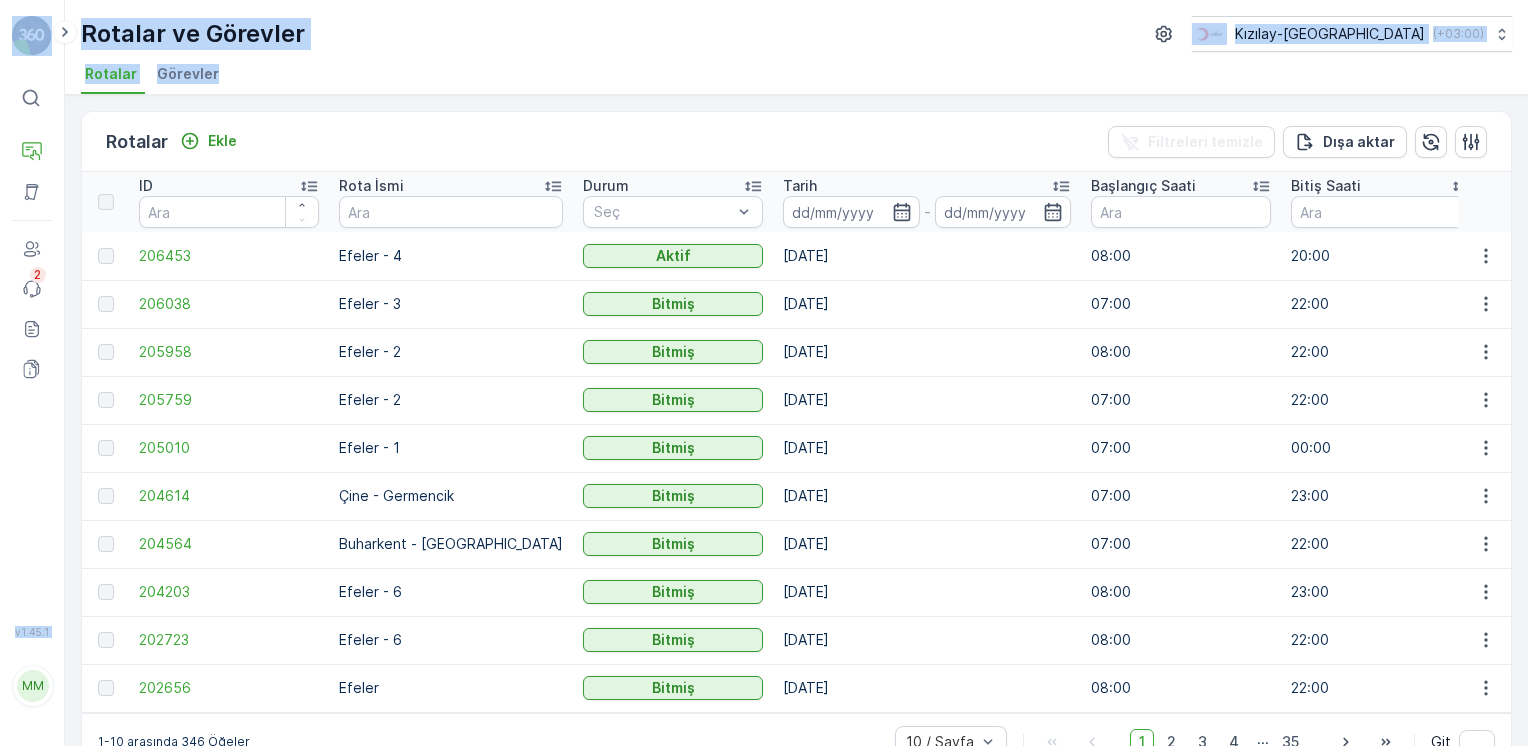 click on "Rotalar Görevler" at bounding box center [788, 77] 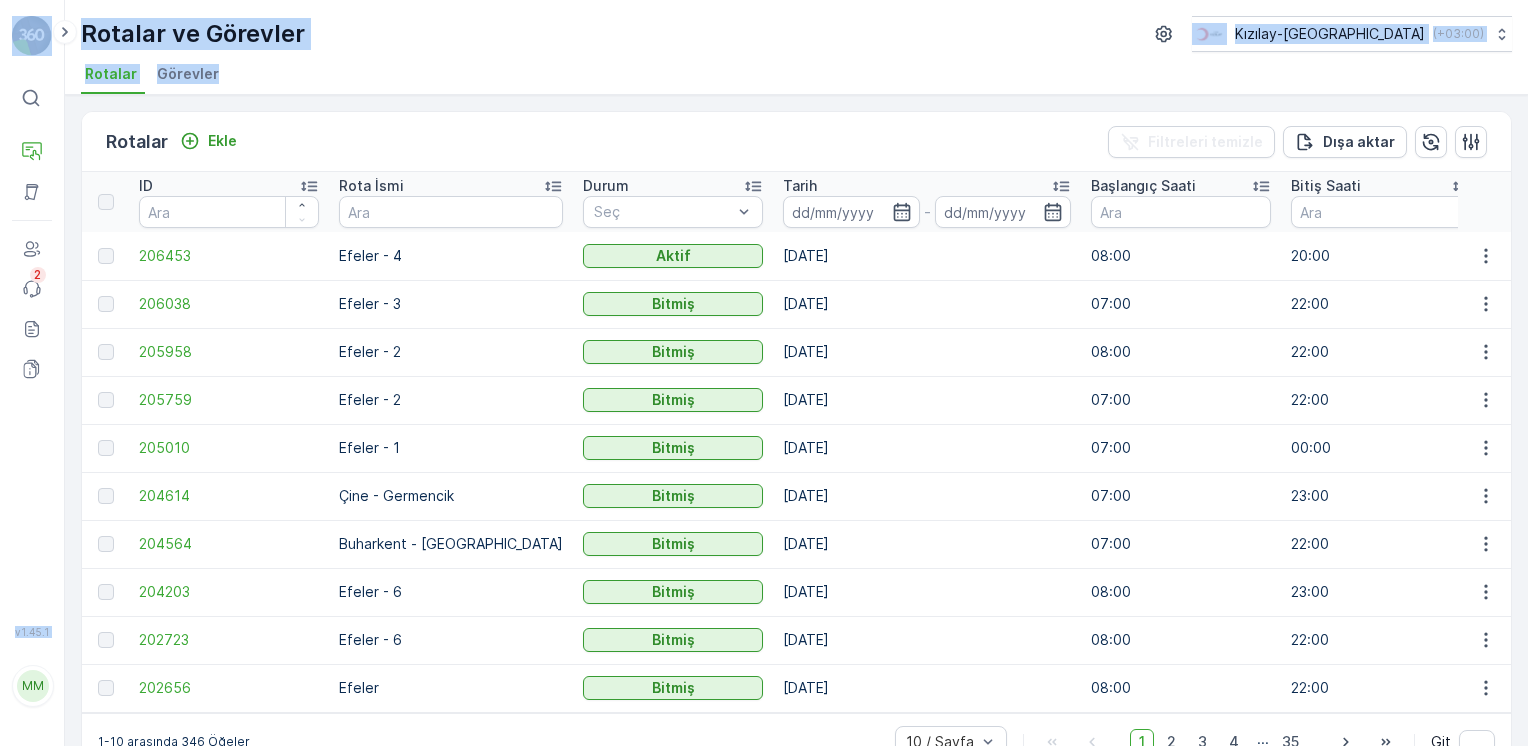 click on "⌘B Operasyonlar Varlıklar Kullanıcılar Olaylar 2 Raporlar Evraklar v 1.45.1 MM mert.kabay [EMAIL_ADDRESS][DOMAIN_NAME] Rotalar ve Görevler Kızılay-[GEOGRAPHIC_DATA] ( +03:00 ) Rotalar Görevler Rotalar Ekle Filtreleri temizle Dışa aktar ID Rota İsmi Durum Seç Tarih - Başlangıç Saati Bitiş Saati Operasyon Seç Performans Vardiya Seç Atanan Seç Rota Planı Bölgeler Seç Geomaps Seç Yardımcı(lar) Seç Başlangıç Noktası Seç Bitiş Noktası Seç Boşaltım Noktası Seç Yakıt Noktası Seç 206453 Efeler - 4 Aktif  [DATE] 08:00 20:00 Kıyafet Toplama 0/33 00:00-23:59 06 DCG 652 - - Depo Depo 206038 Efeler - 3 Bitmiş [DATE] 07:00 22:00 Kıyafet Toplama 33/33 00:00-23:59 06 DCG 652 - - Depo Depo 205958 Efeler - 2 Bitmiş [DATE] 08:00 22:00 Kıyafet Toplama 33/33 00:00-23:59 06 DCG 652 - - Depo Depo 205759 Efeler - 2 Bitmiş [DATE] 07:00 22:00 Kıyafet Toplama 0/0 00:00-23:59 06 DCG 652 - - Depo Depo 205010 Efeler - 1 Bitmiş [DATE] 07:00 00:00 Kıyafet Toplama 33/33 00:00-23:59 - -" at bounding box center (764, 373) 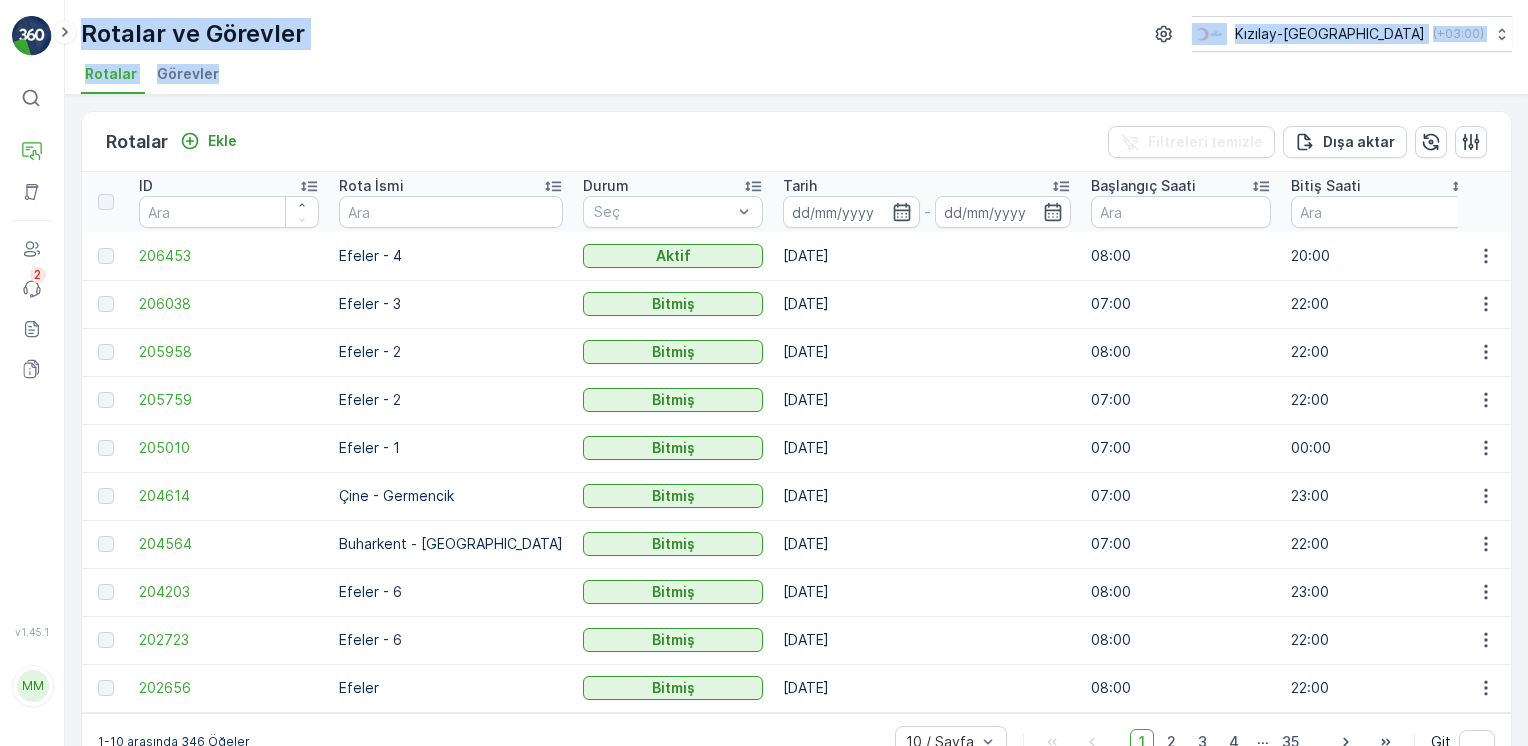 drag, startPoint x: 286, startPoint y: 67, endPoint x: -4, endPoint y: -4, distance: 298.5649 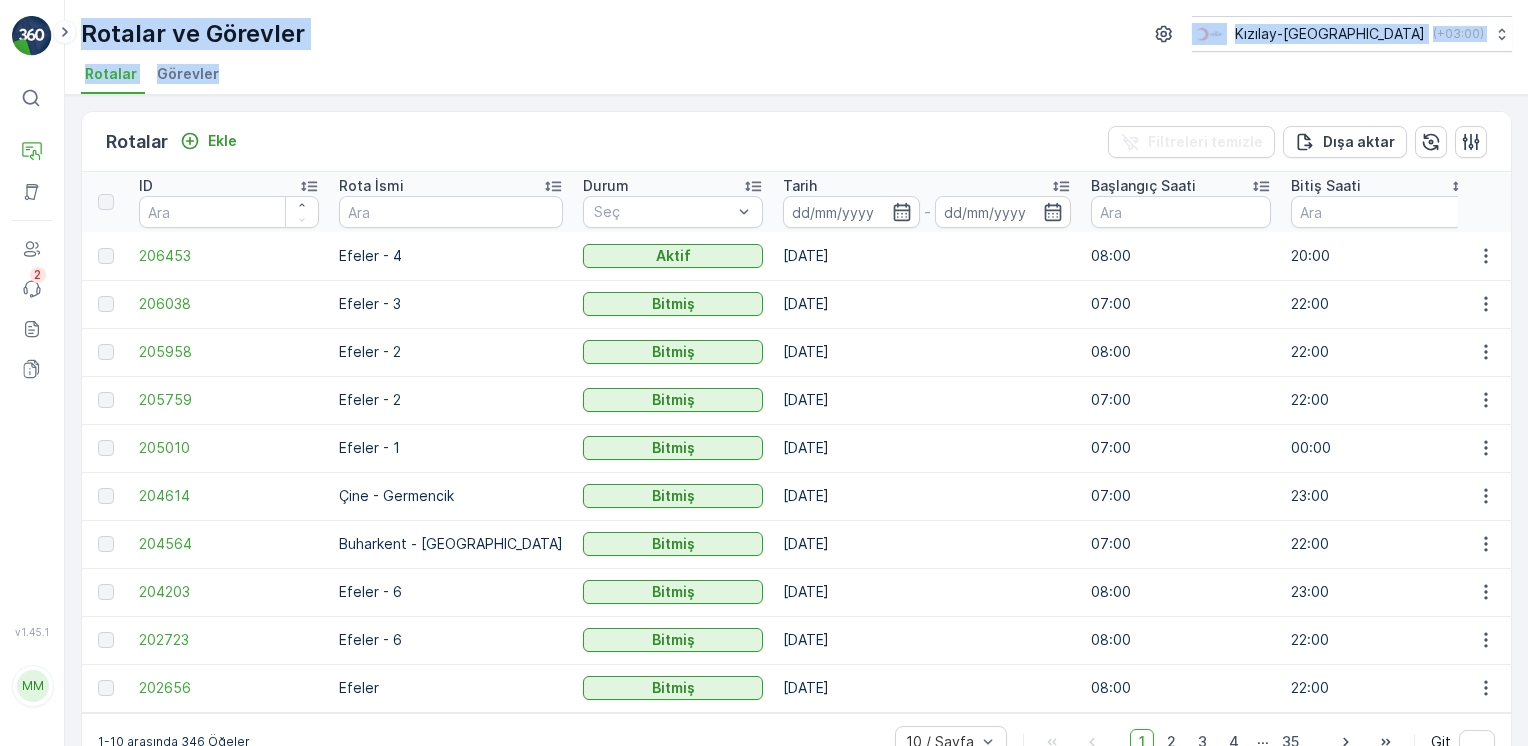 click on "⌘B Operasyonlar Varlıklar Kullanıcılar Olaylar 2 Raporlar Evraklar v 1.45.1 MM mert.kabay mert.kabay@kizilay.com.tr Rotalar ve Görevler Kızılay-Aydın ( +03:00 ) Rotalar Görevler Rotalar Ekle Filtreleri temizle Dışa aktar ID Rota İsmi Durum Seç Tarih - Başlangıç Saati Bitiş Saati Operasyon Seç Performans Vardiya Seç Atanan Seç Rota Planı Bölgeler Seç Geomaps Seç Yardımcı(lar) Seç Başlangıç Noktası Seç Bitiş Noktası Seç Boşaltım Noktası Seç Yakıt Noktası Seç 206453 Efeler - 4 Aktif  10.07.2025 08:00 20:00 Kıyafet Toplama 0/33 00:00-23:59 06 DCG 652 - - Depo Depo 206038 Efeler - 3 Bitmiş 09.07.2025 07:00 22:00 Kıyafet Toplama 33/33 00:00-23:59 06 DCG 652 - - Depo Depo 205958 Efeler - 2 Bitmiş 08.07.2025 08:00 22:00 Kıyafet Toplama 33/33 00:00-23:59 06 DCG 652 - - Depo Depo 205759 Efeler - 2 Bitmiş 08.07.2025 07:00 22:00 Kıyafet Toplama 0/0 00:00-23:59 06 DCG 652 - - Depo Depo 205010 Efeler - 1 Bitmiş 07.07.2025 07:00 00:00 Kıyafet Toplama 33/33" at bounding box center (764, 373) 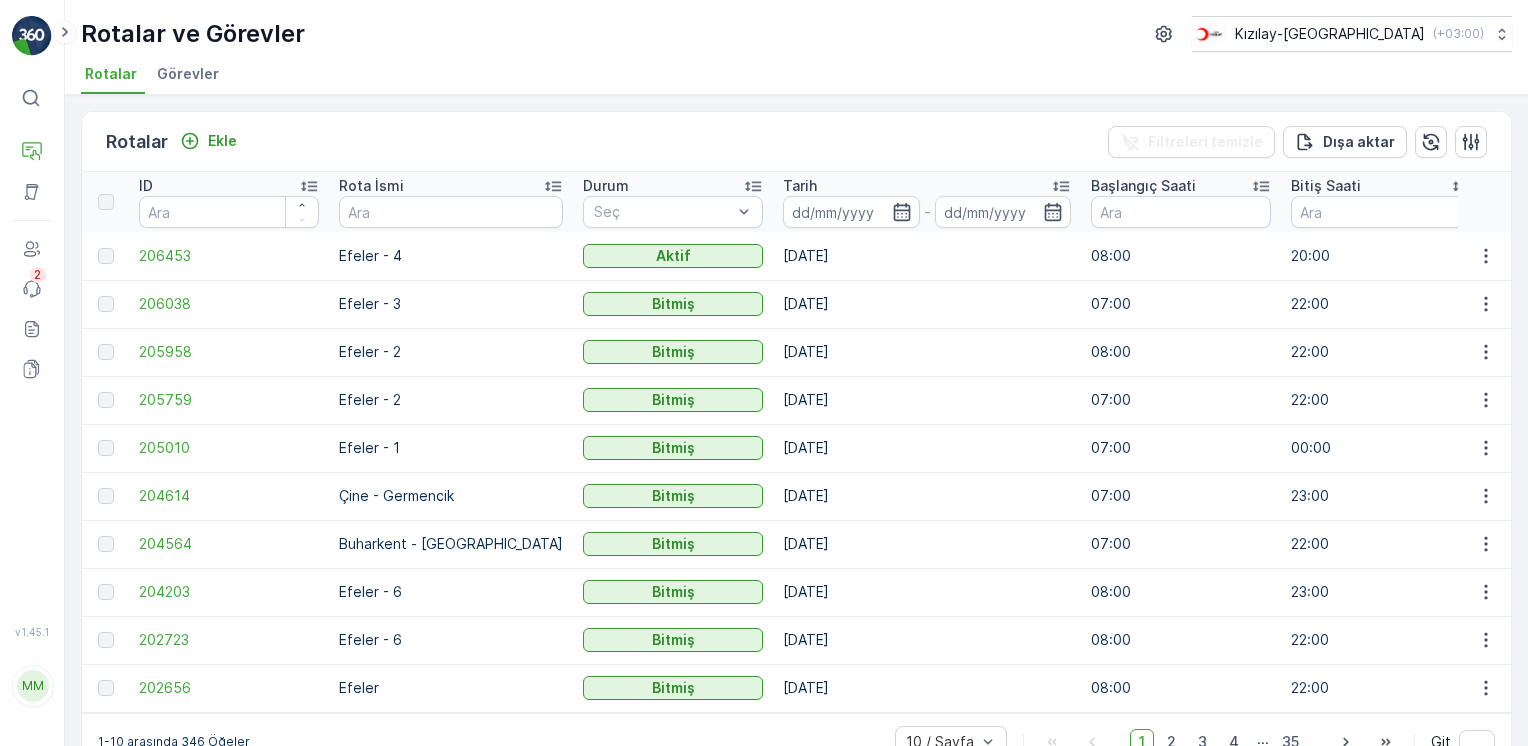 click on "Rotalar Ekle Filtreleri temizle Dışa aktar ID Rota İsmi Durum Seç Tarih - Başlangıç Saati Bitiş Saati Operasyon Seç Performans Vardiya Seç Atanan Seç Rota Planı Bölgeler Seç Geomaps Seç Yardımcı(lar) Seç Başlangıç Noktası Seç Bitiş Noktası Seç Boşaltım Noktası Seç Yakıt Noktası Seç 206453 Efeler - 4 Aktif  [DATE] 08:00 20:00 Kıyafet Toplama 0/33 00:00-23:59 06 DCG 652 - - Depo Depo 206038 Efeler - 3 Bitmiş [DATE] 07:00 22:00 Kıyafet Toplama 33/33 00:00-23:59 06 DCG 652 - - Depo Depo 205958 Efeler - 2 Bitmiş [DATE] 08:00 22:00 Kıyafet Toplama 33/33 00:00-23:59 06 DCG 652 - - Depo Depo 205759 Efeler - 2 Bitmiş [DATE] 07:00 22:00 Kıyafet Toplama 0/0 00:00-23:59 06 DCG 652 - - Depo Depo 205010 Efeler - 1 Bitmiş [DATE] 07:00 00:00 Kıyafet Toplama 33/33 00:00-23:59 06 DCG 652 - - Depo Depo 204614 [GEOGRAPHIC_DATA] - Germencik Bitmiş [DATE] 07:00 23:00 Kıyafet Toplama 40/40 00:00-23:59 06 DCG 652 - - Depo Depo 204564 [GEOGRAPHIC_DATA] - [GEOGRAPHIC_DATA]an Bitmiş [DATE] - -" at bounding box center (796, 420) 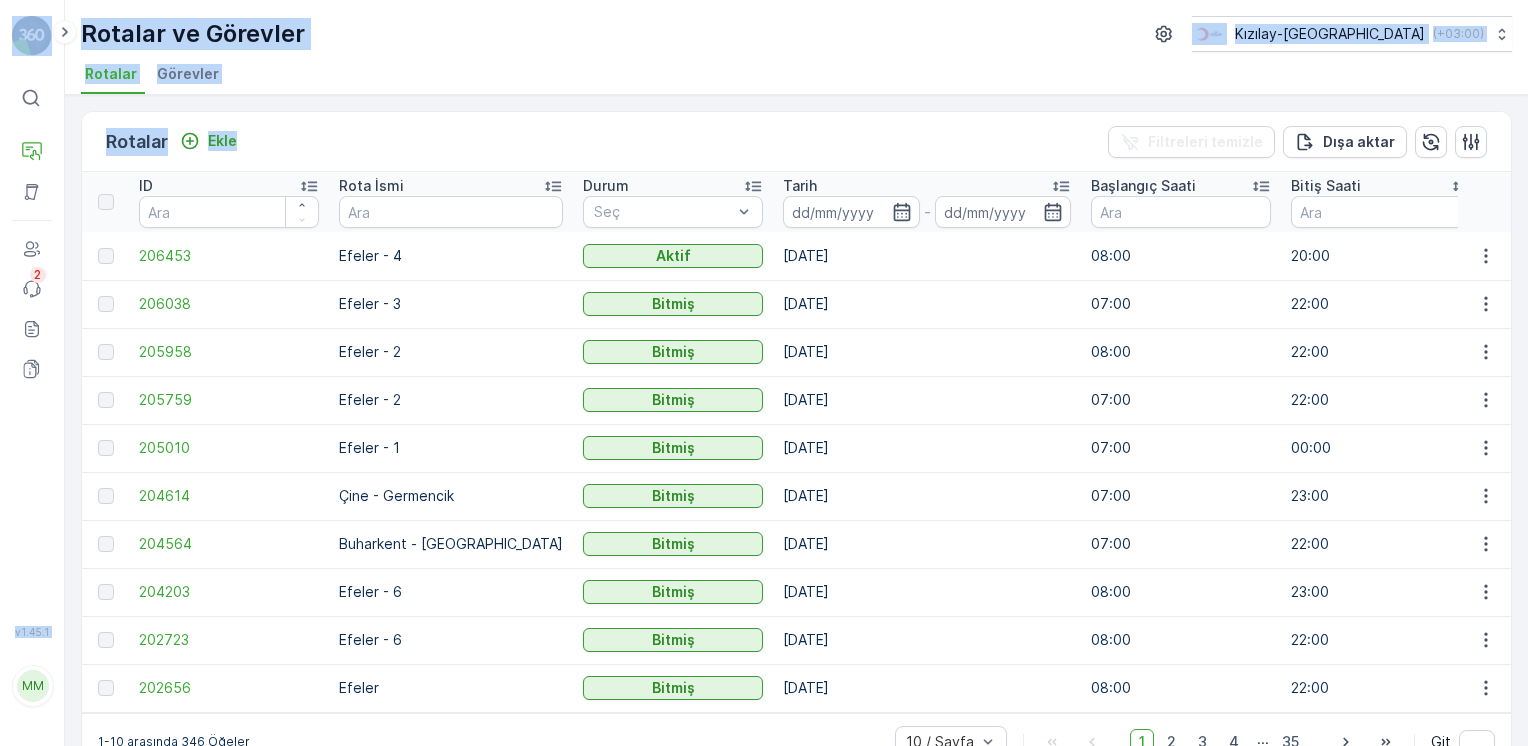 drag, startPoint x: 288, startPoint y: 145, endPoint x: 12, endPoint y: 39, distance: 295.6552 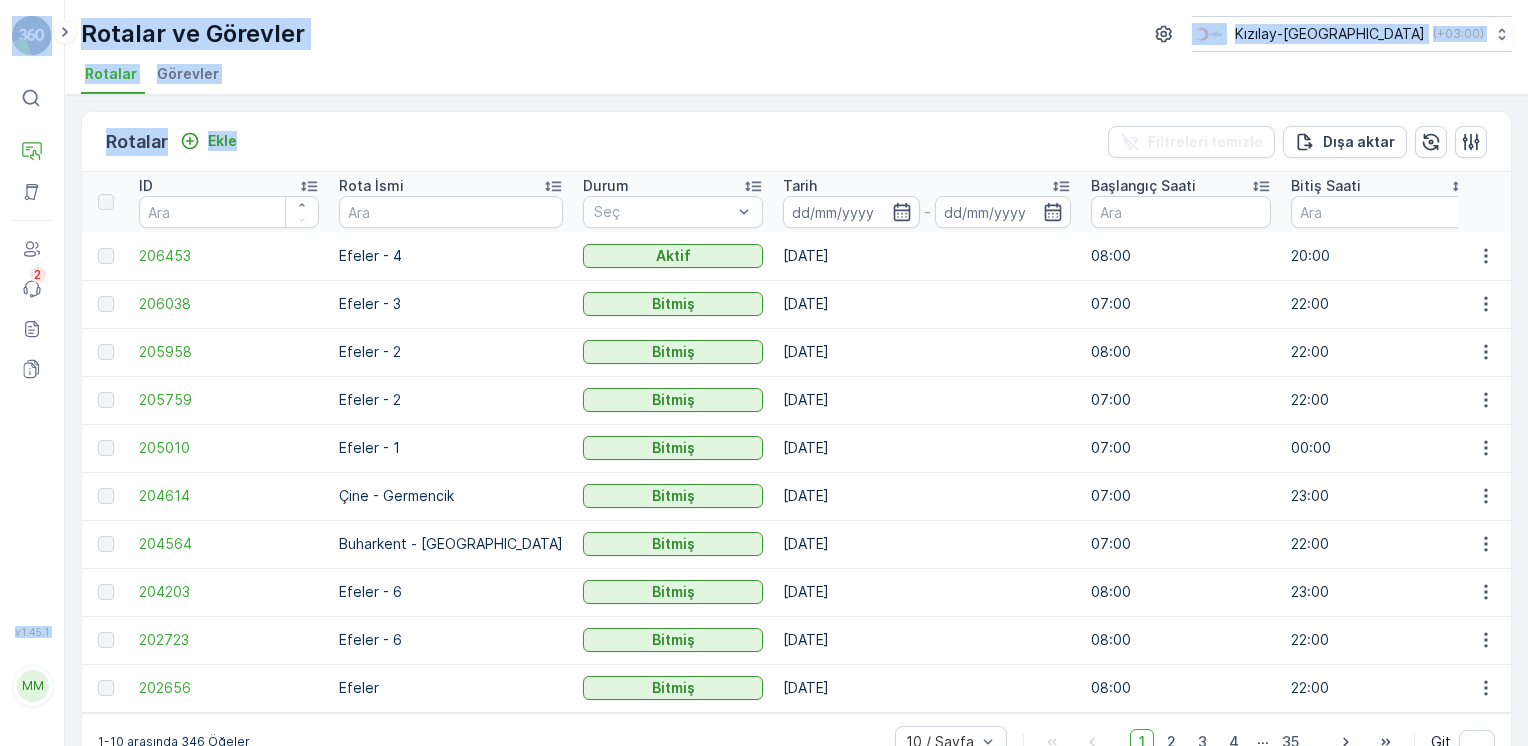 click on "⌘B Operasyonlar Varlıklar Kullanıcılar Olaylar 2 Raporlar Evraklar v 1.45.1 MM mert.kabay [EMAIL_ADDRESS][DOMAIN_NAME] Rotalar ve Görevler Kızılay-[GEOGRAPHIC_DATA] ( +03:00 ) Rotalar Görevler Rotalar Ekle Filtreleri temizle Dışa aktar ID Rota İsmi Durum Seç Tarih - Başlangıç Saati Bitiş Saati Operasyon Seç Performans Vardiya Seç Atanan Seç Rota Planı Bölgeler Seç Geomaps Seç Yardımcı(lar) Seç Başlangıç Noktası Seç Bitiş Noktası Seç Boşaltım Noktası Seç Yakıt Noktası Seç 206453 Efeler - 4 Aktif  [DATE] 08:00 20:00 Kıyafet Toplama 0/33 00:00-23:59 06 DCG 652 - - Depo Depo 206038 Efeler - 3 Bitmiş [DATE] 07:00 22:00 Kıyafet Toplama 33/33 00:00-23:59 06 DCG 652 - - Depo Depo 205958 Efeler - 2 Bitmiş [DATE] 08:00 22:00 Kıyafet Toplama 33/33 00:00-23:59 06 DCG 652 - - Depo Depo 205759 Efeler - 2 Bitmiş [DATE] 07:00 22:00 Kıyafet Toplama 0/0 00:00-23:59 06 DCG 652 - - Depo Depo 205010 Efeler - 1 Bitmiş [DATE] 07:00 00:00 Kıyafet Toplama 33/33 00:00-23:59 - -" at bounding box center [764, 373] 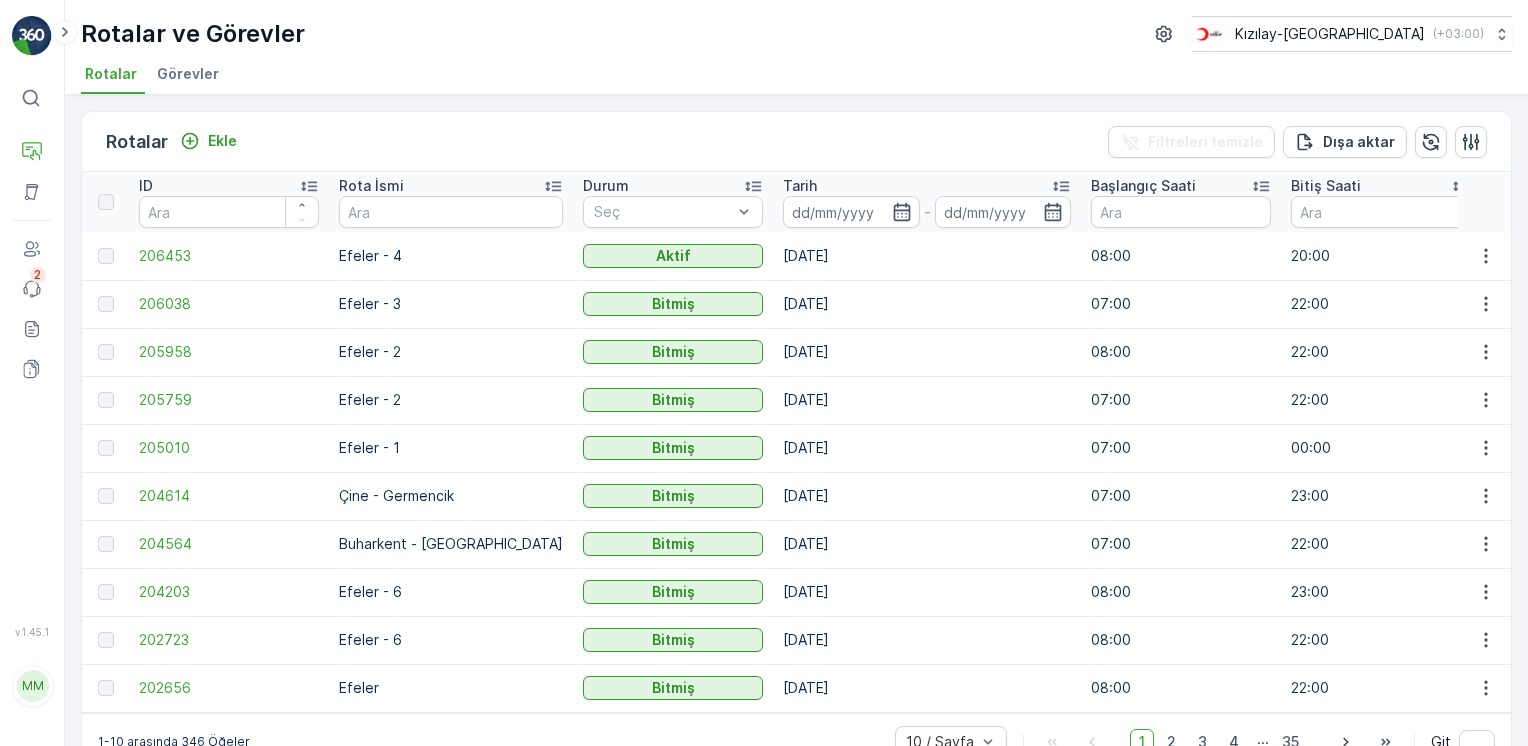 click on "Rotalar Ekle Filtreleri temizle Dışa aktar ID Rota İsmi Durum Seç Tarih - Başlangıç Saati Bitiş Saati Operasyon Seç Performans Vardiya Seç Atanan Seç Rota Planı Bölgeler Seç Geomaps Seç Yardımcı(lar) Seç Başlangıç Noktası Seç Bitiş Noktası Seç Boşaltım Noktası Seç Yakıt Noktası Seç 206453 Efeler - 4 Aktif  [DATE] 08:00 20:00 Kıyafet Toplama 0/33 00:00-23:59 06 DCG 652 - - Depo Depo 206038 Efeler - 3 Bitmiş [DATE] 07:00 22:00 Kıyafet Toplama 33/33 00:00-23:59 06 DCG 652 - - Depo Depo 205958 Efeler - 2 Bitmiş [DATE] 08:00 22:00 Kıyafet Toplama 33/33 00:00-23:59 06 DCG 652 - - Depo Depo 205759 Efeler - 2 Bitmiş [DATE] 07:00 22:00 Kıyafet Toplama 0/0 00:00-23:59 06 DCG 652 - - Depo Depo 205010 Efeler - 1 Bitmiş [DATE] 07:00 00:00 Kıyafet Toplama 33/33 00:00-23:59 06 DCG 652 - - Depo Depo 204614 [GEOGRAPHIC_DATA] - Germencik Bitmiş [DATE] 07:00 23:00 Kıyafet Toplama 40/40 00:00-23:59 06 DCG 652 - - Depo Depo 204564 [GEOGRAPHIC_DATA] - [GEOGRAPHIC_DATA]an Bitmiş [DATE] - -" at bounding box center [796, 420] 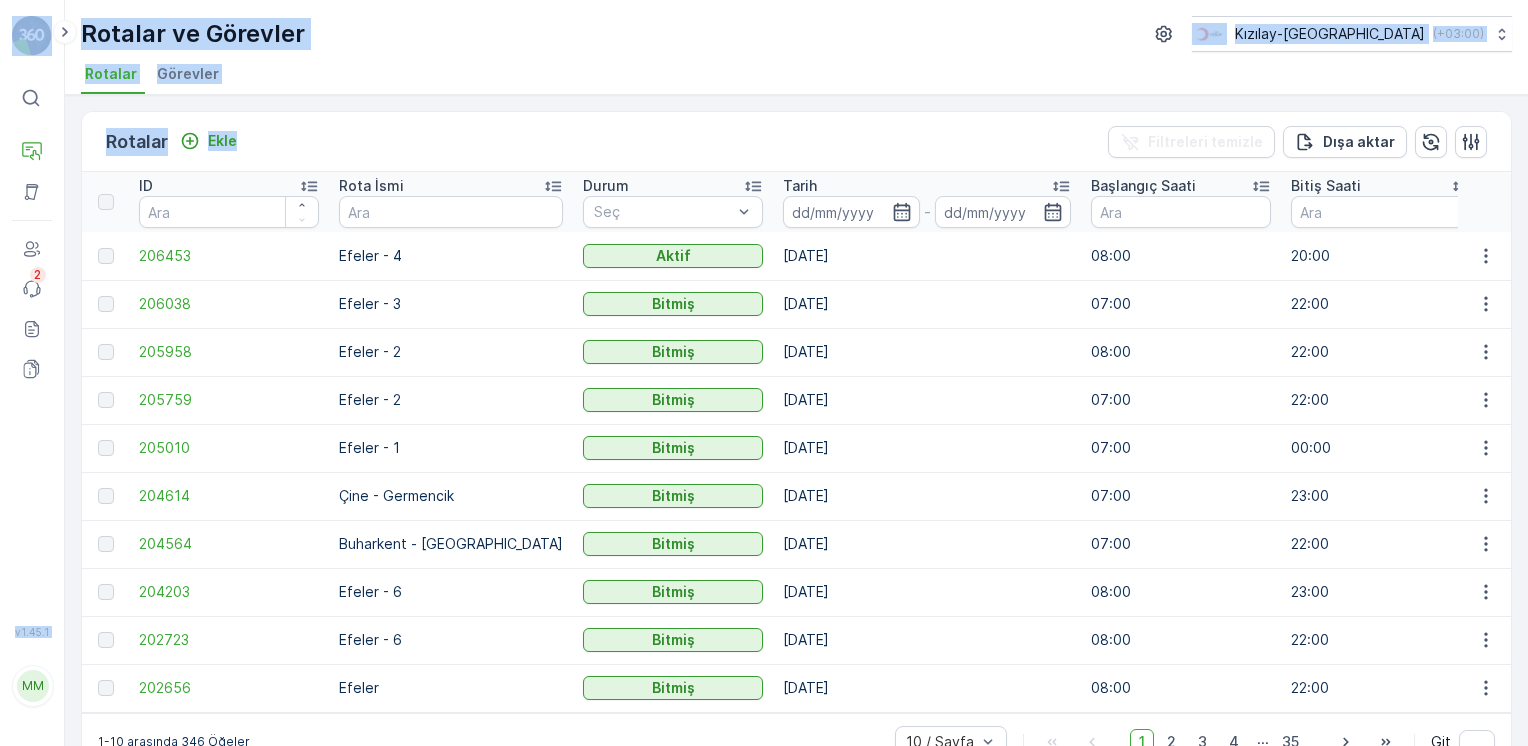 drag, startPoint x: 275, startPoint y: 142, endPoint x: 43, endPoint y: 5, distance: 269.43088 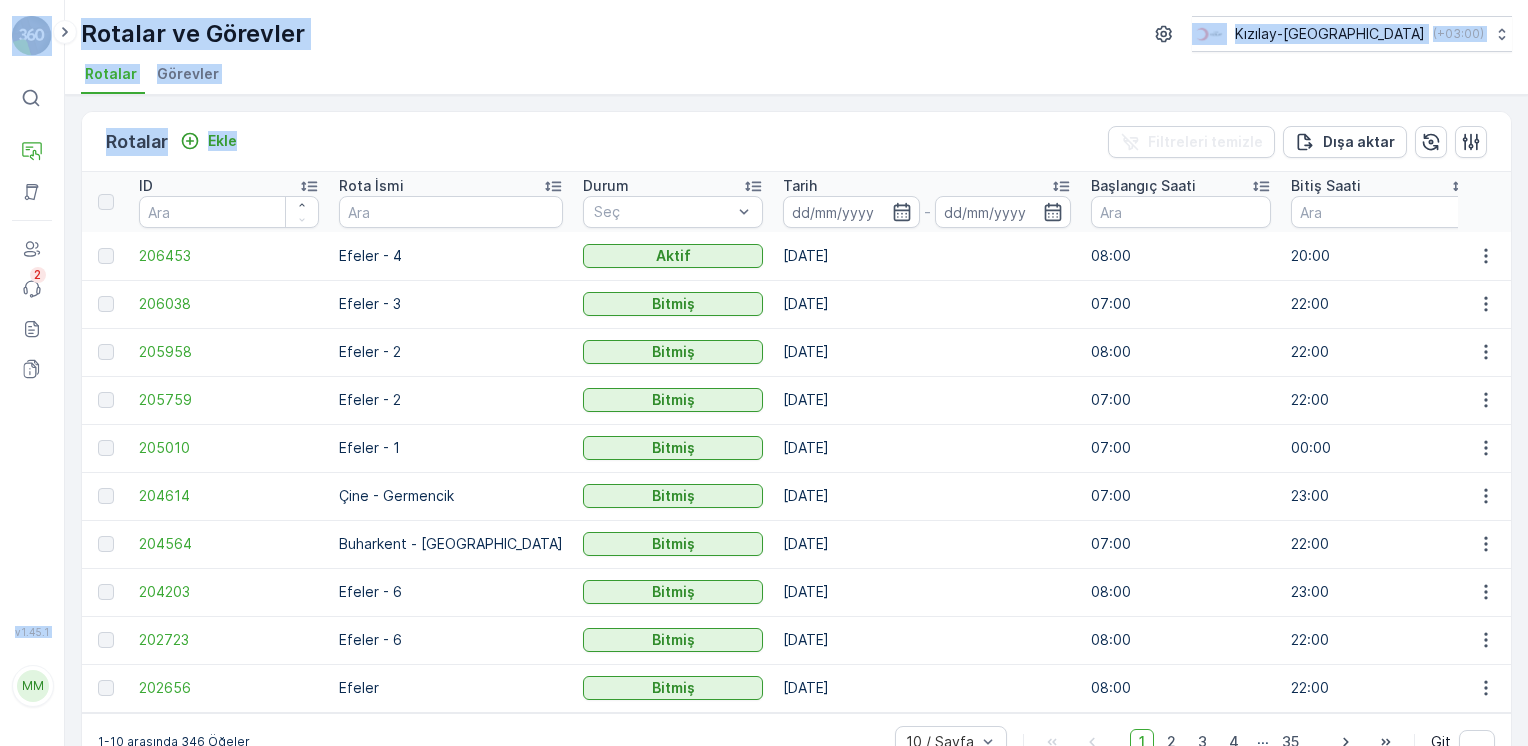 click on "⌘B Operasyonlar Varlıklar Kullanıcılar Olaylar 2 Raporlar Evraklar v 1.45.1 MM mert.kabay [EMAIL_ADDRESS][DOMAIN_NAME] Rotalar ve Görevler Kızılay-[GEOGRAPHIC_DATA] ( +03:00 ) Rotalar Görevler Rotalar Ekle Filtreleri temizle Dışa aktar ID Rota İsmi Durum Seç Tarih - Başlangıç Saati Bitiş Saati Operasyon Seç Performans Vardiya Seç Atanan Seç Rota Planı Bölgeler Seç Geomaps Seç Yardımcı(lar) Seç Başlangıç Noktası Seç Bitiş Noktası Seç Boşaltım Noktası Seç Yakıt Noktası Seç 206453 Efeler - 4 Aktif  [DATE] 08:00 20:00 Kıyafet Toplama 0/33 00:00-23:59 06 DCG 652 - - Depo Depo 206038 Efeler - 3 Bitmiş [DATE] 07:00 22:00 Kıyafet Toplama 33/33 00:00-23:59 06 DCG 652 - - Depo Depo 205958 Efeler - 2 Bitmiş [DATE] 08:00 22:00 Kıyafet Toplama 33/33 00:00-23:59 06 DCG 652 - - Depo Depo 205759 Efeler - 2 Bitmiş [DATE] 07:00 22:00 Kıyafet Toplama 0/0 00:00-23:59 06 DCG 652 - - Depo Depo 205010 Efeler - 1 Bitmiş [DATE] 07:00 00:00 Kıyafet Toplama 33/33 00:00-23:59 - -" at bounding box center [764, 373] 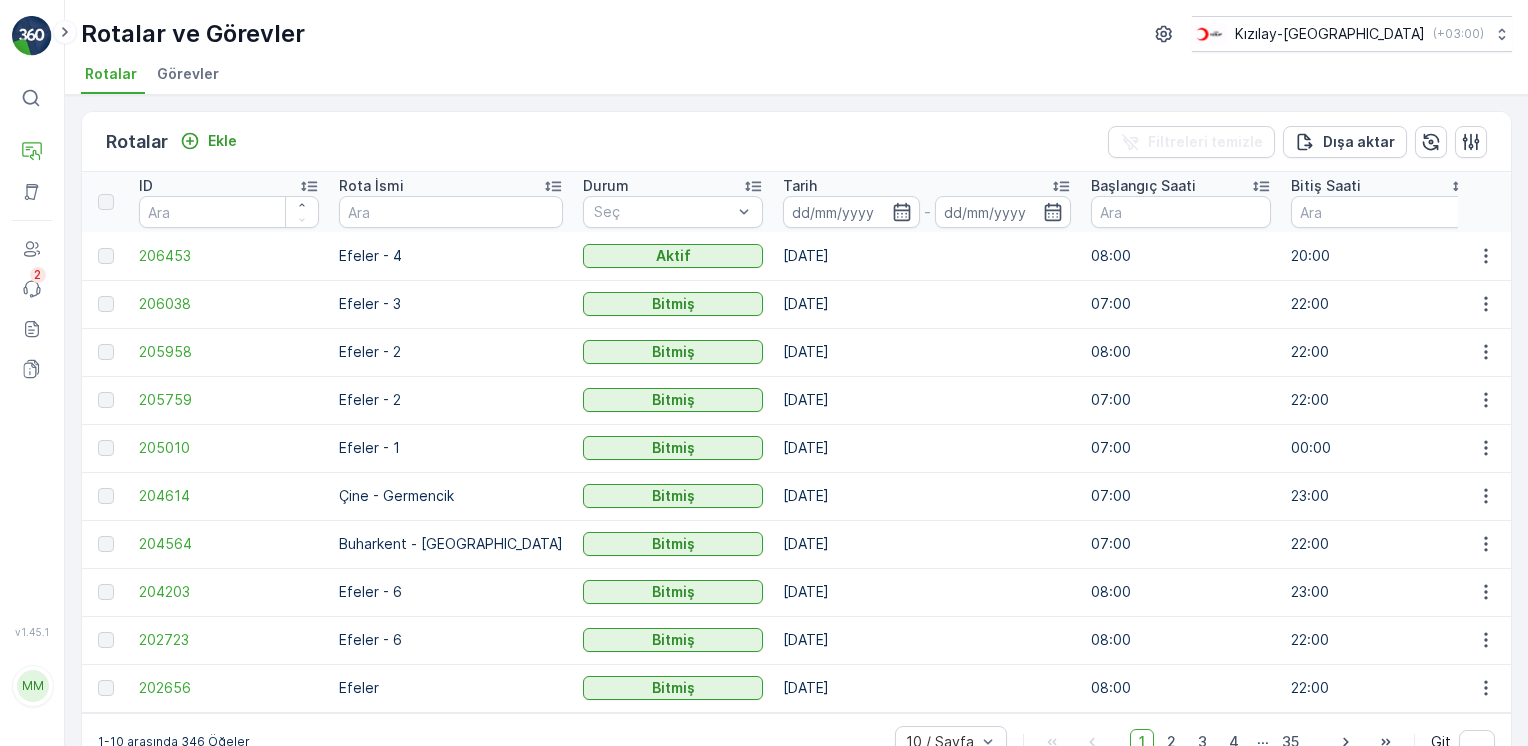 drag, startPoint x: 42, startPoint y: 5, endPoint x: 570, endPoint y: 148, distance: 547.0219 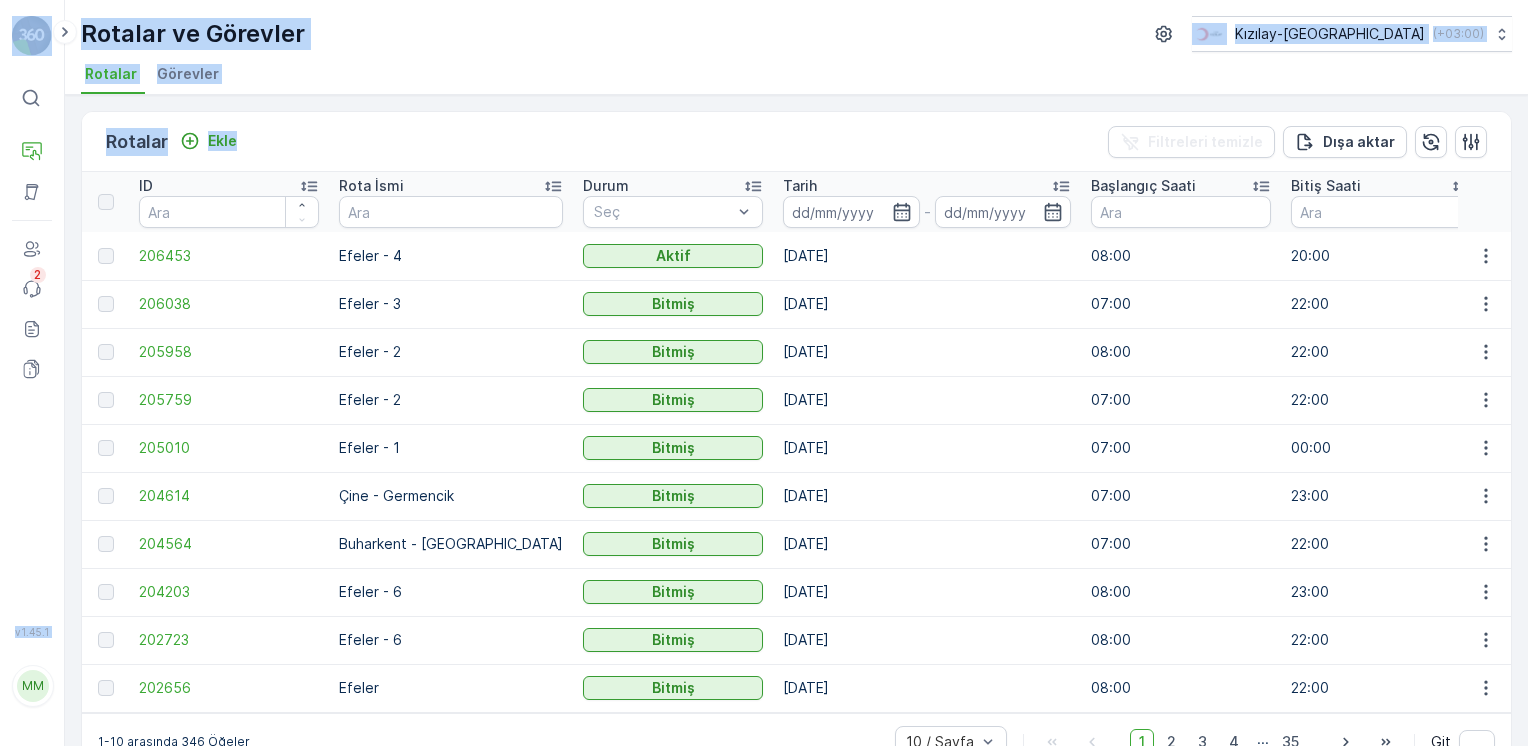 drag, startPoint x: 271, startPoint y: 145, endPoint x: 48, endPoint y: 14, distance: 258.631 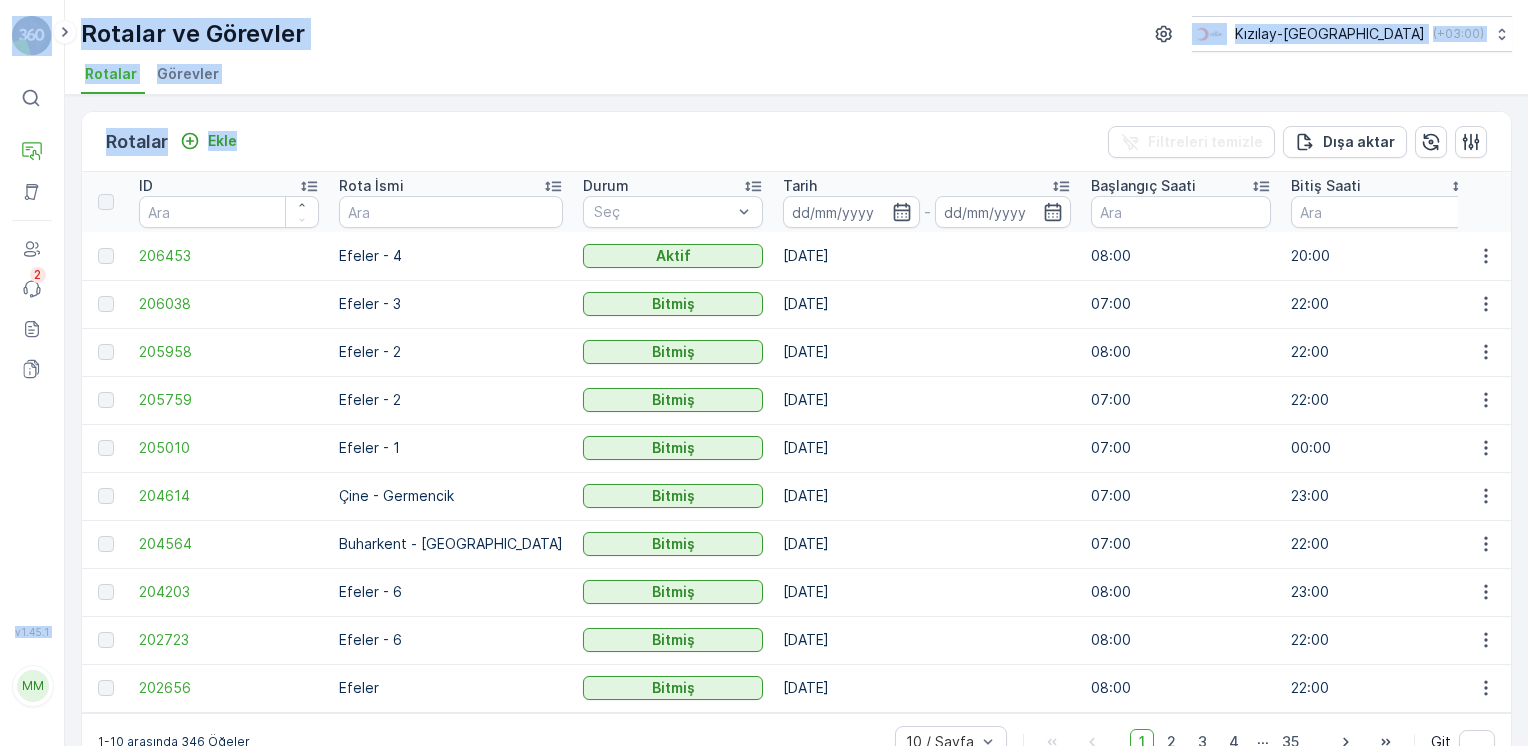 click on "⌘B Operasyonlar Varlıklar Kullanıcılar Olaylar 2 Raporlar Evraklar v 1.45.1 MM mert.kabay [EMAIL_ADDRESS][DOMAIN_NAME] Rotalar ve Görevler Kızılay-[GEOGRAPHIC_DATA] ( +03:00 ) Rotalar Görevler Rotalar Ekle Filtreleri temizle Dışa aktar ID Rota İsmi Durum Seç Tarih - Başlangıç Saati Bitiş Saati Operasyon Seç Performans Vardiya Seç Atanan Seç Rota Planı Bölgeler Seç Geomaps Seç Yardımcı(lar) Seç Başlangıç Noktası Seç Bitiş Noktası Seç Boşaltım Noktası Seç Yakıt Noktası Seç 206453 Efeler - 4 Aktif  [DATE] 08:00 20:00 Kıyafet Toplama 0/33 00:00-23:59 06 DCG 652 - - Depo Depo 206038 Efeler - 3 Bitmiş [DATE] 07:00 22:00 Kıyafet Toplama 33/33 00:00-23:59 06 DCG 652 - - Depo Depo 205958 Efeler - 2 Bitmiş [DATE] 08:00 22:00 Kıyafet Toplama 33/33 00:00-23:59 06 DCG 652 - - Depo Depo 205759 Efeler - 2 Bitmiş [DATE] 07:00 22:00 Kıyafet Toplama 0/0 00:00-23:59 06 DCG 652 - - Depo Depo 205010 Efeler - 1 Bitmiş [DATE] 07:00 00:00 Kıyafet Toplama 33/33 00:00-23:59 - -" at bounding box center (764, 373) 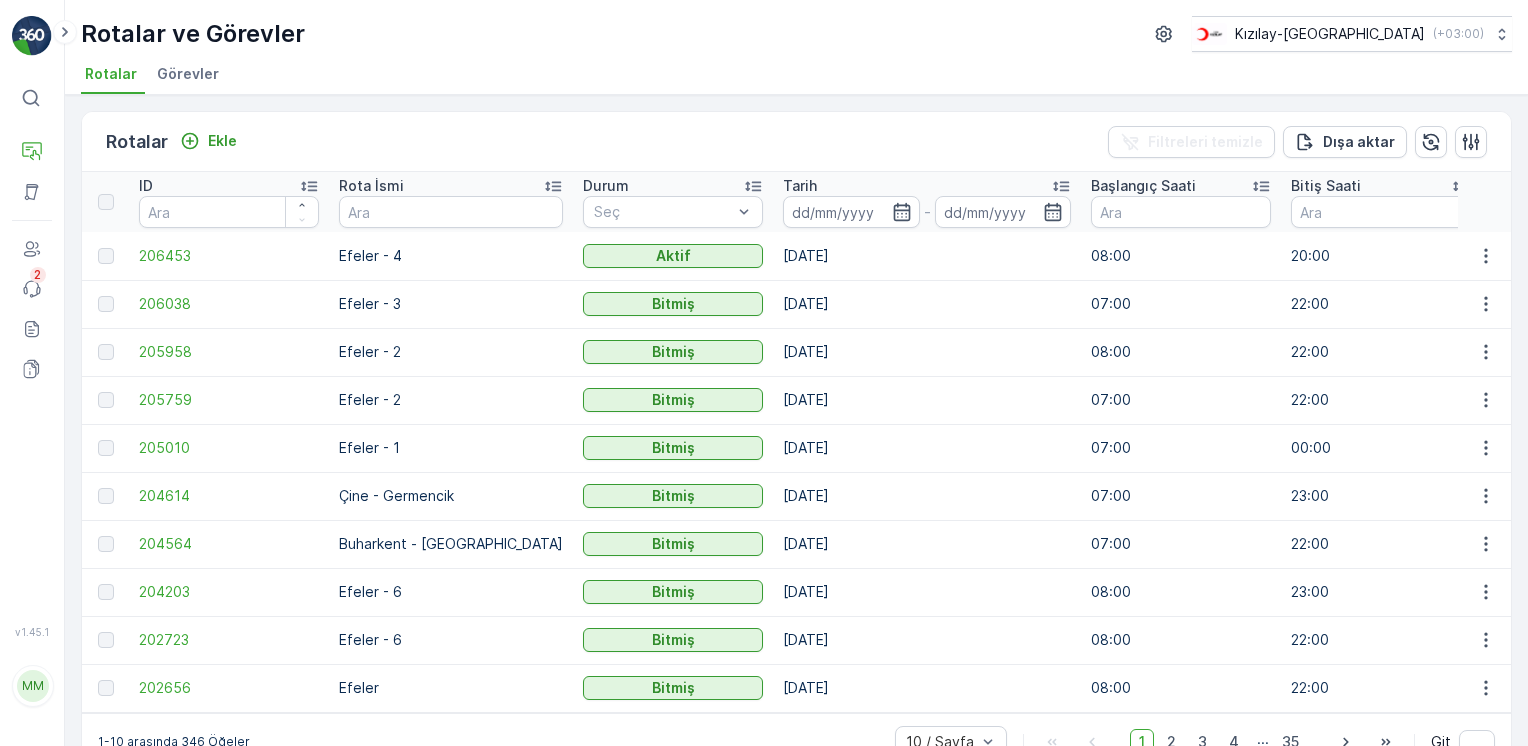 drag, startPoint x: 48, startPoint y: 14, endPoint x: 440, endPoint y: 130, distance: 408.80313 